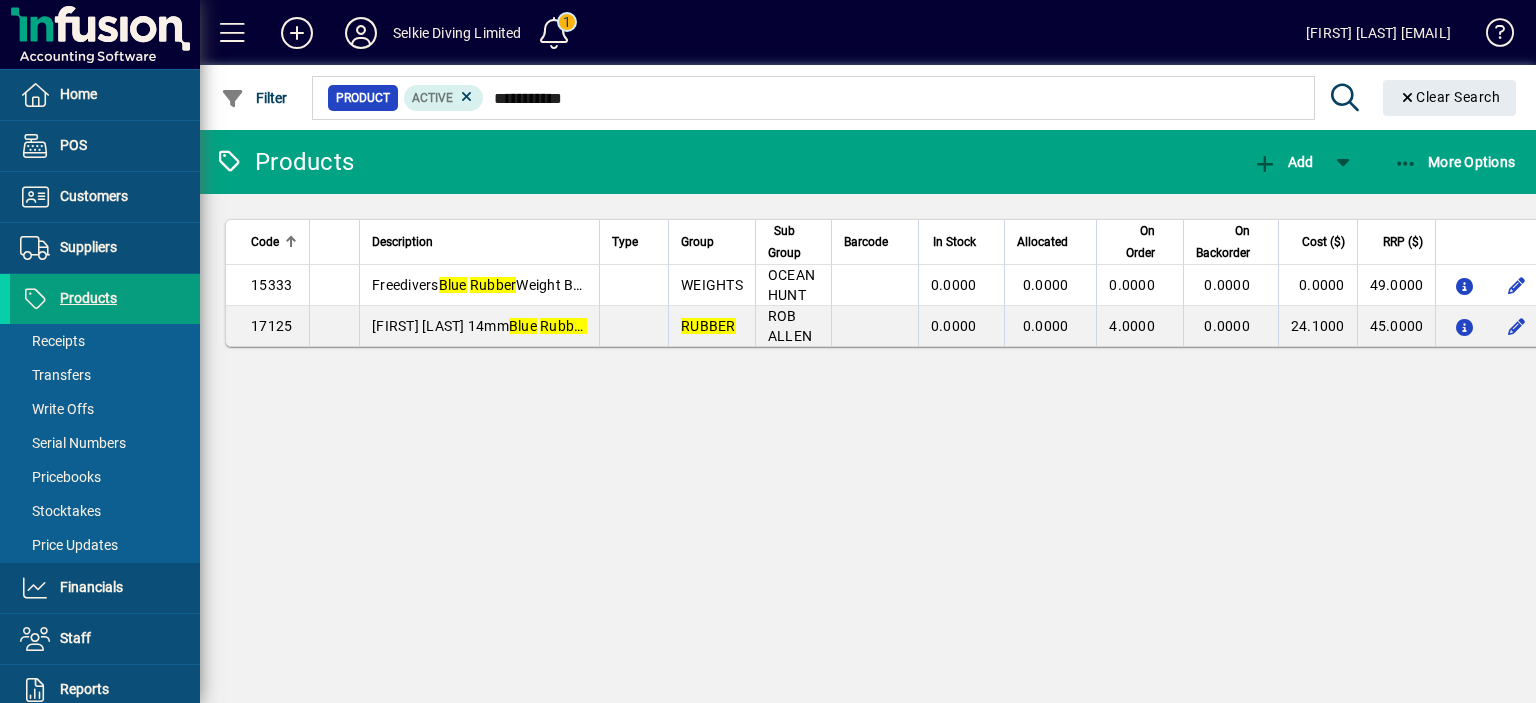 scroll, scrollTop: 0, scrollLeft: 0, axis: both 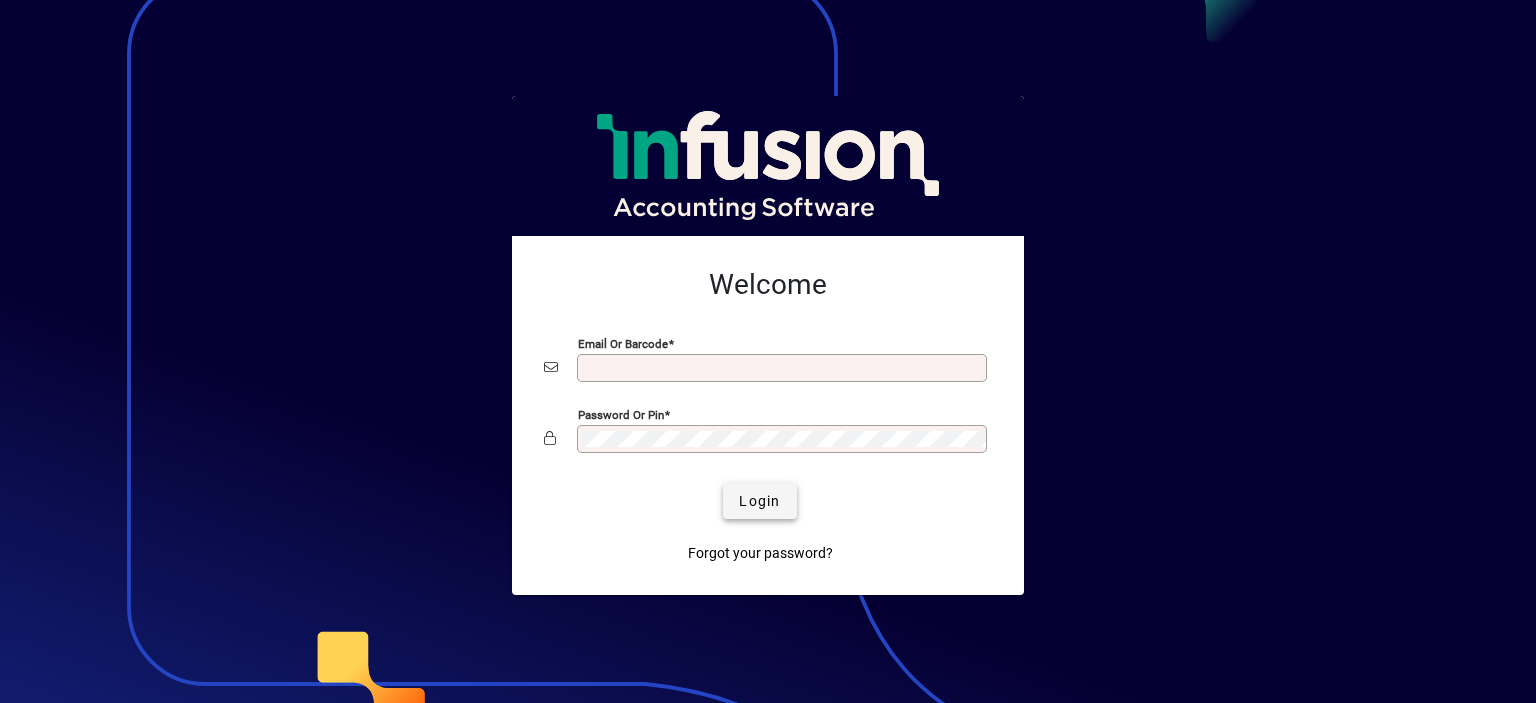 type on "**********" 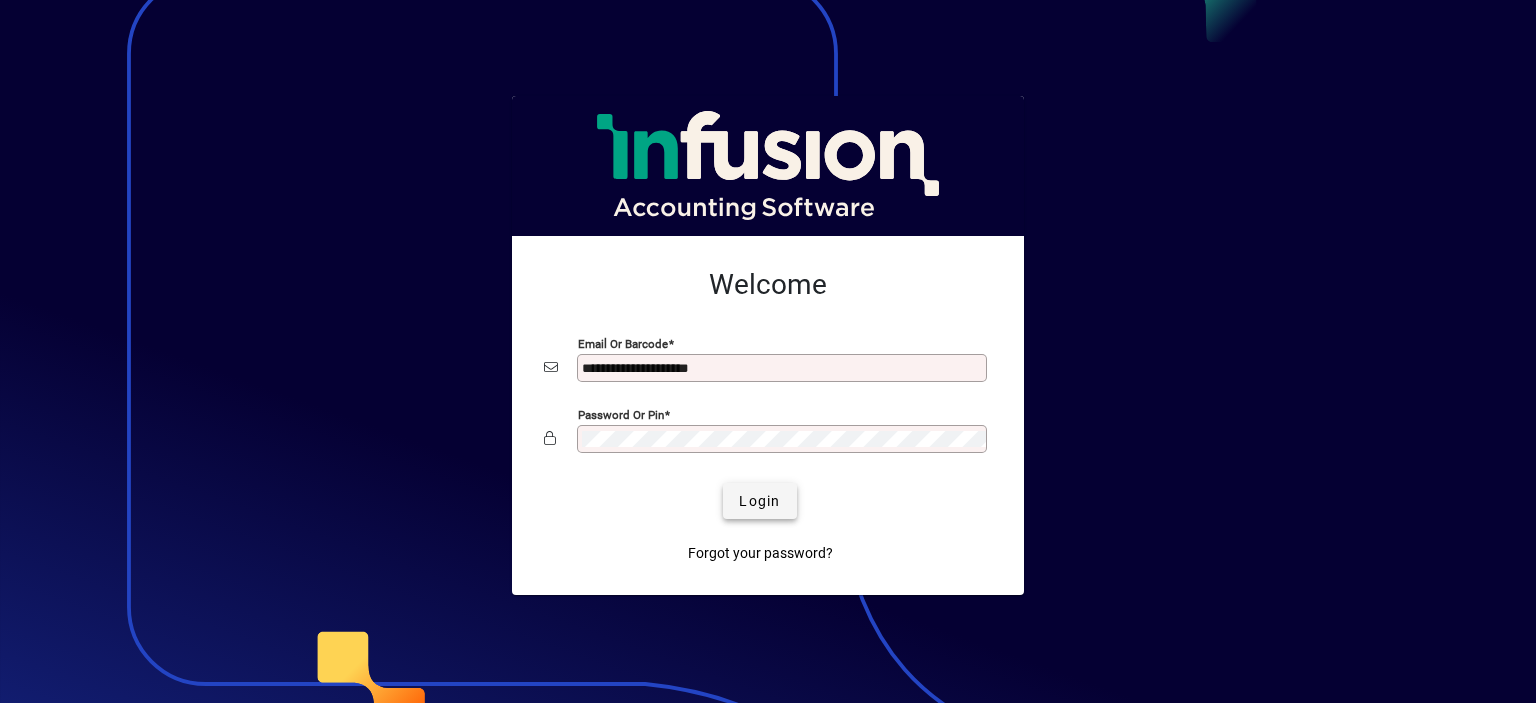 click 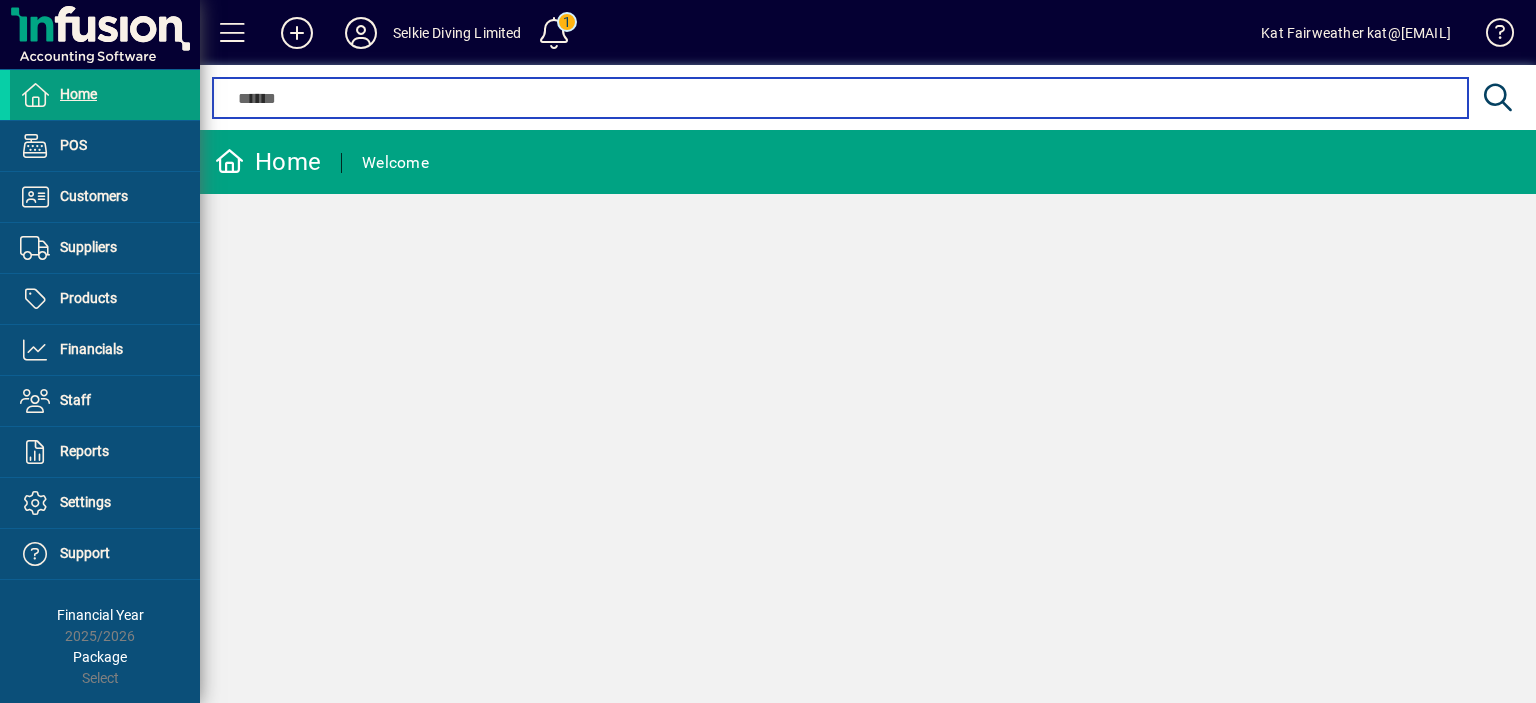 scroll, scrollTop: 0, scrollLeft: 0, axis: both 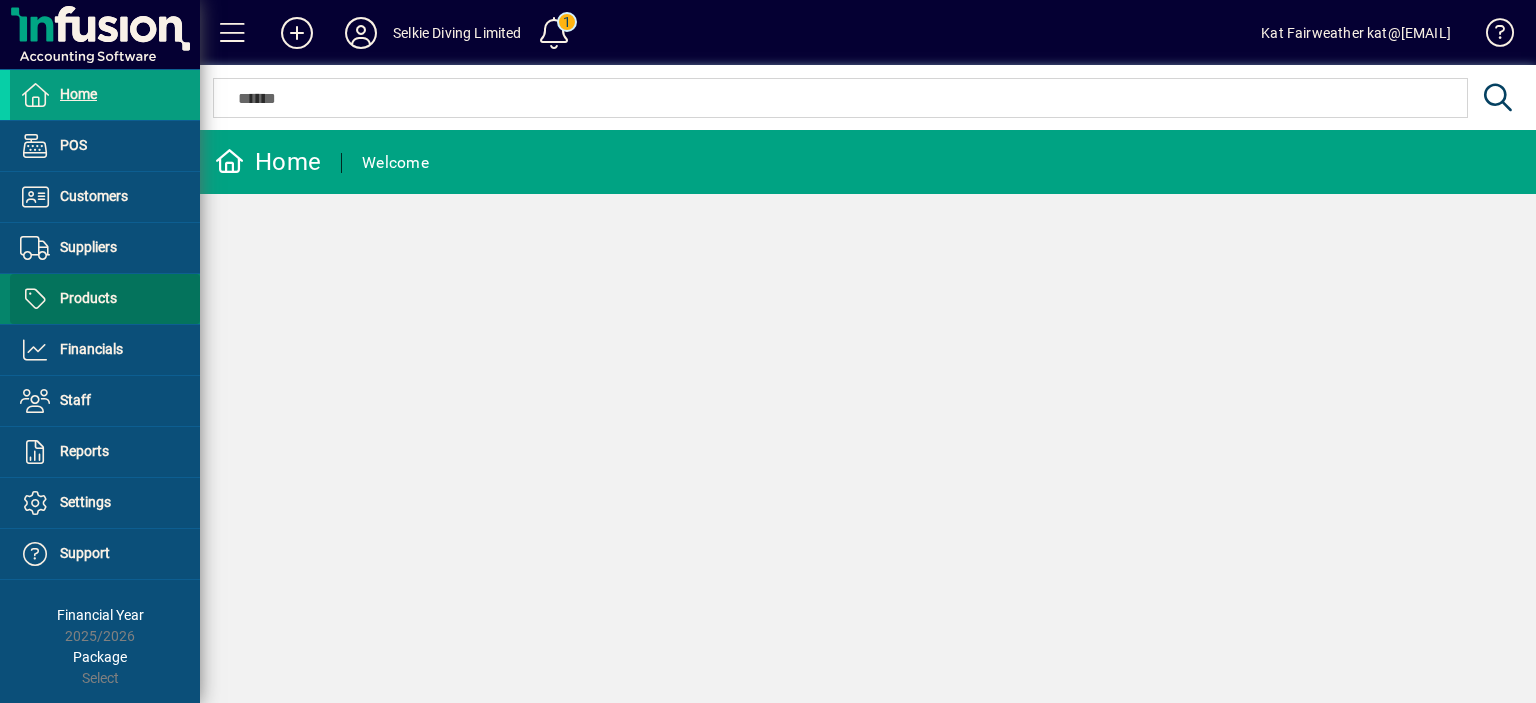 click at bounding box center [105, 299] 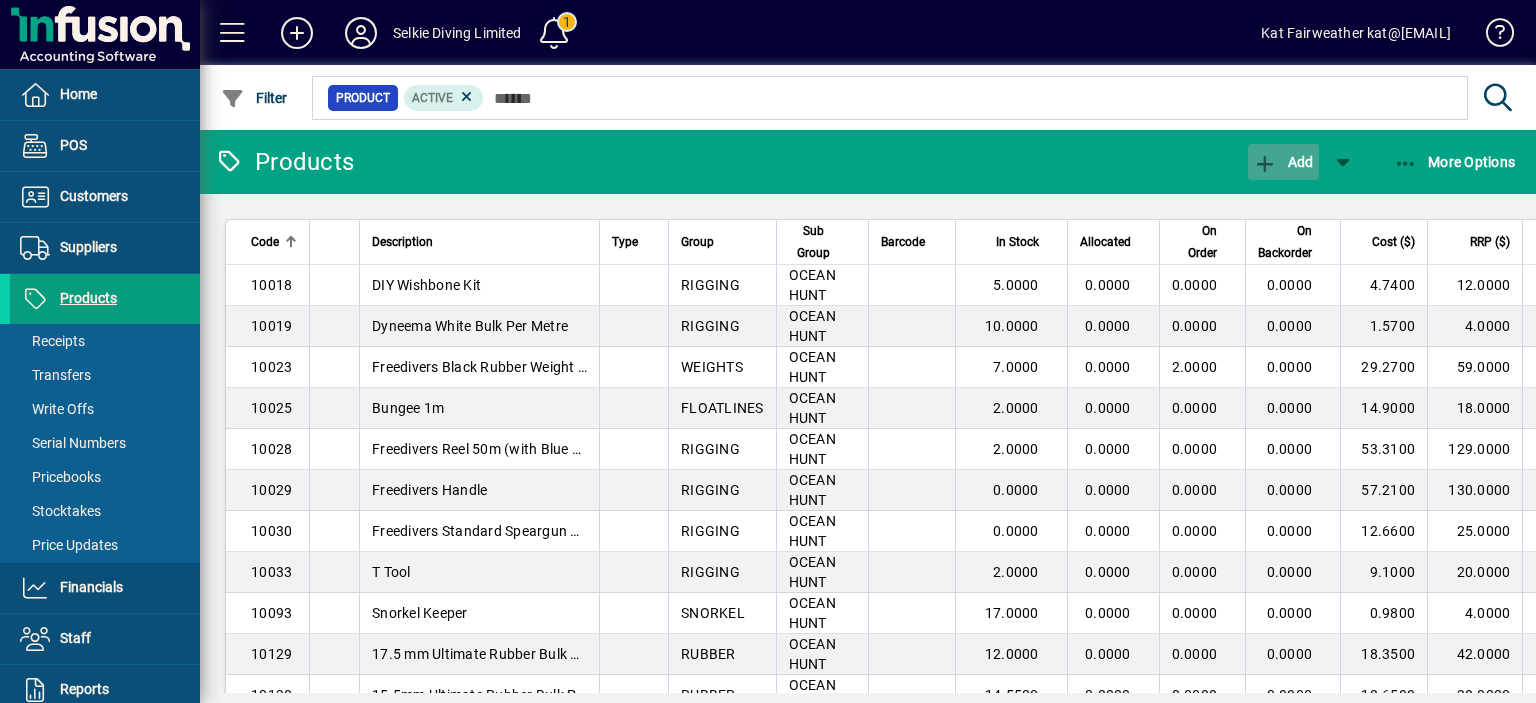 click on "Add" 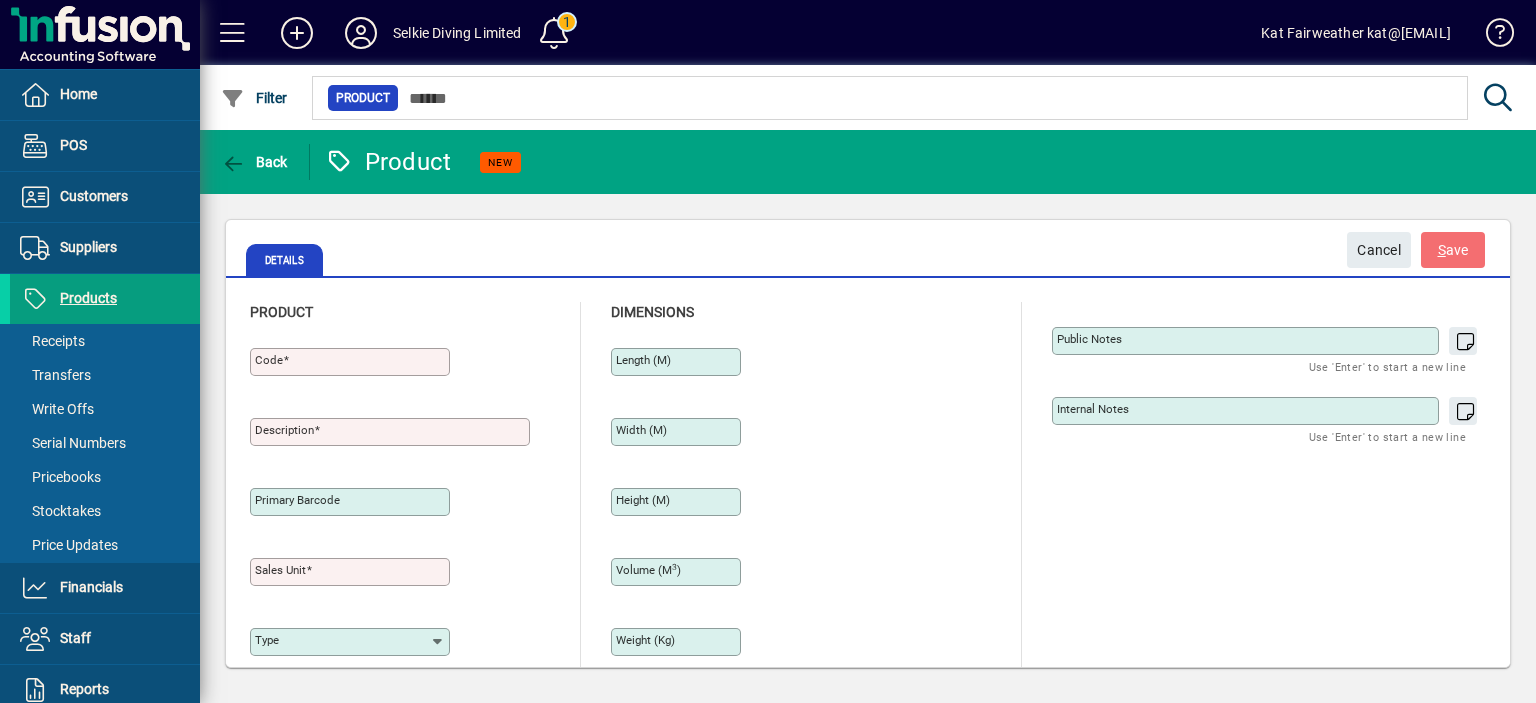 type on "****" 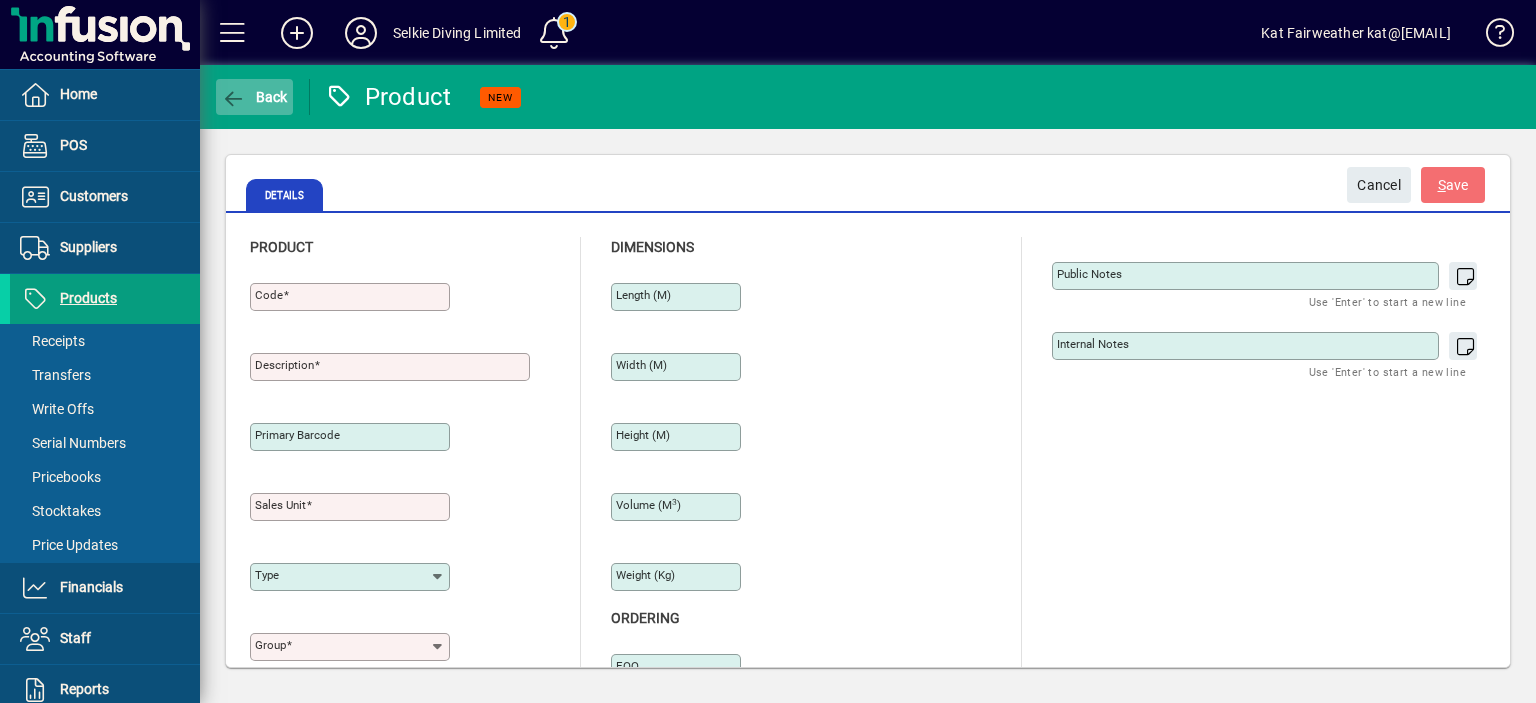 click 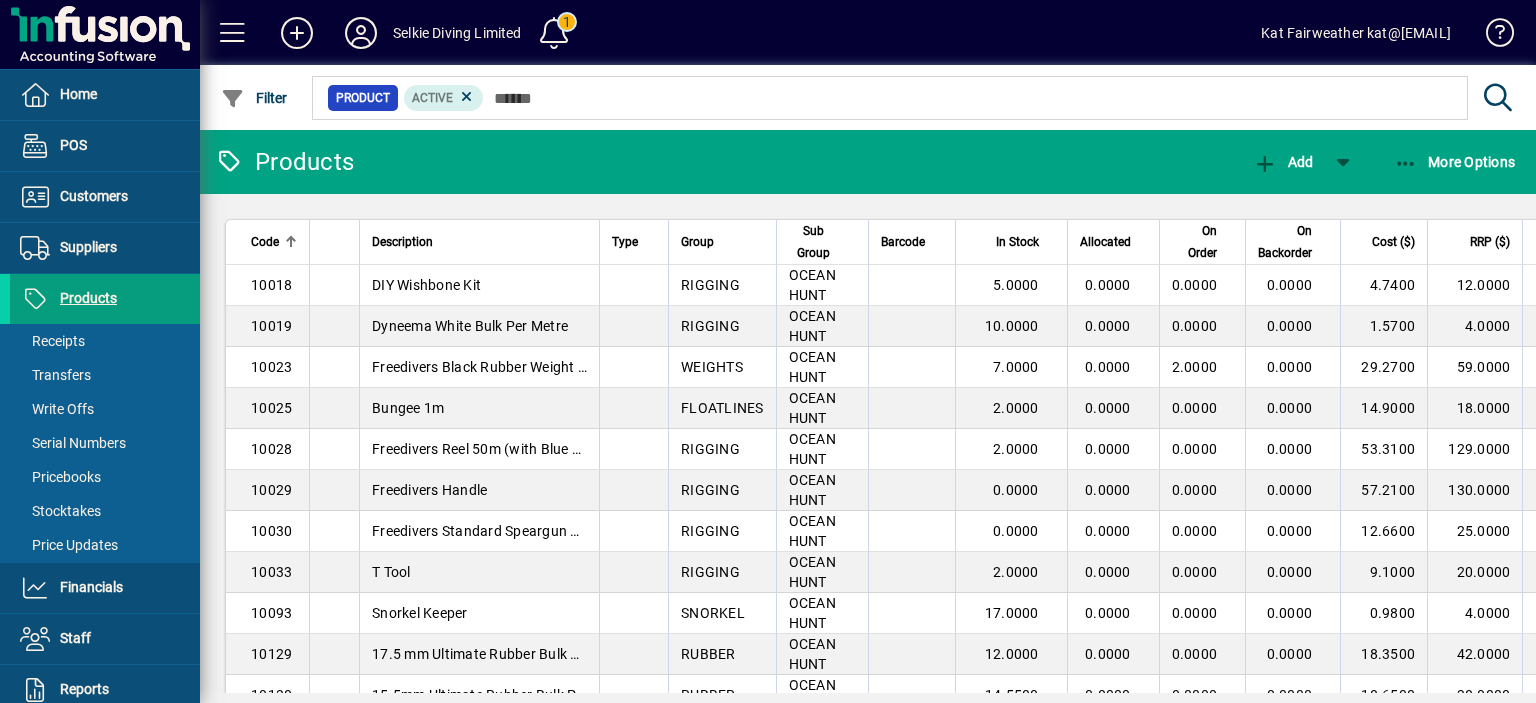 click at bounding box center (291, 242) 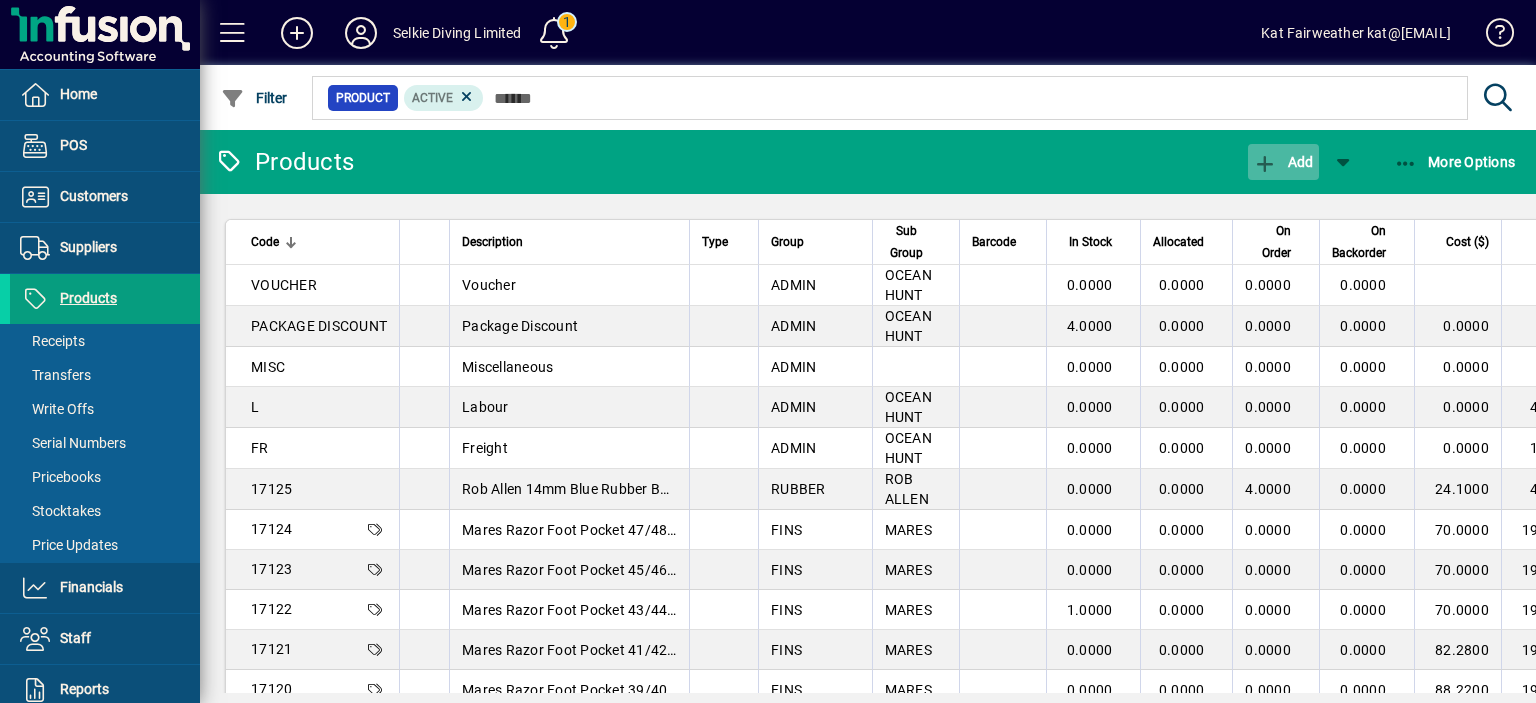 click on "Add" 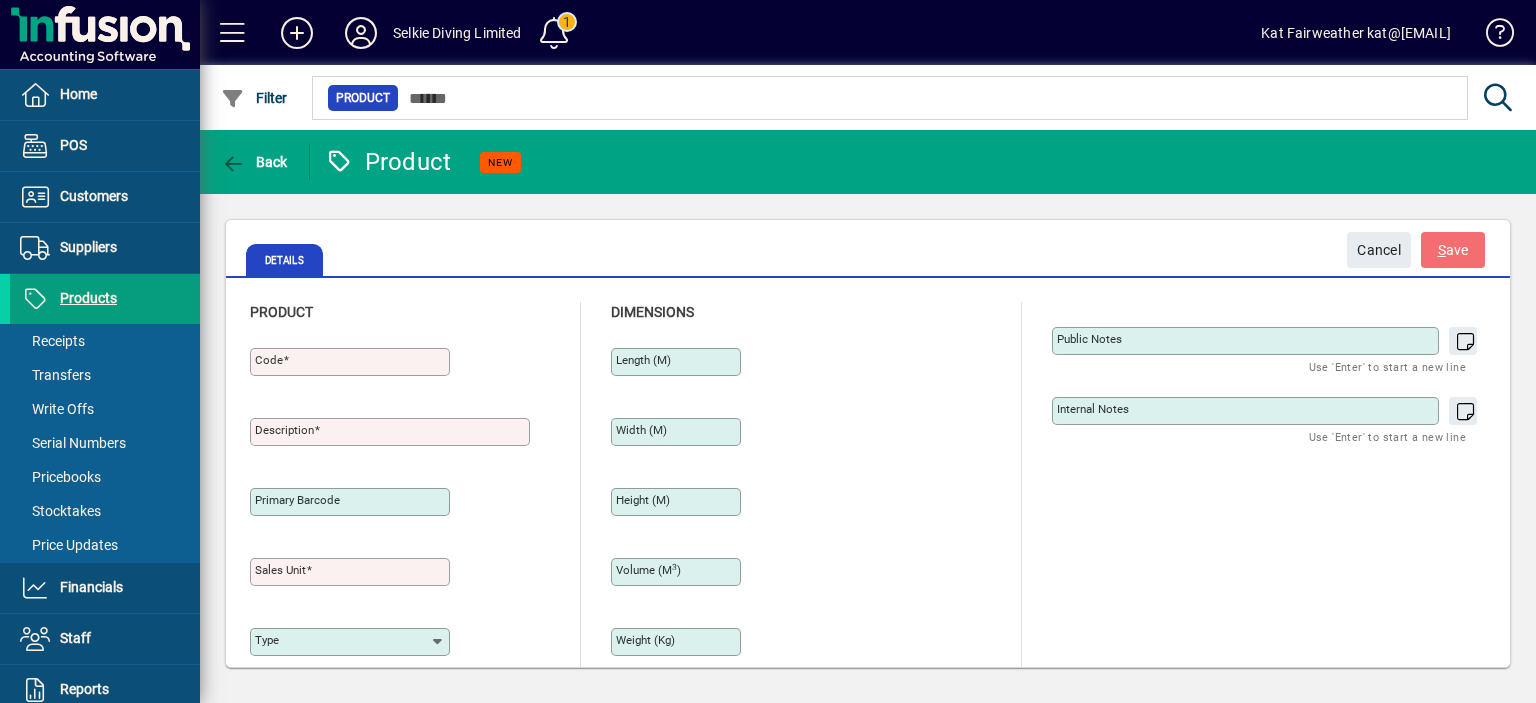 type on "****" 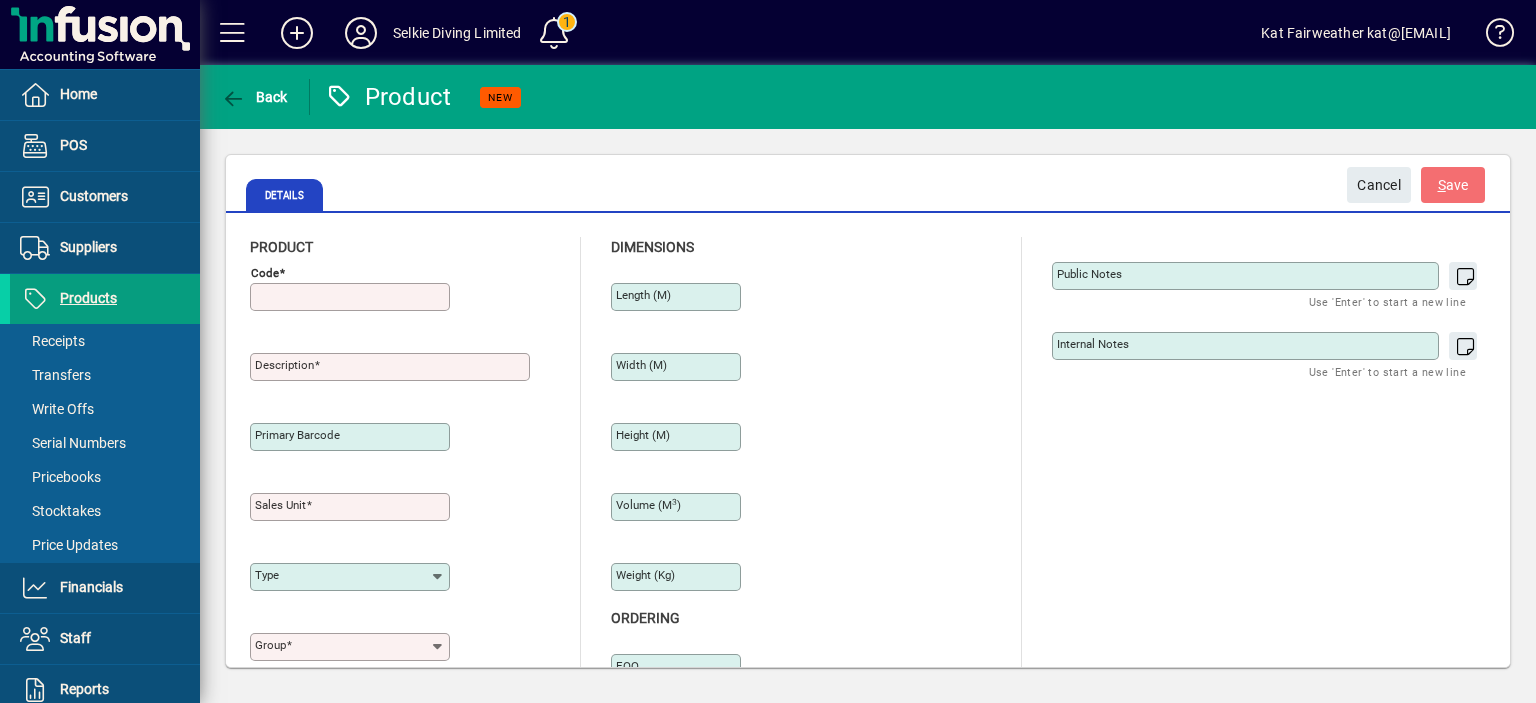 click on "Code" at bounding box center [352, 297] 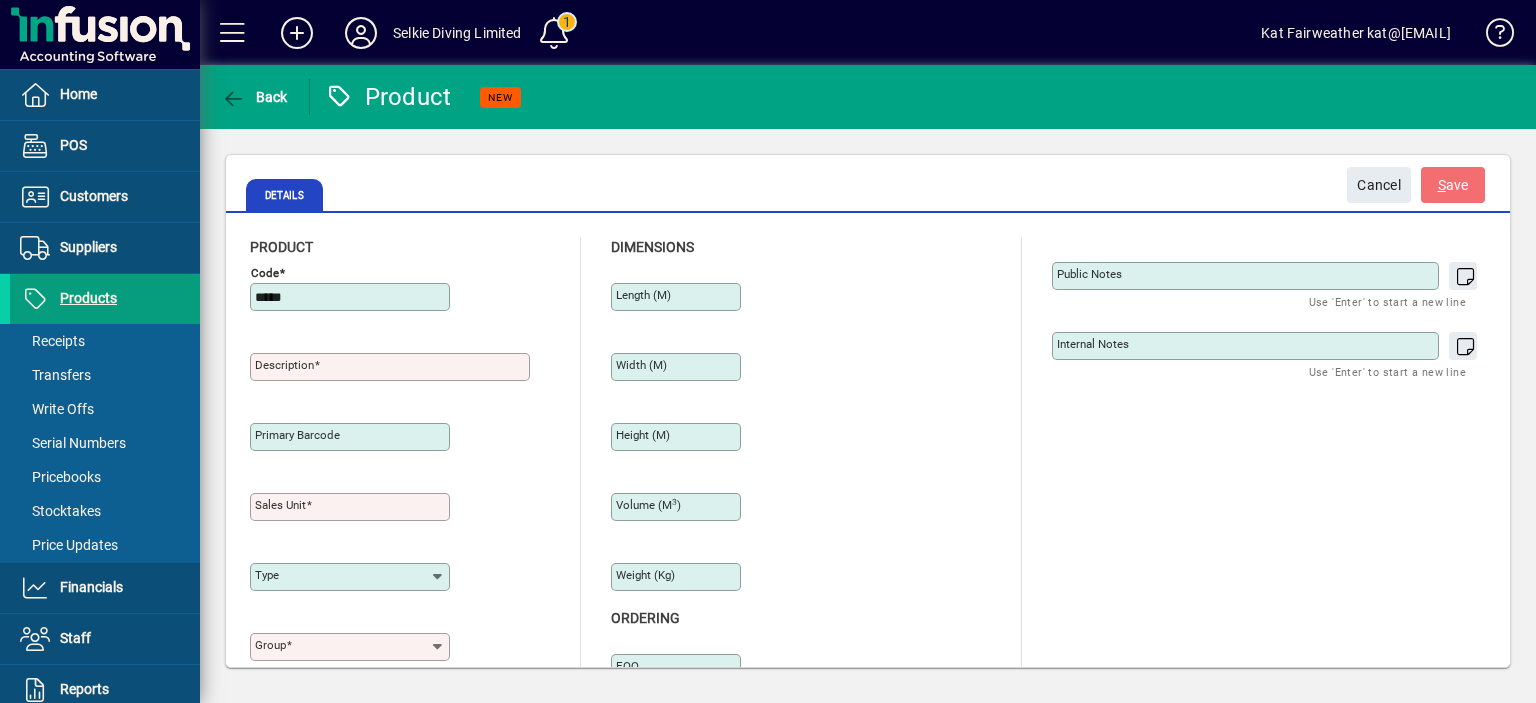 type on "*****" 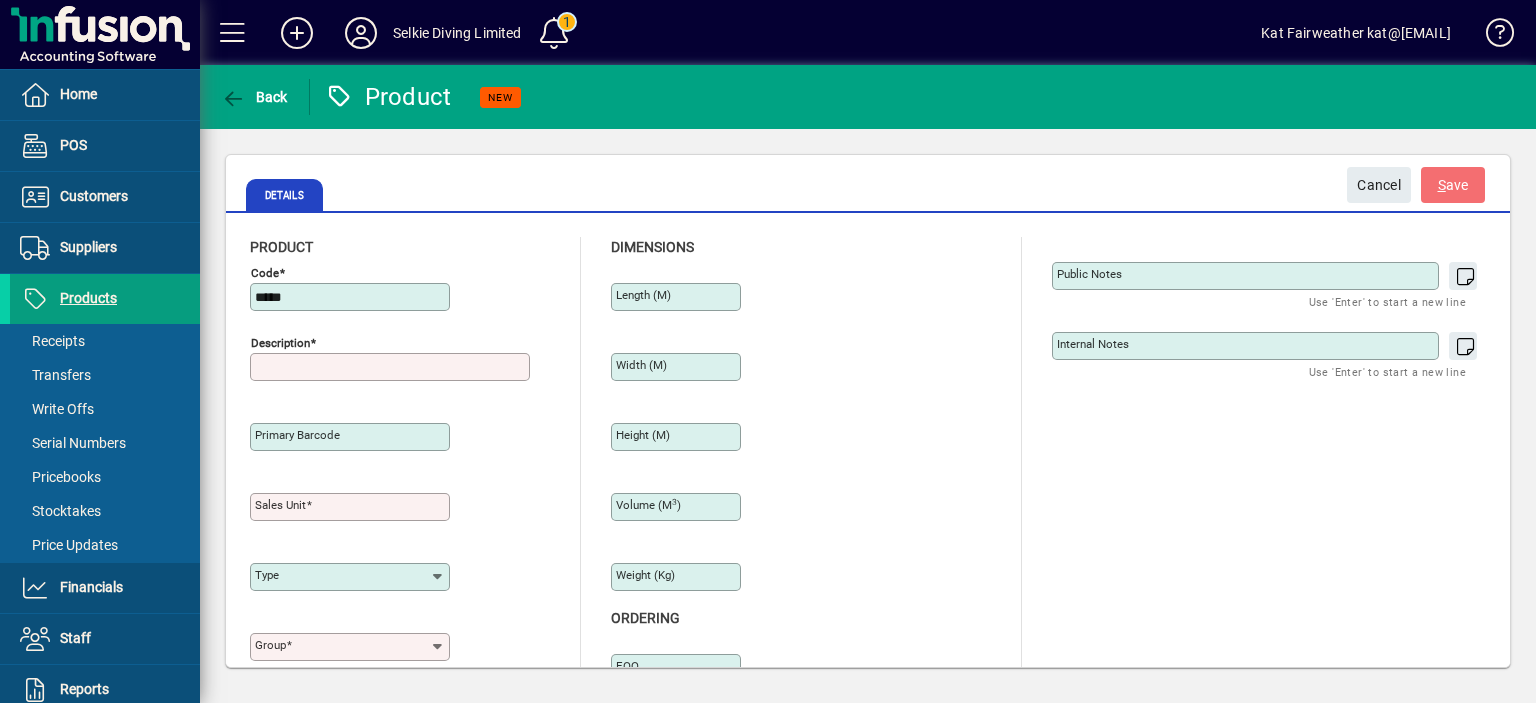click on "Description" at bounding box center [392, 367] 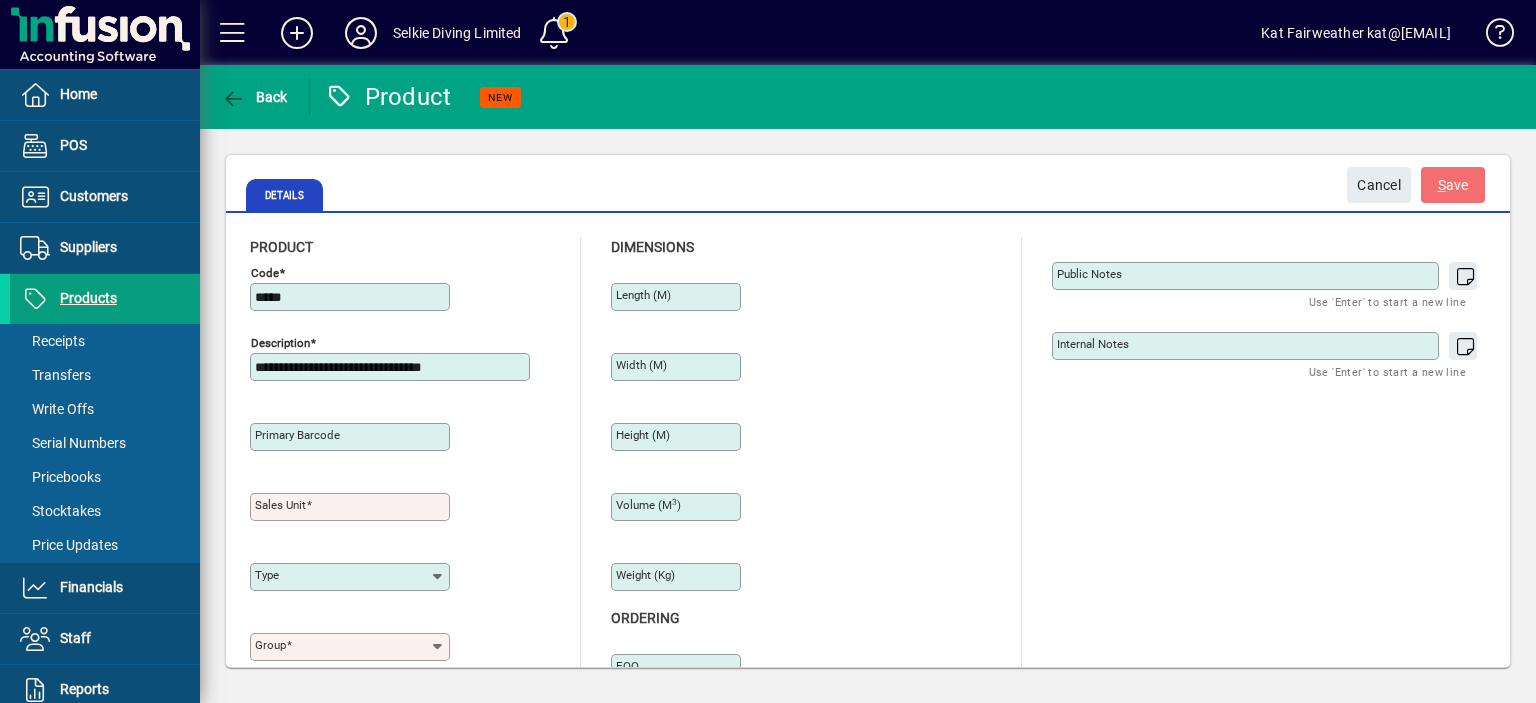click on "**********" at bounding box center [392, 367] 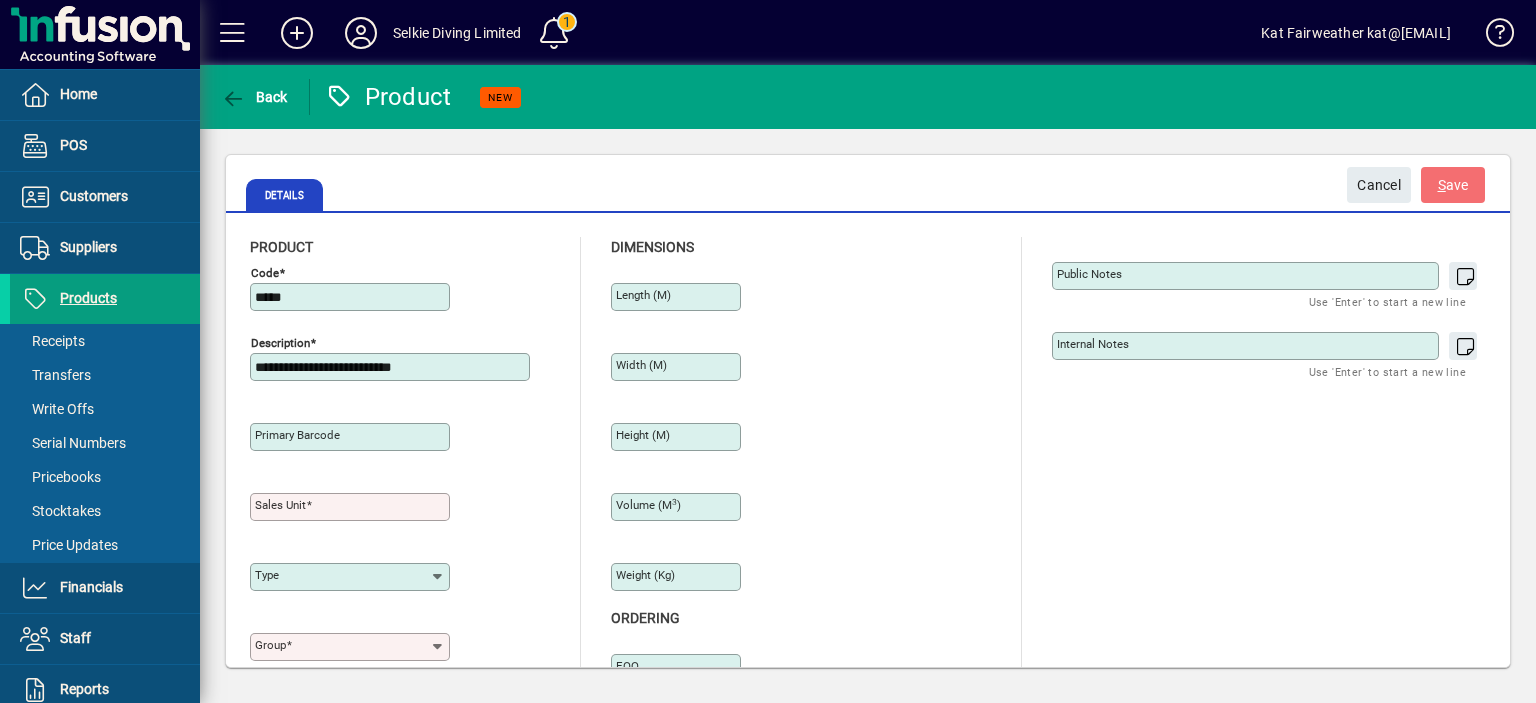 type on "**********" 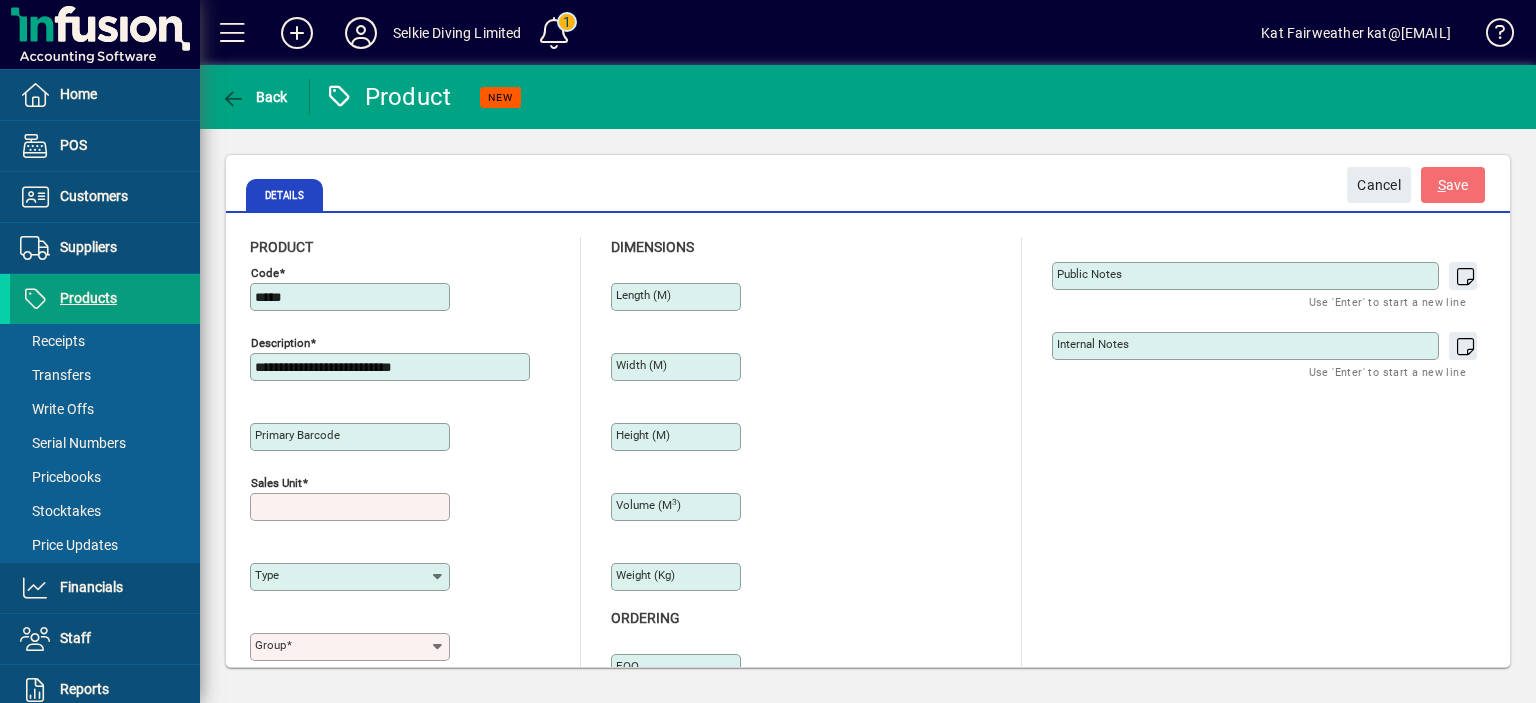 click on "Sales unit" at bounding box center (352, 507) 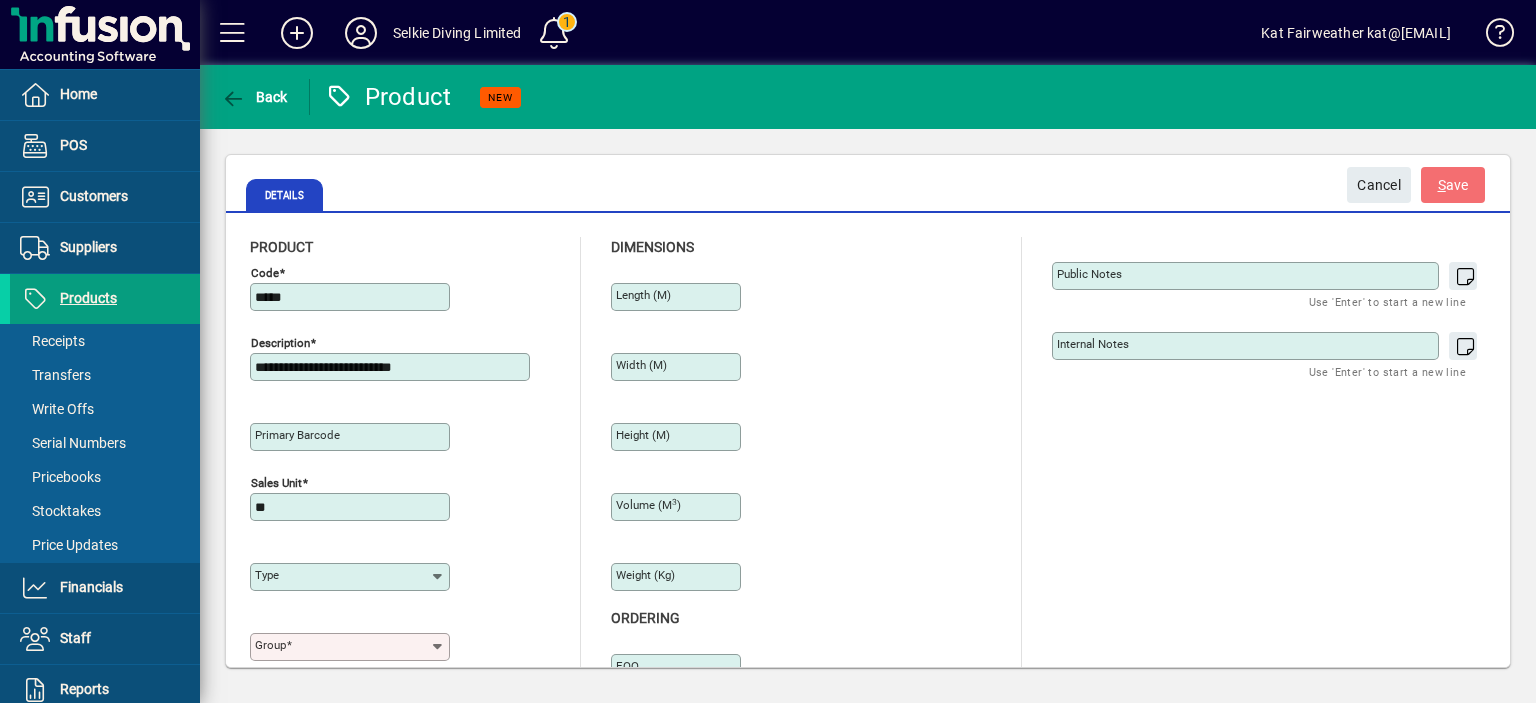 click on "Group" at bounding box center (342, 647) 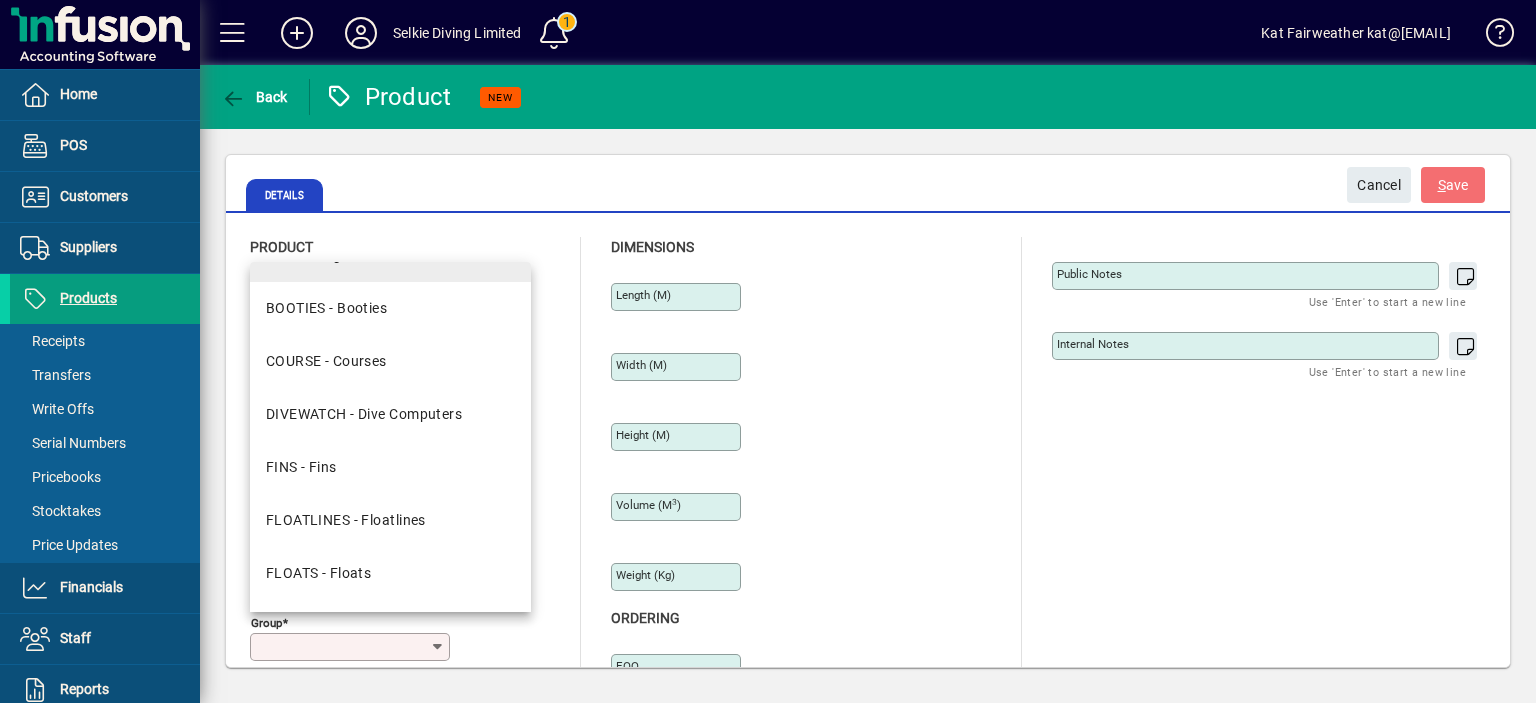 scroll, scrollTop: 300, scrollLeft: 0, axis: vertical 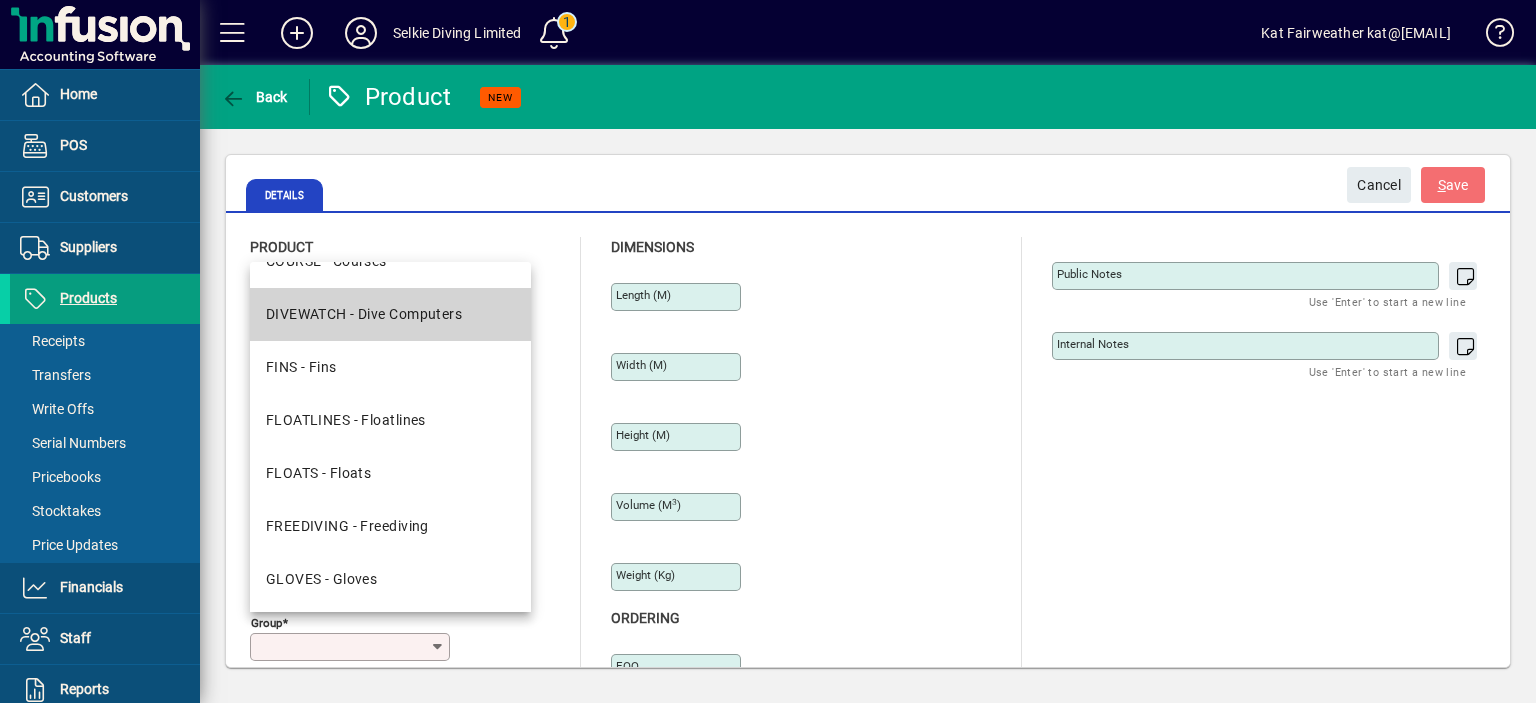 click on "DIVEWATCH - Dive Computers" at bounding box center (364, 314) 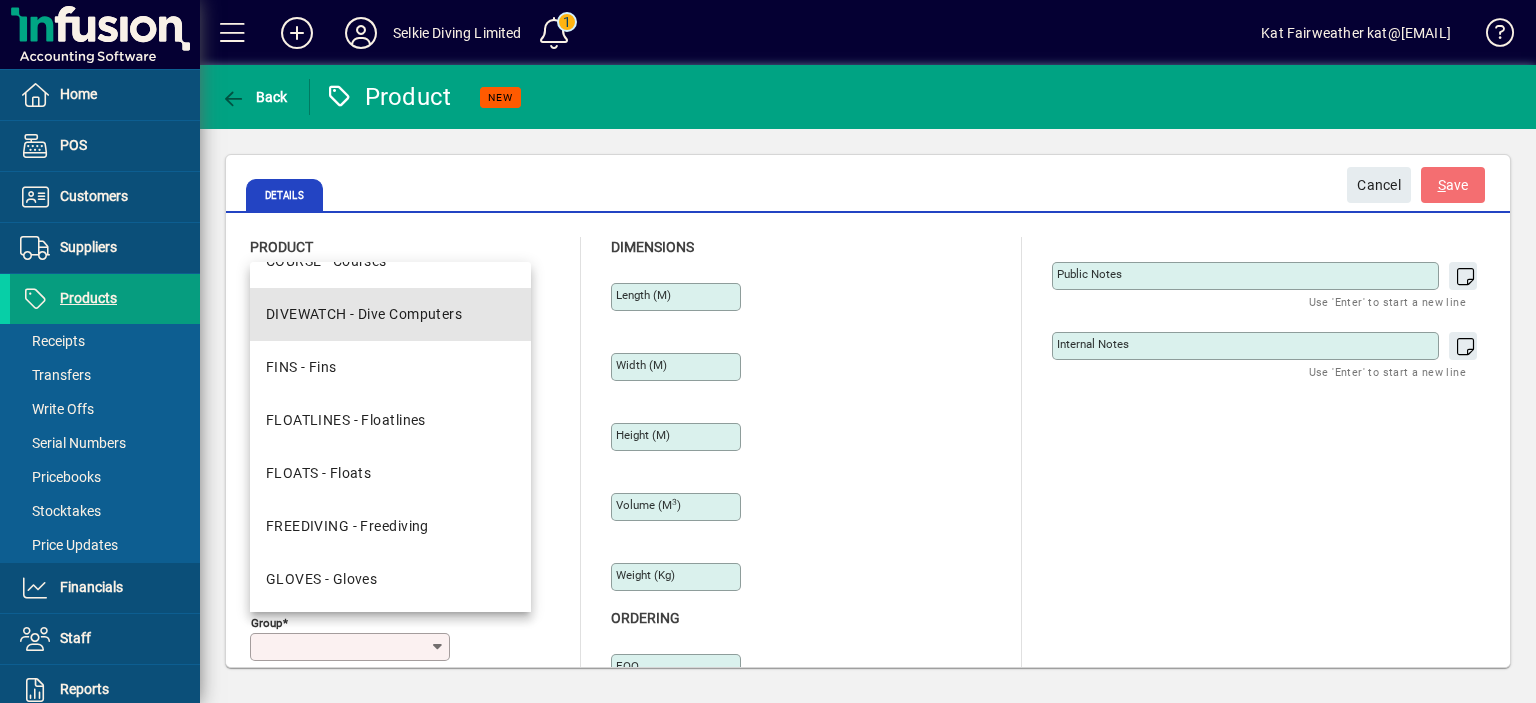 type on "**********" 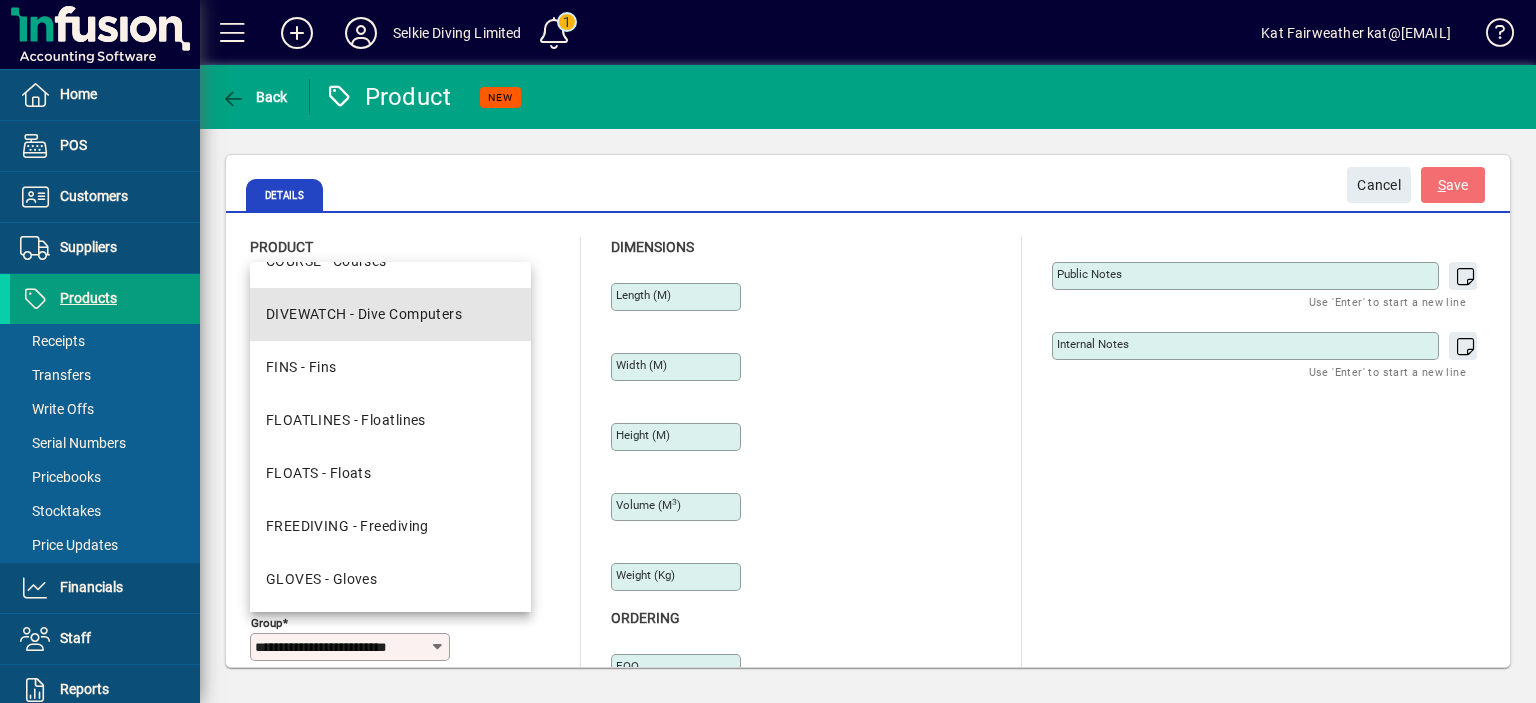 scroll, scrollTop: 0, scrollLeft: 20, axis: horizontal 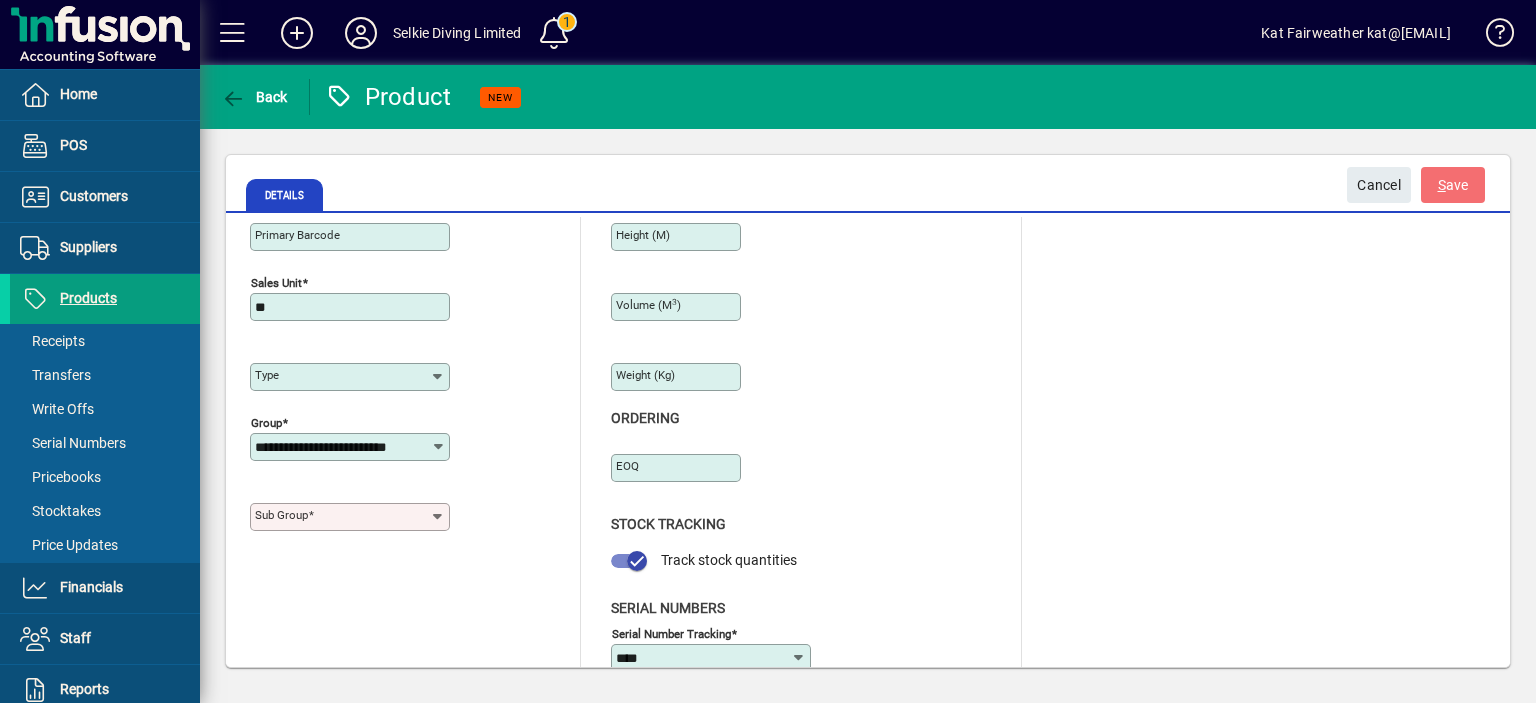 click 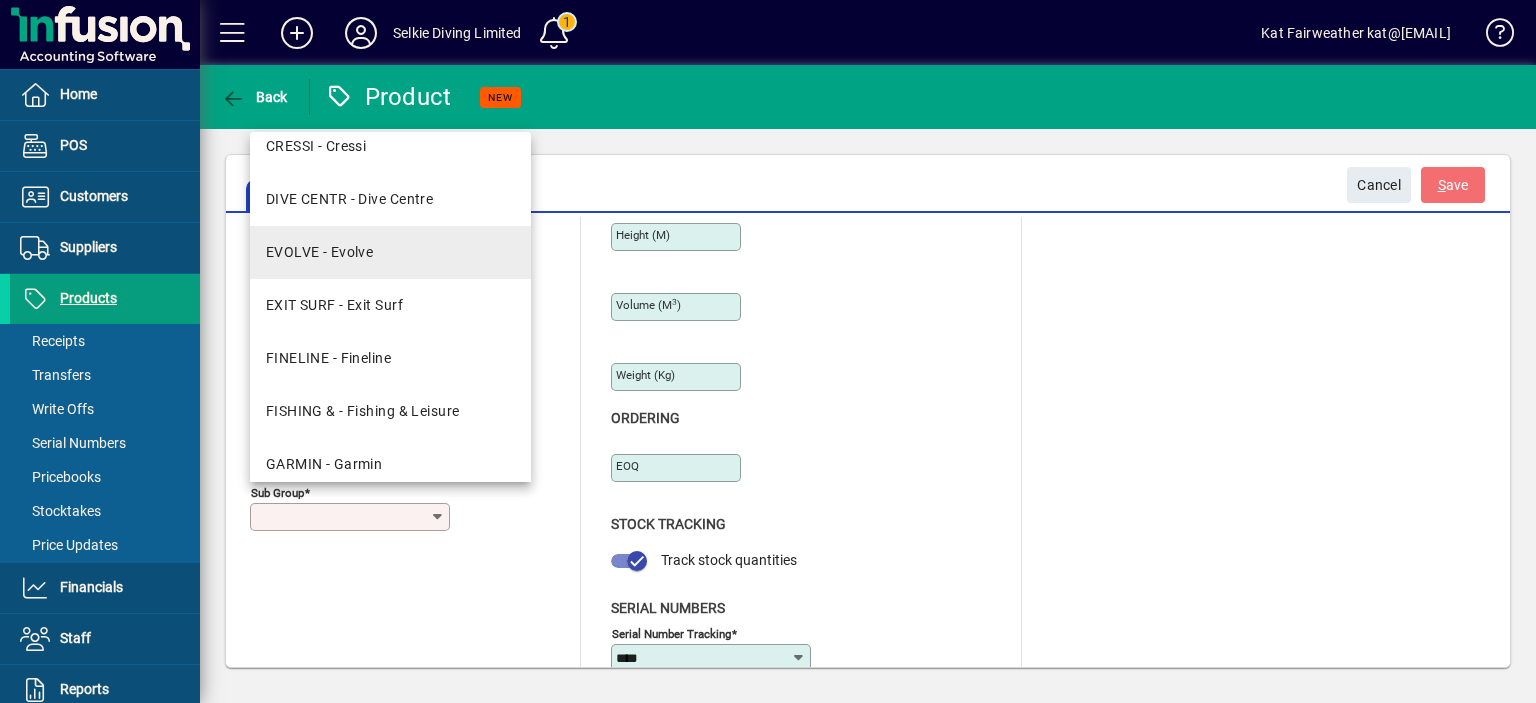 scroll, scrollTop: 0, scrollLeft: 0, axis: both 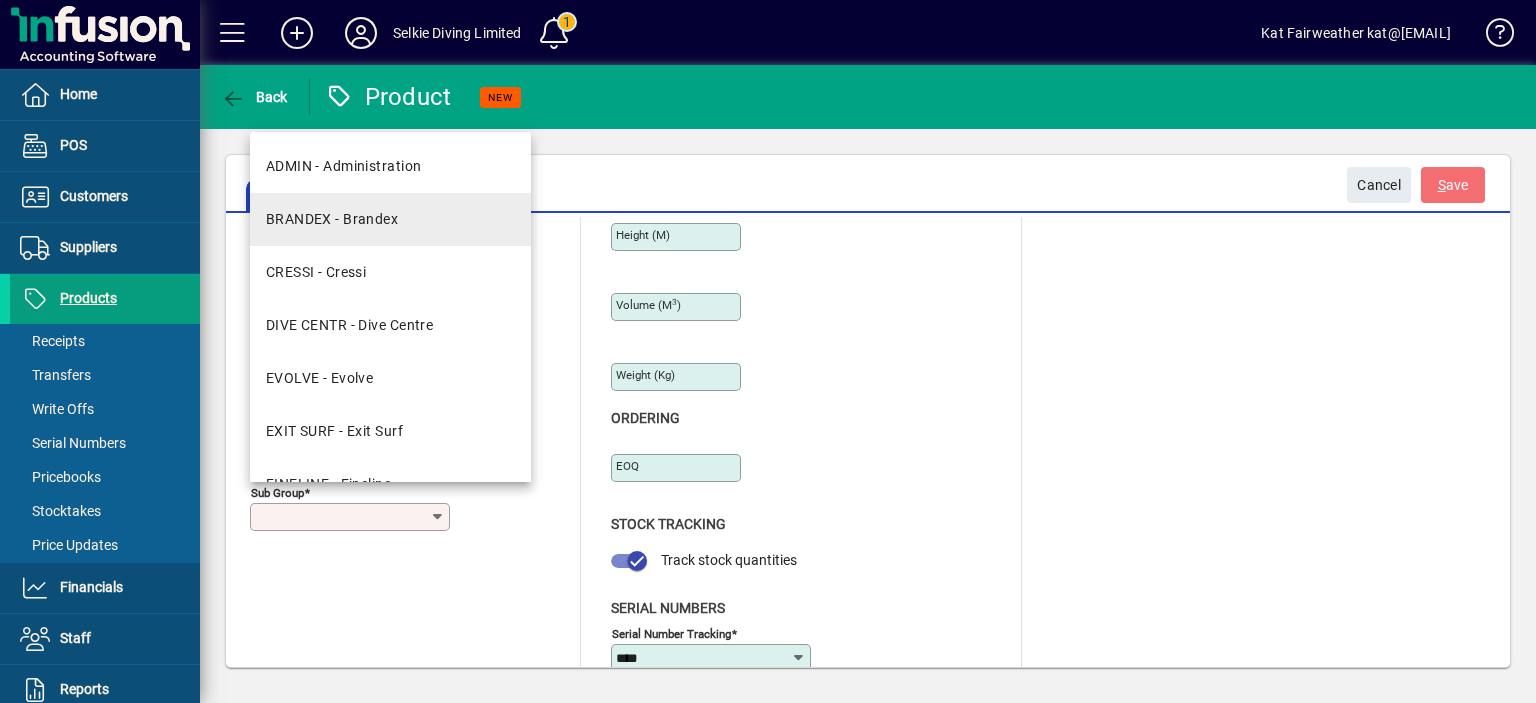 click on "BRANDEX - Brandex" at bounding box center (332, 219) 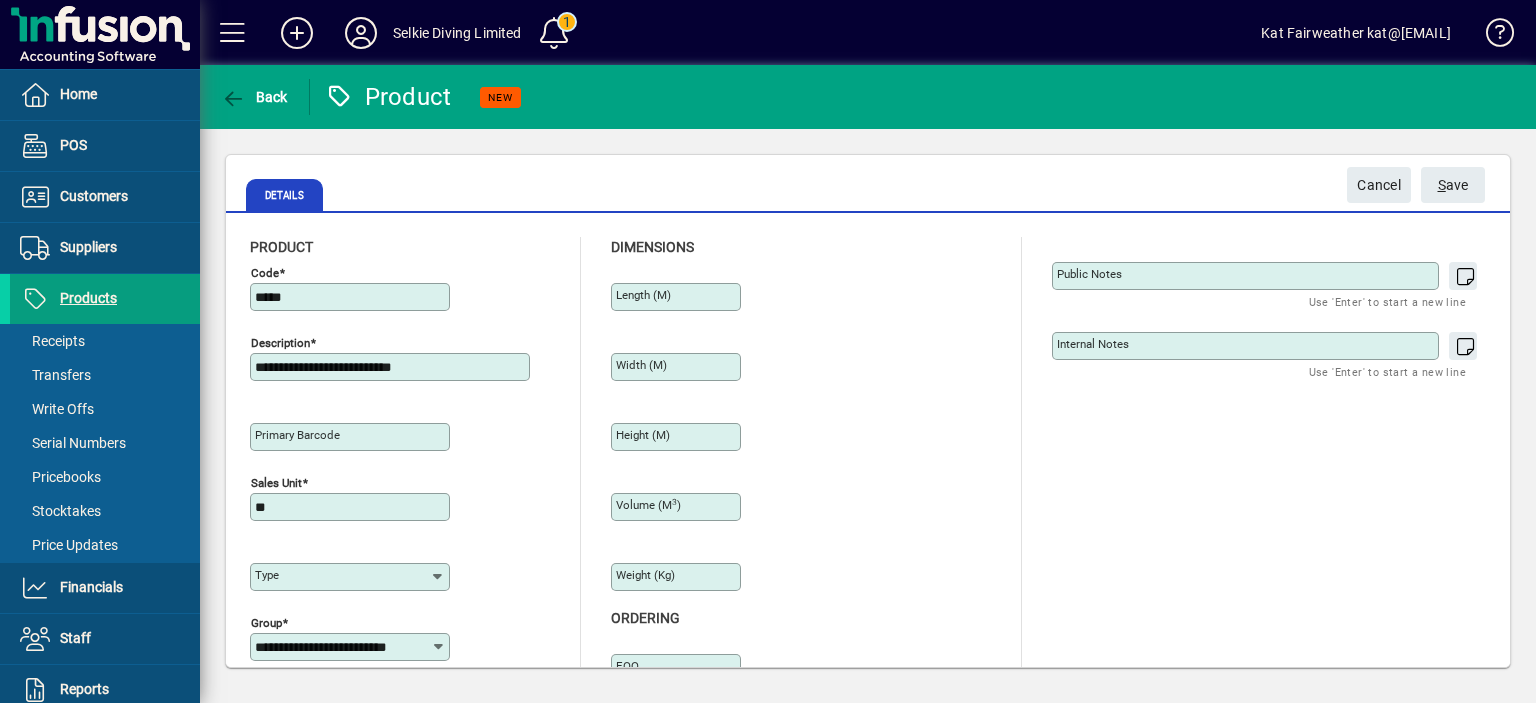 scroll, scrollTop: 0, scrollLeft: 0, axis: both 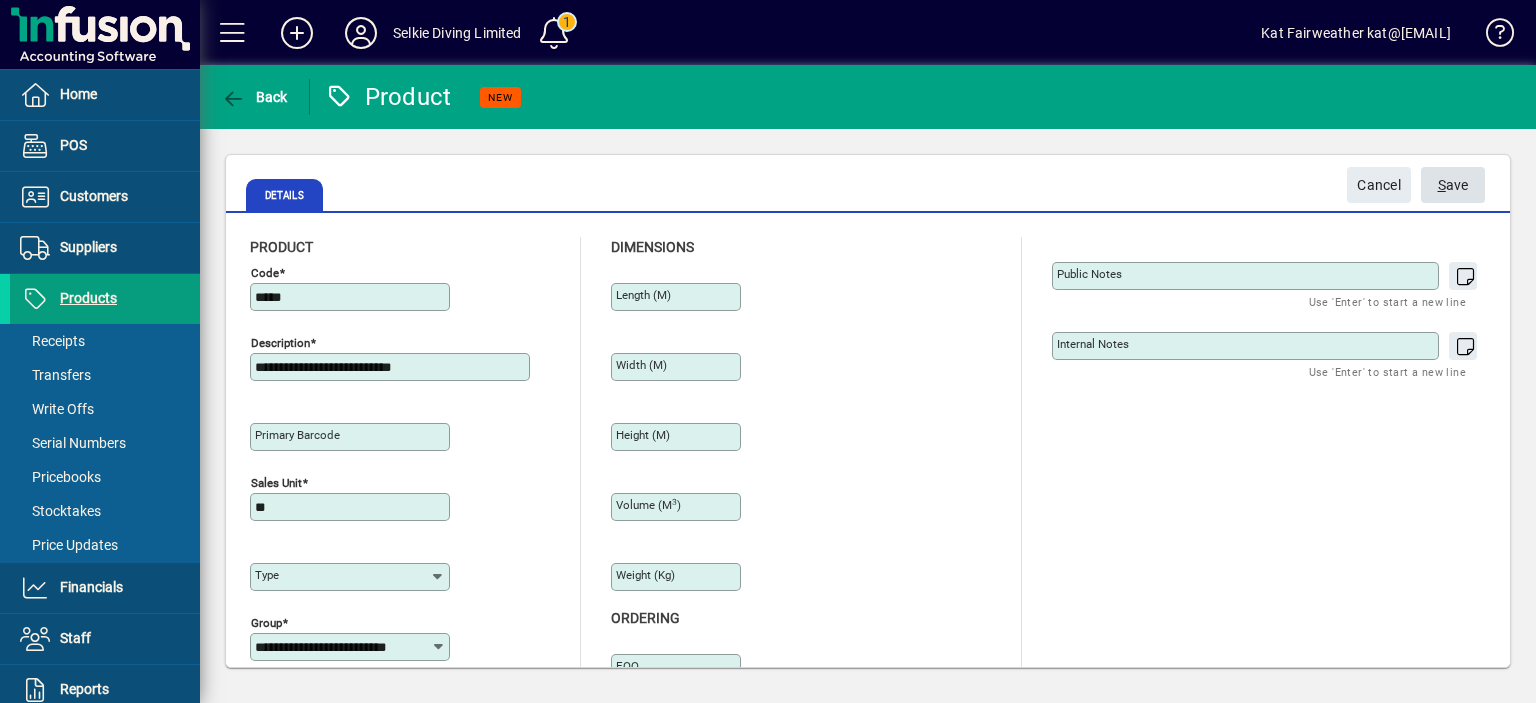 click on "S ave" 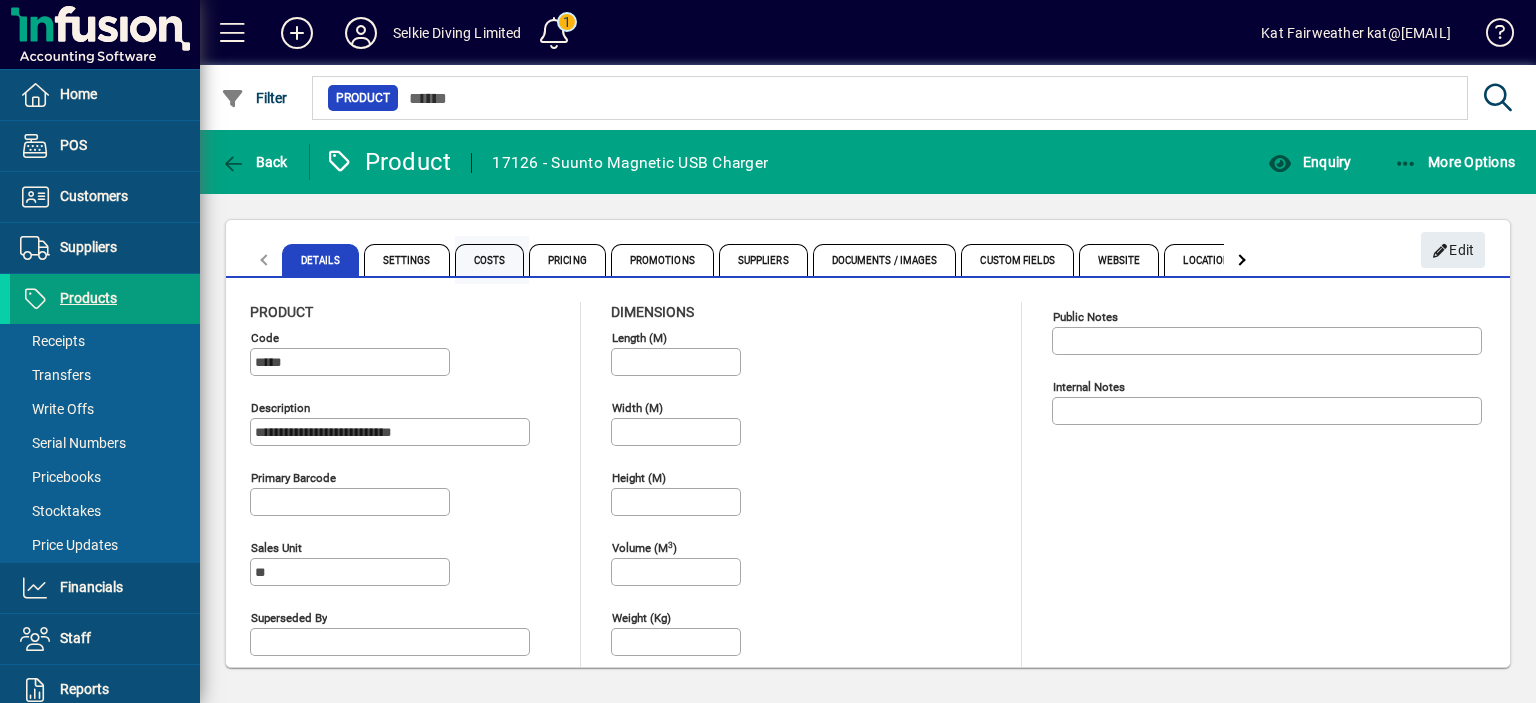 click on "Costs" at bounding box center (490, 260) 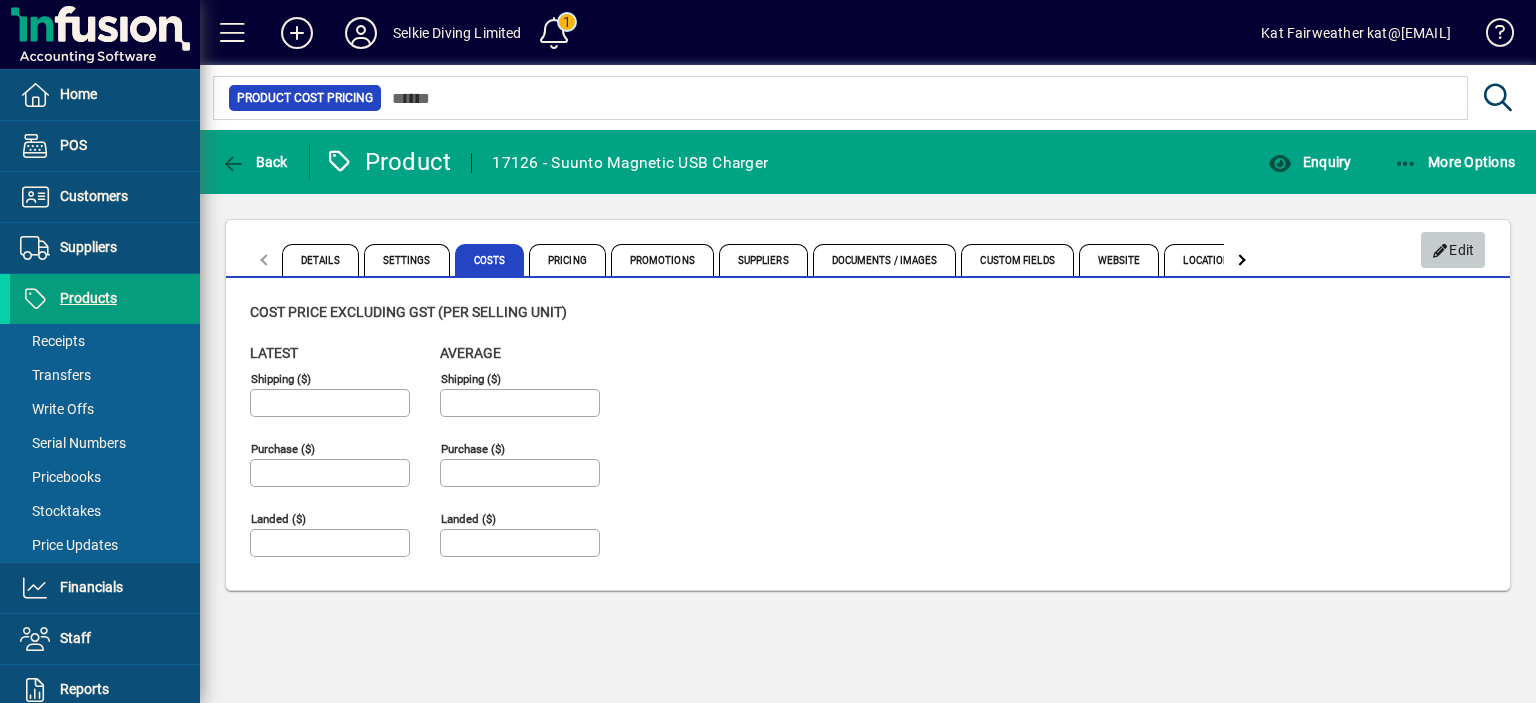 click on "Edit" 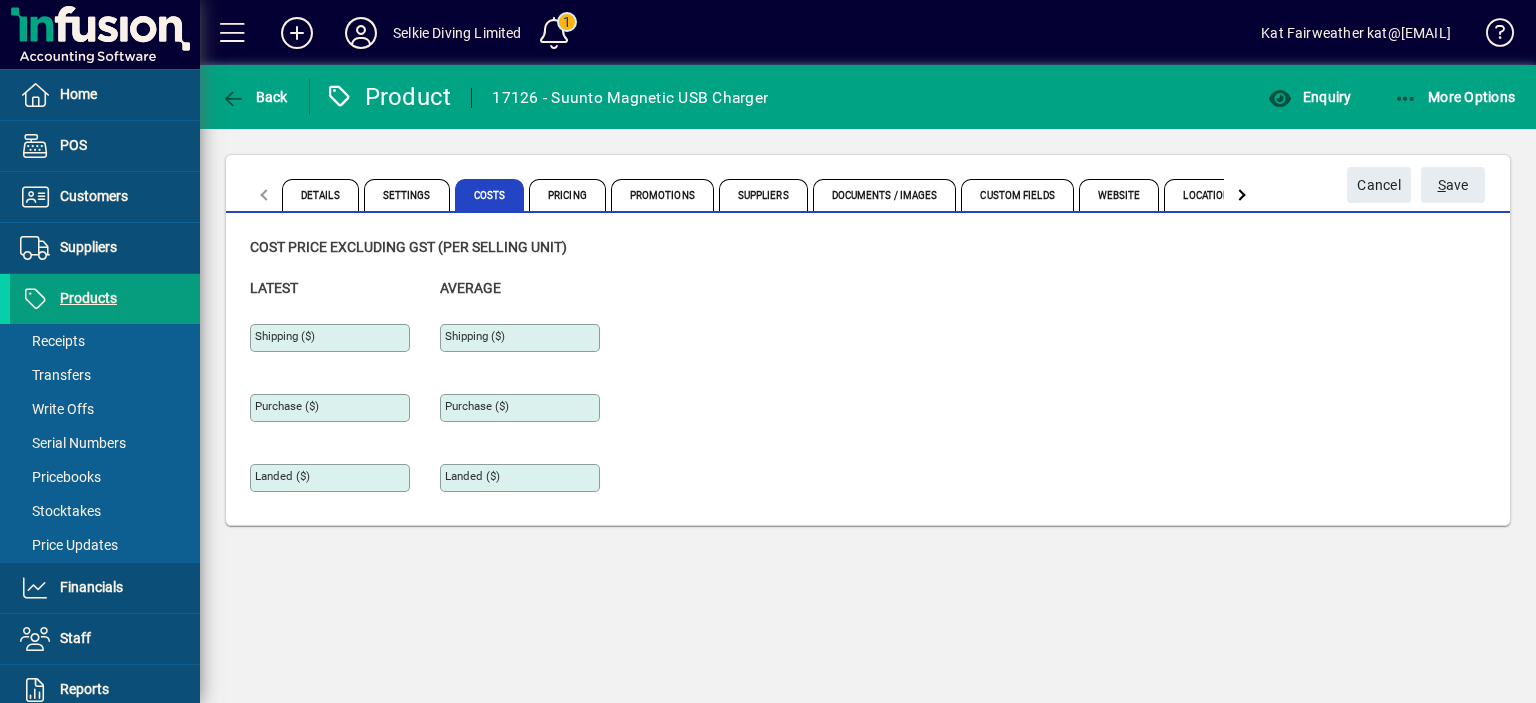 click on "Purchase ($)" at bounding box center [332, 408] 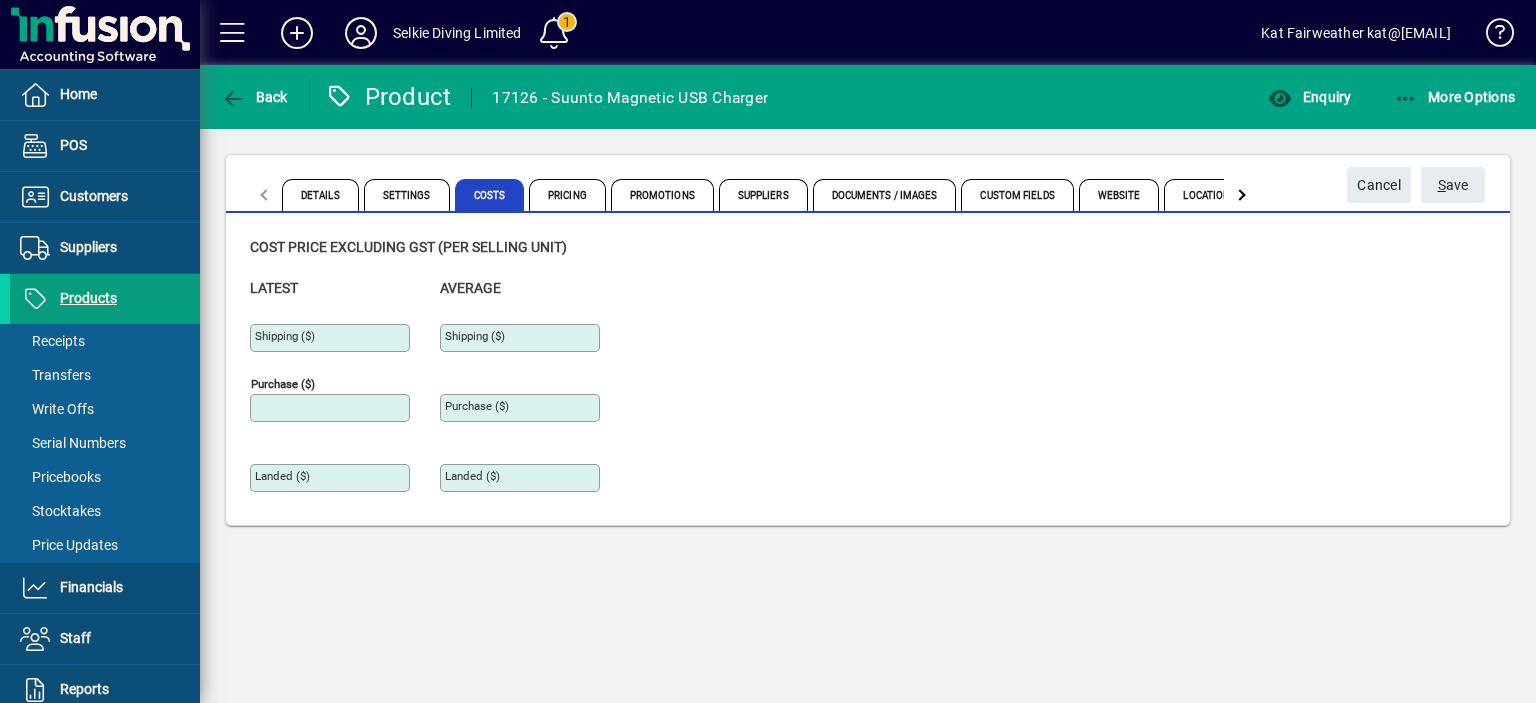 click on "Shipping ($)" at bounding box center (332, 338) 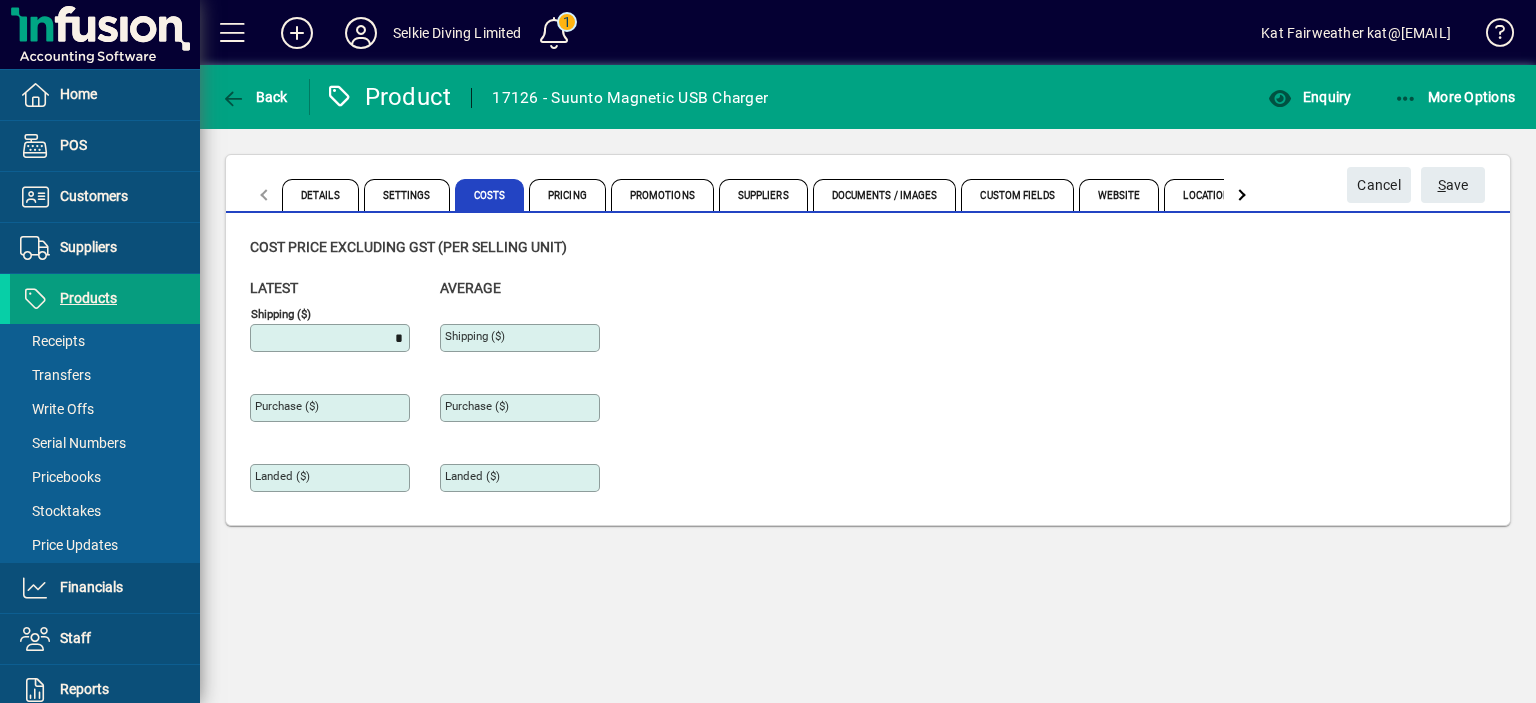 click on "Purchase ($)" at bounding box center (332, 408) 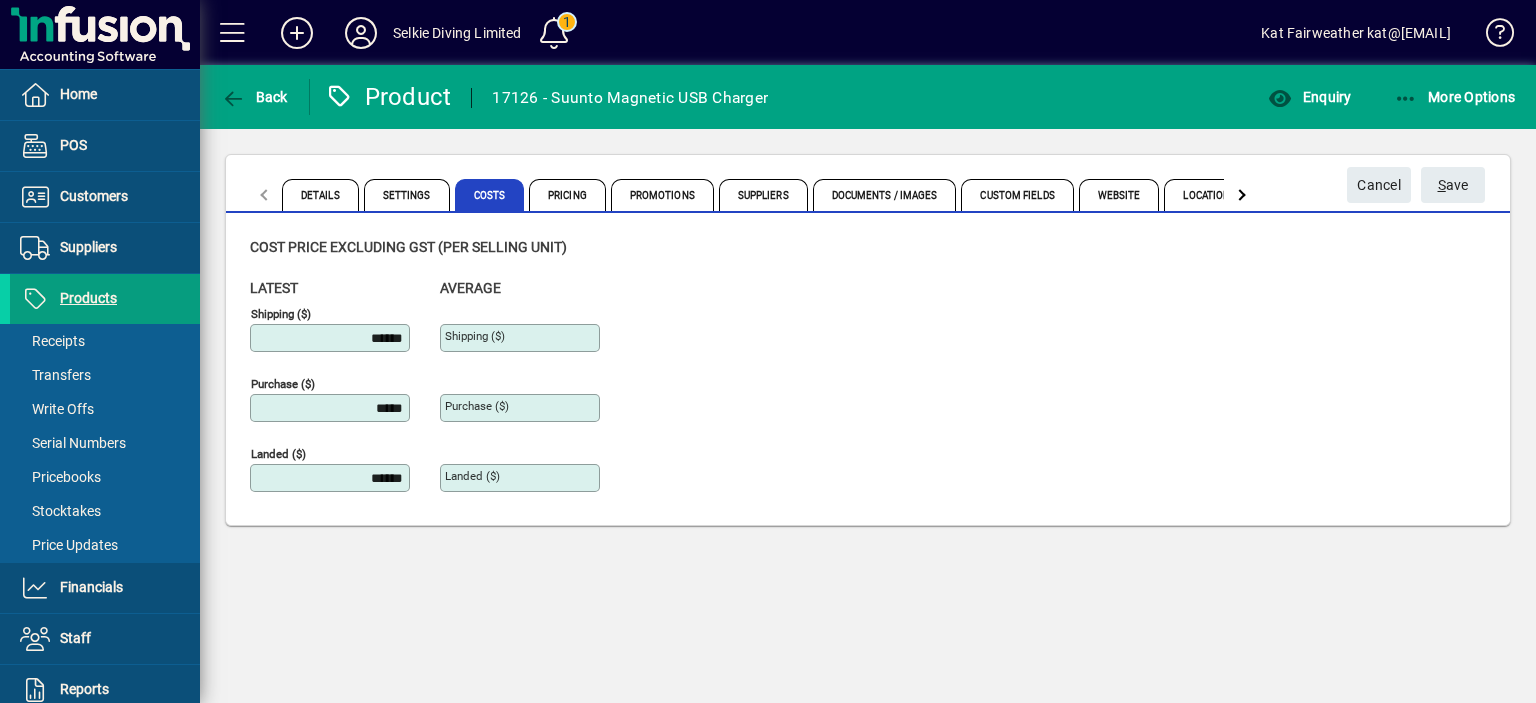 type on "*******" 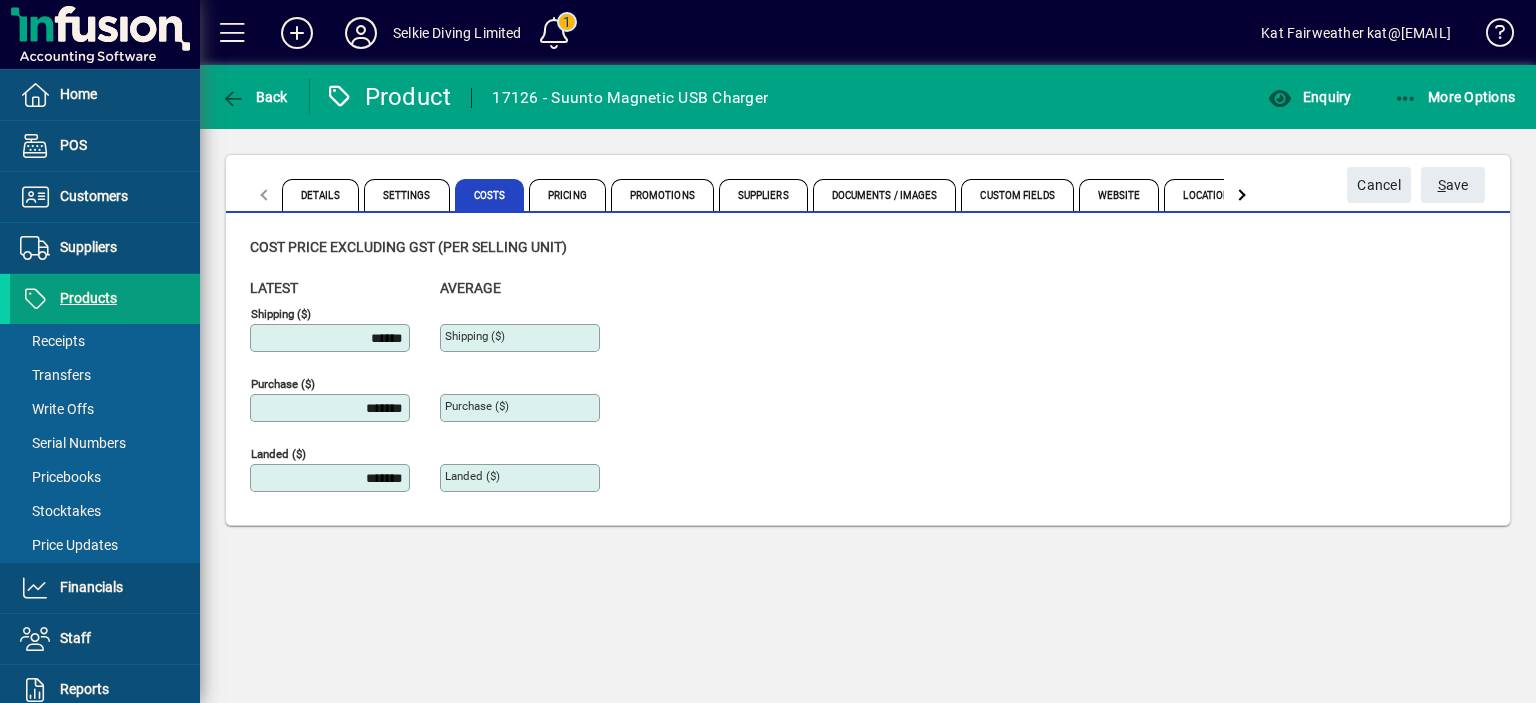 click on "Latest Shipping ($) ****** Purchase ($) ******* Landed ($) ******* Average Shipping ($) Purchase ($) Landed ($)" 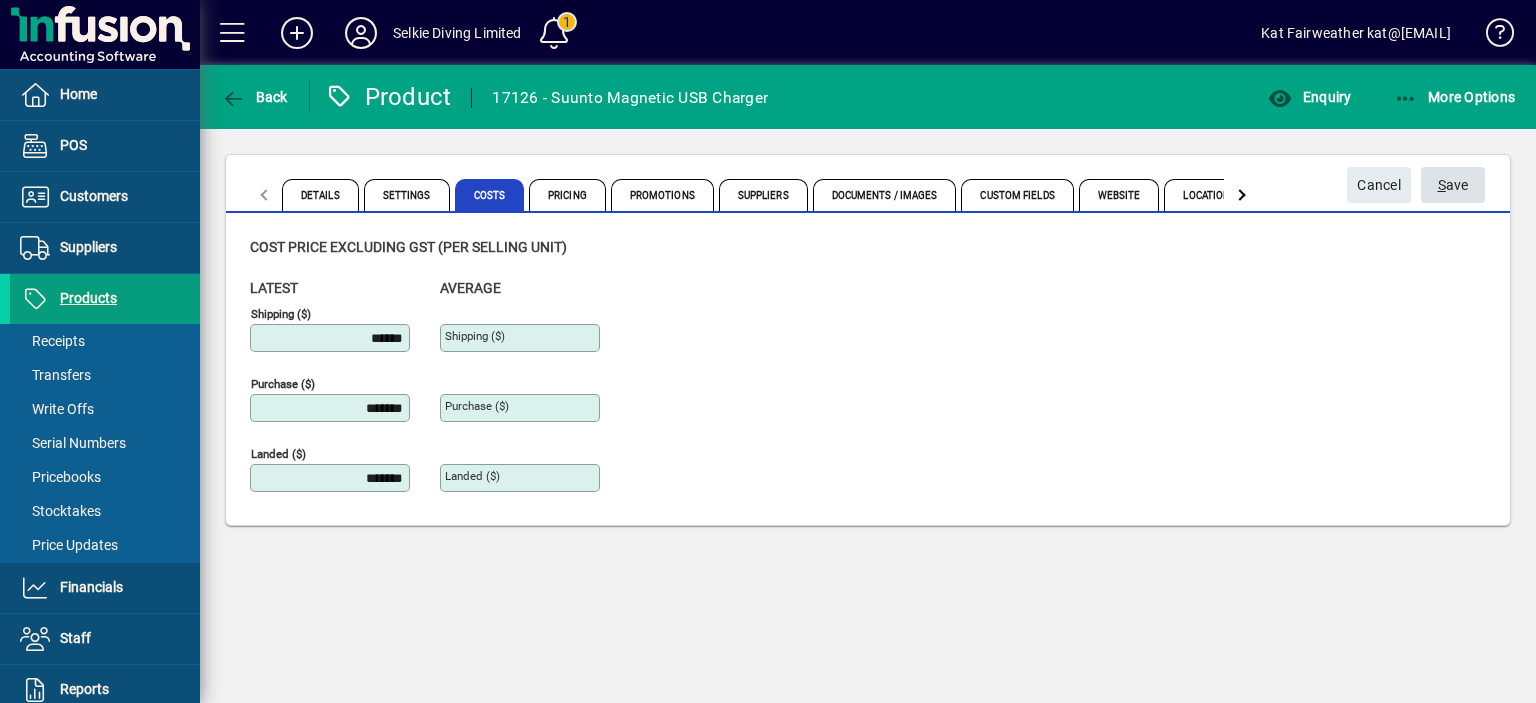click on "S" 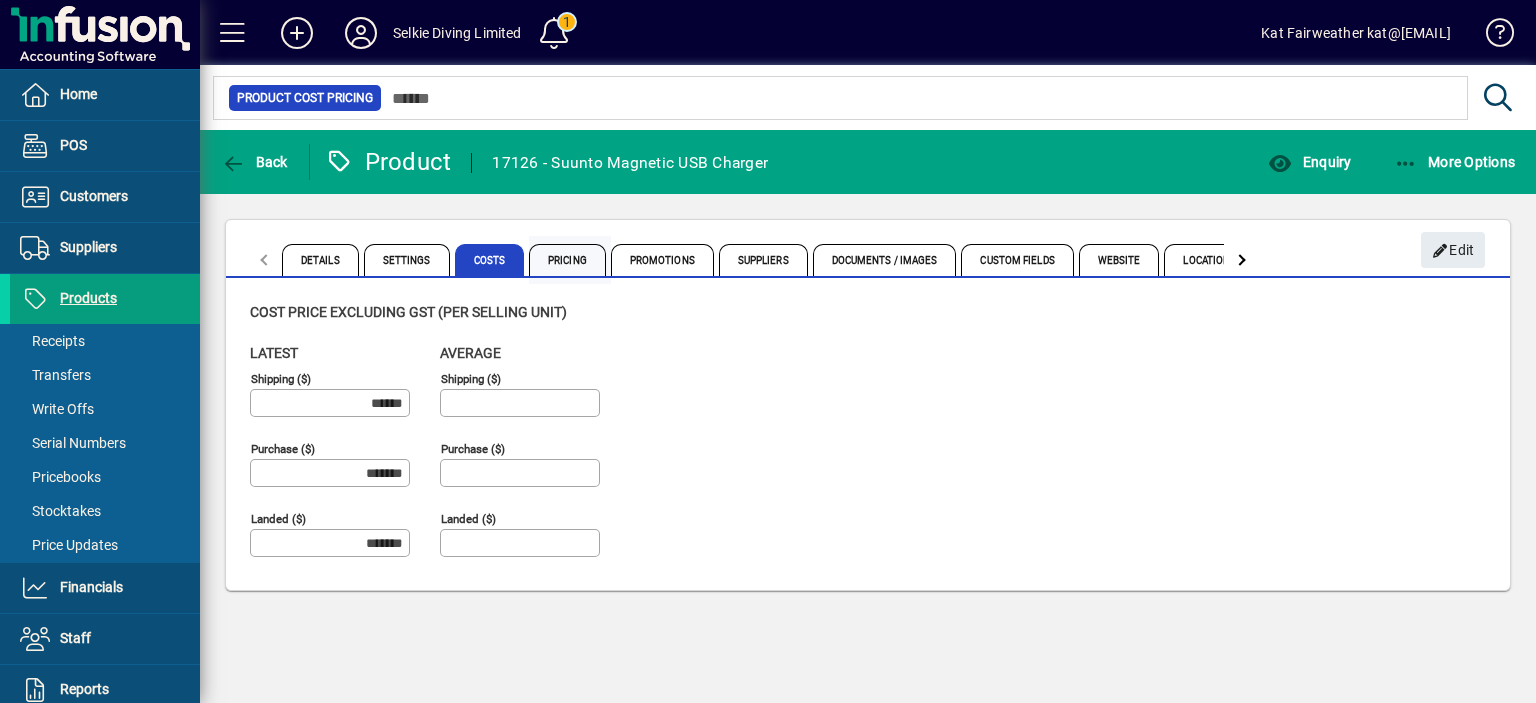 click on "Pricing" at bounding box center [567, 260] 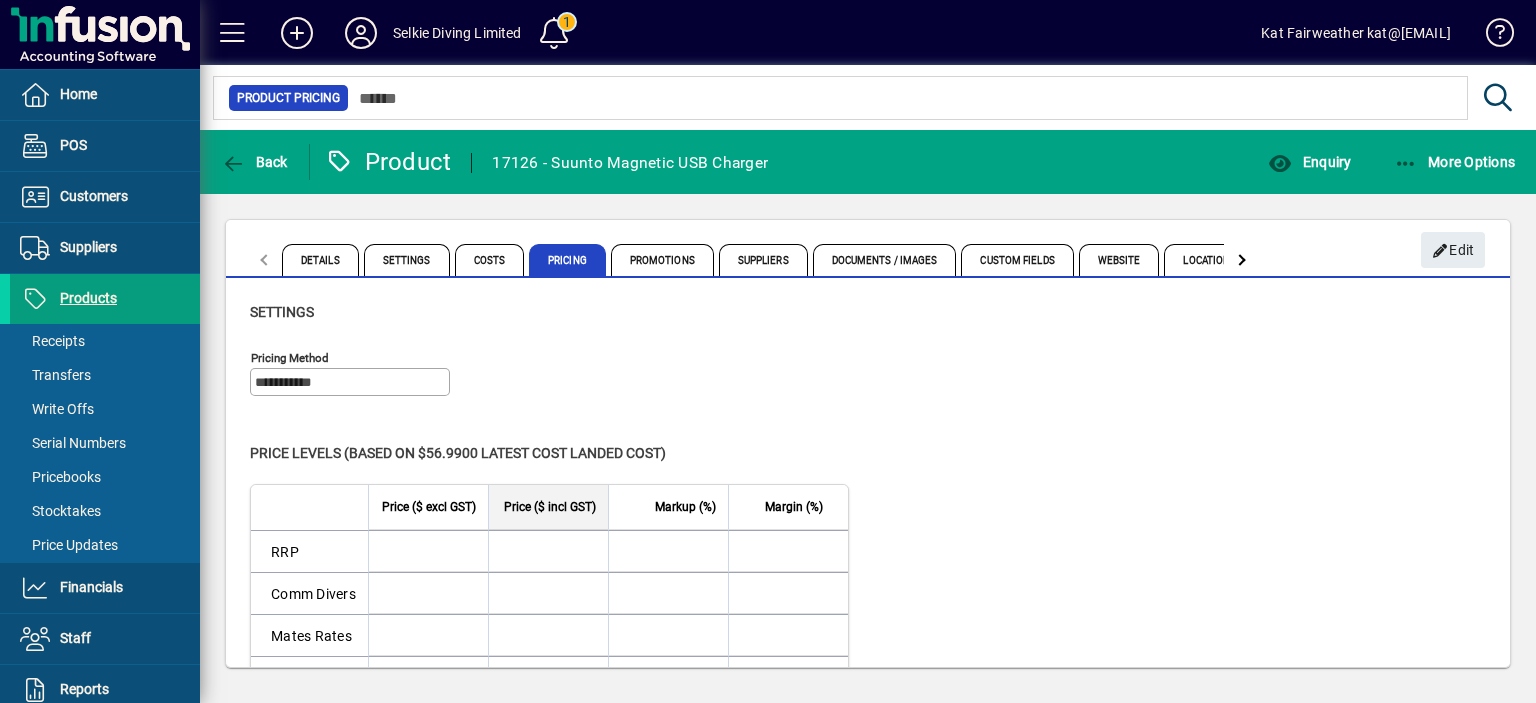 click at bounding box center [545, 551] 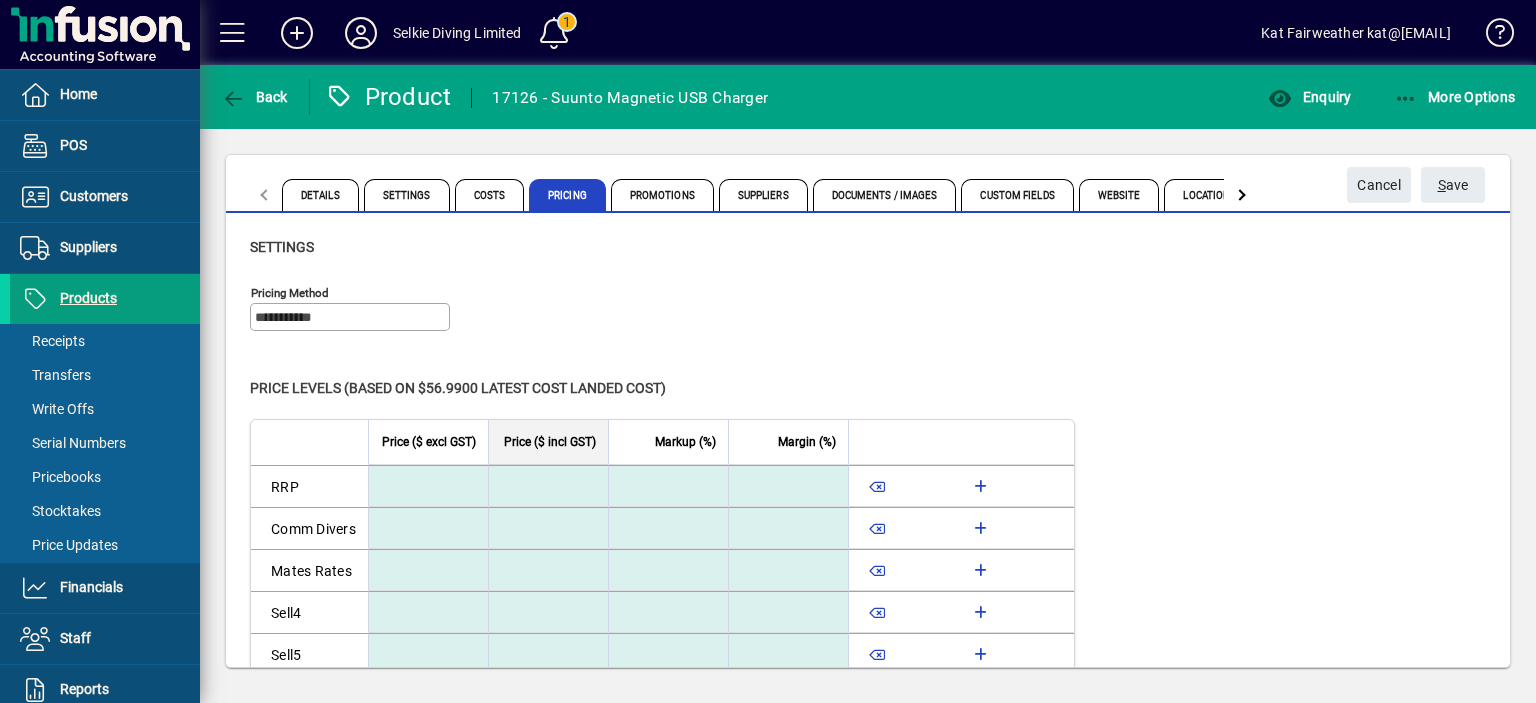 scroll, scrollTop: 100, scrollLeft: 0, axis: vertical 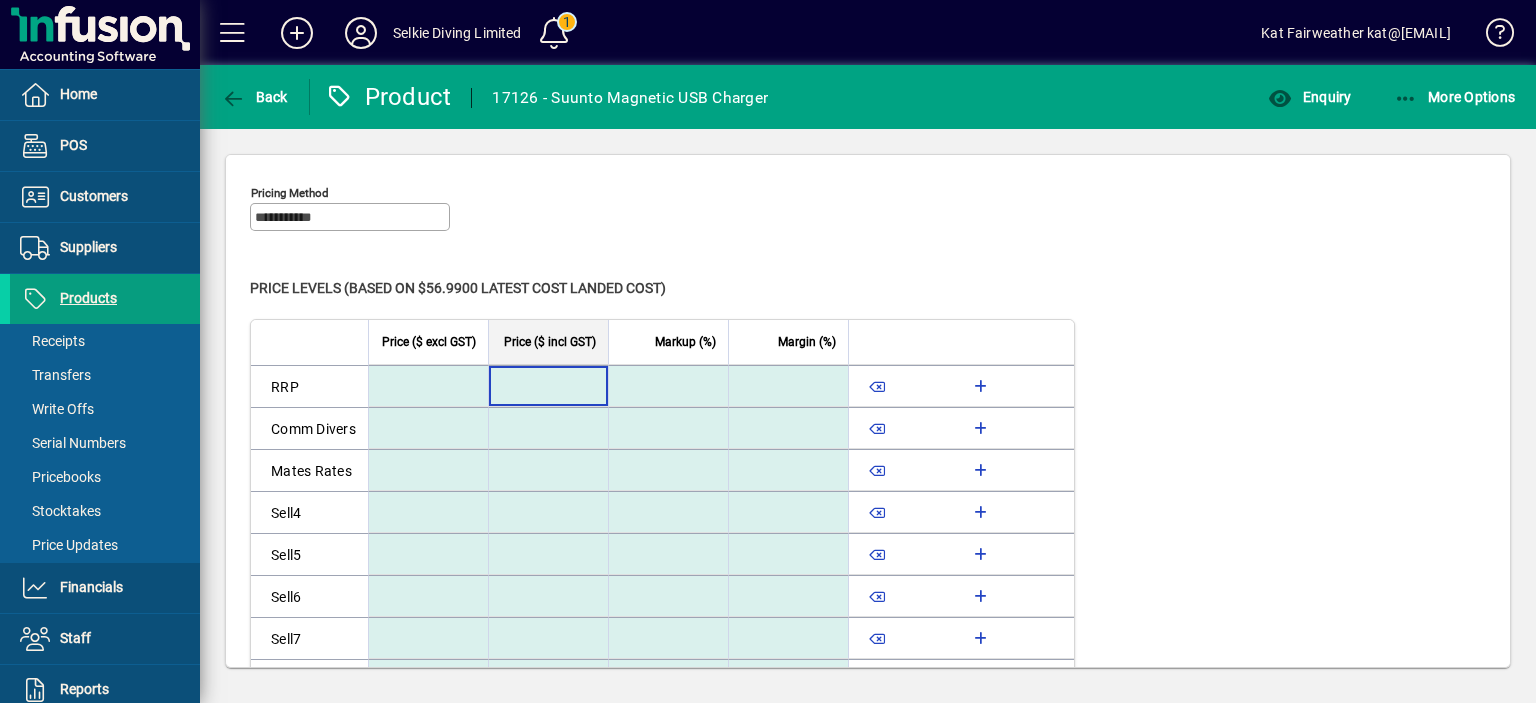 click at bounding box center [547, 386] 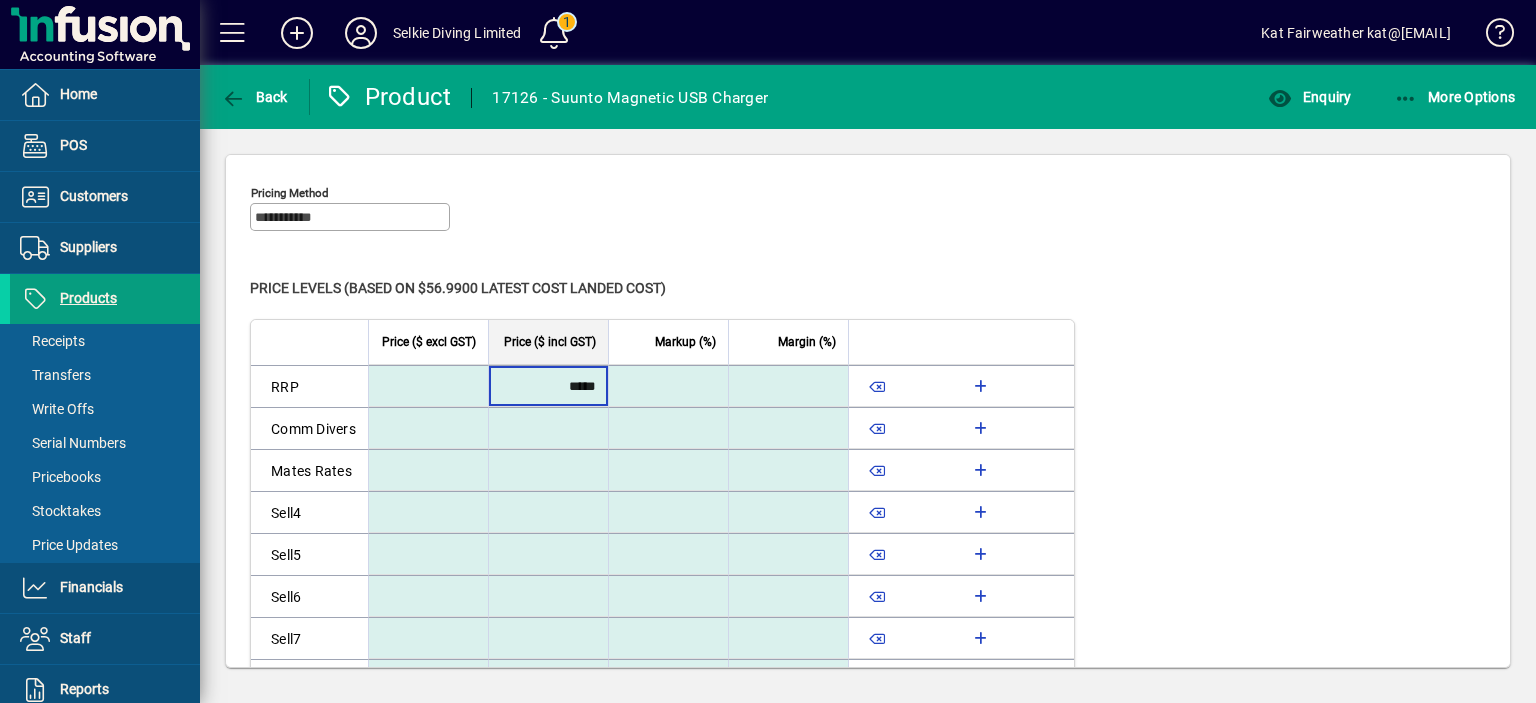 type on "*****" 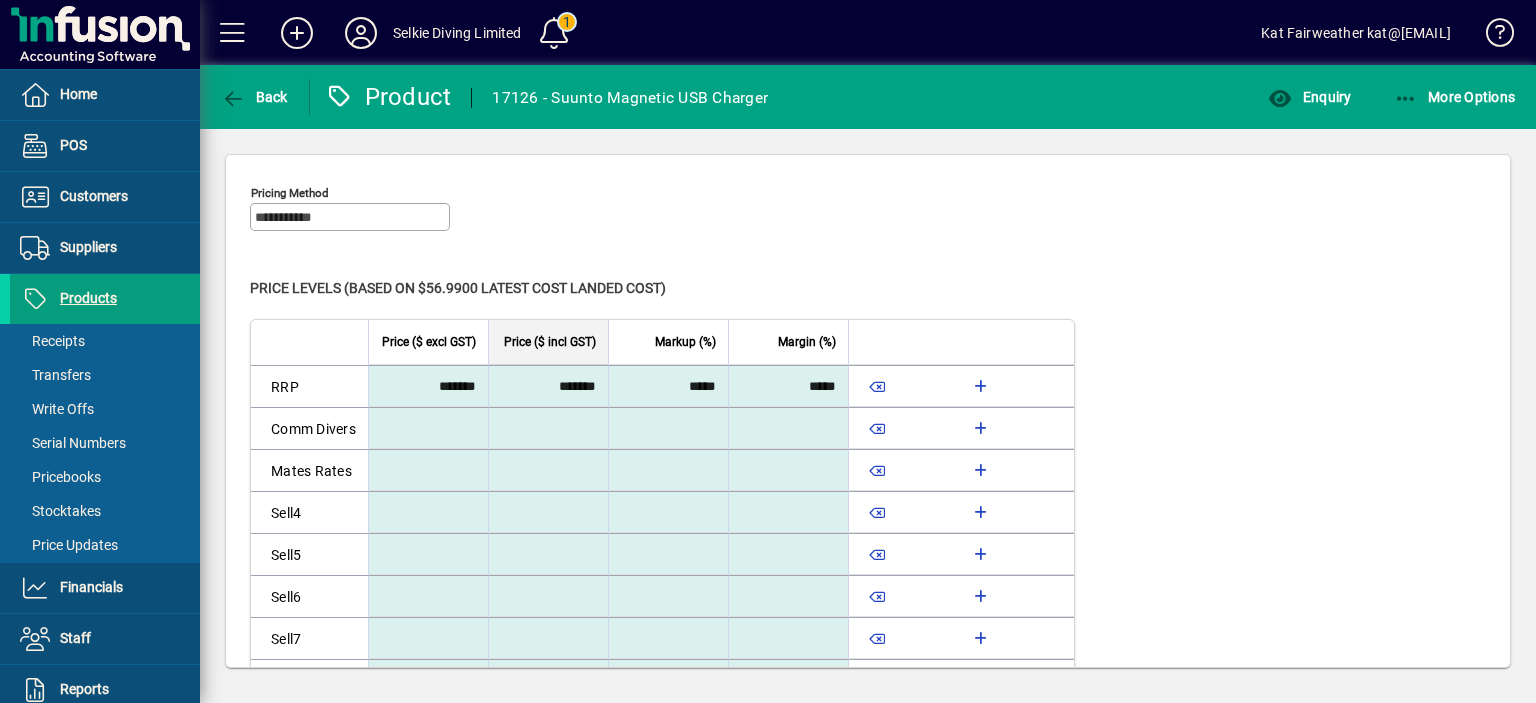 click at bounding box center (545, 428) 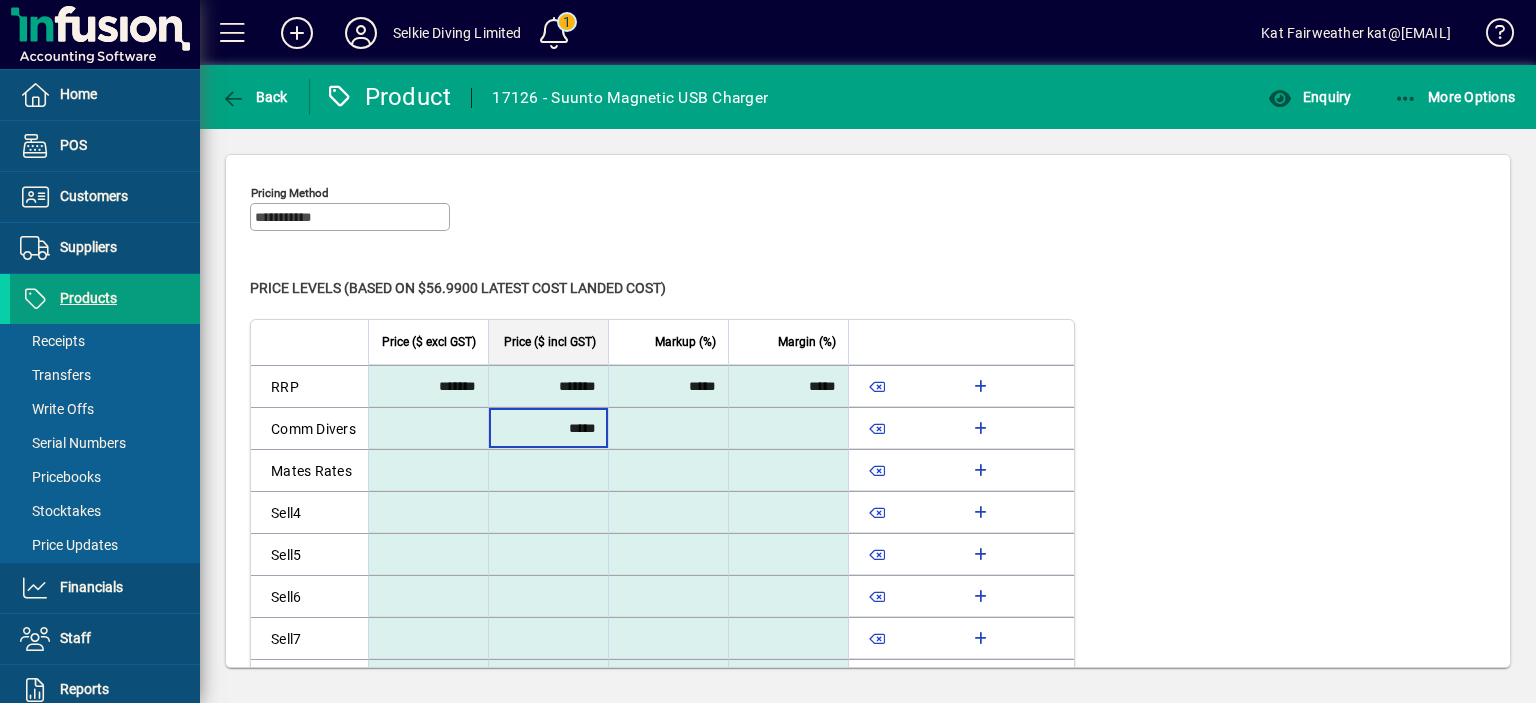 type on "*****" 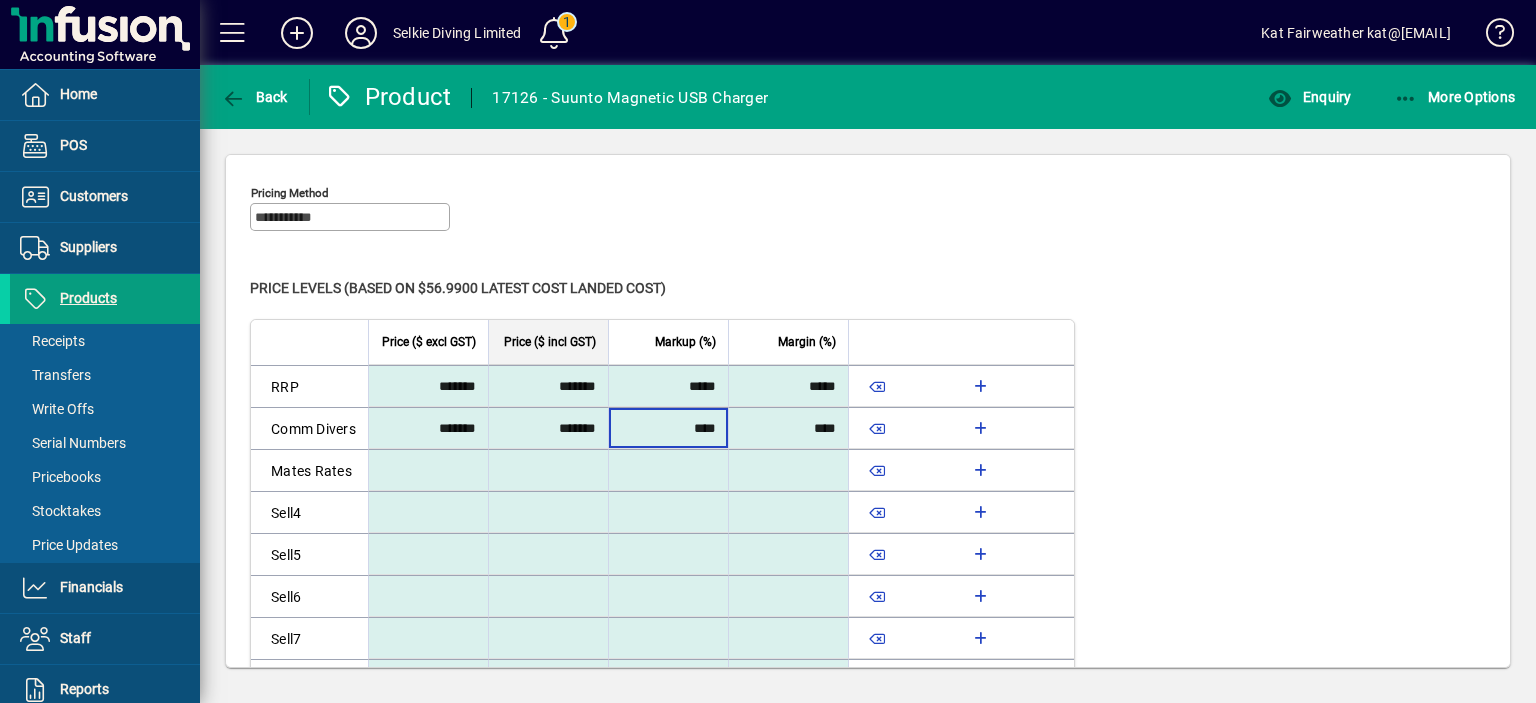 click on "*******" at bounding box center (545, 428) 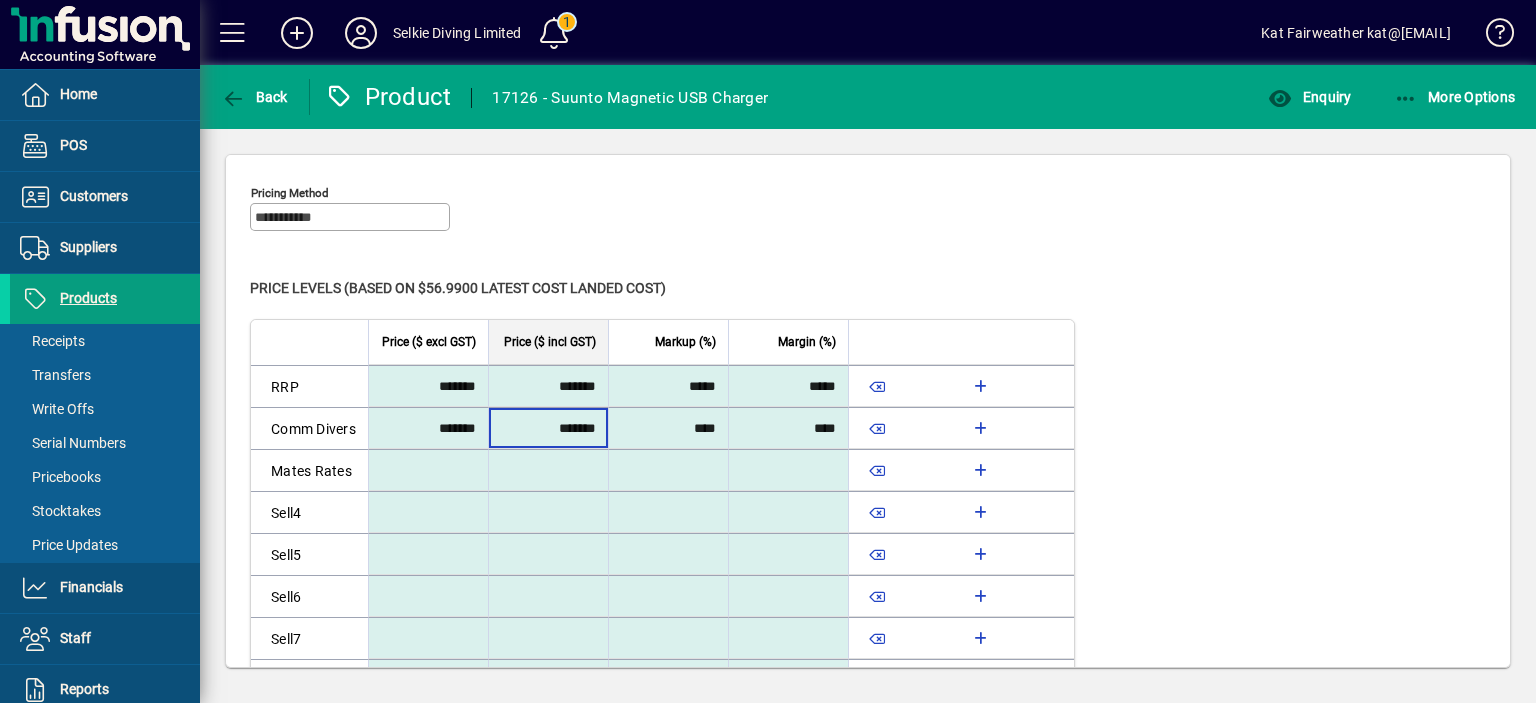 drag, startPoint x: 542, startPoint y: 424, endPoint x: 614, endPoint y: 430, distance: 72.249565 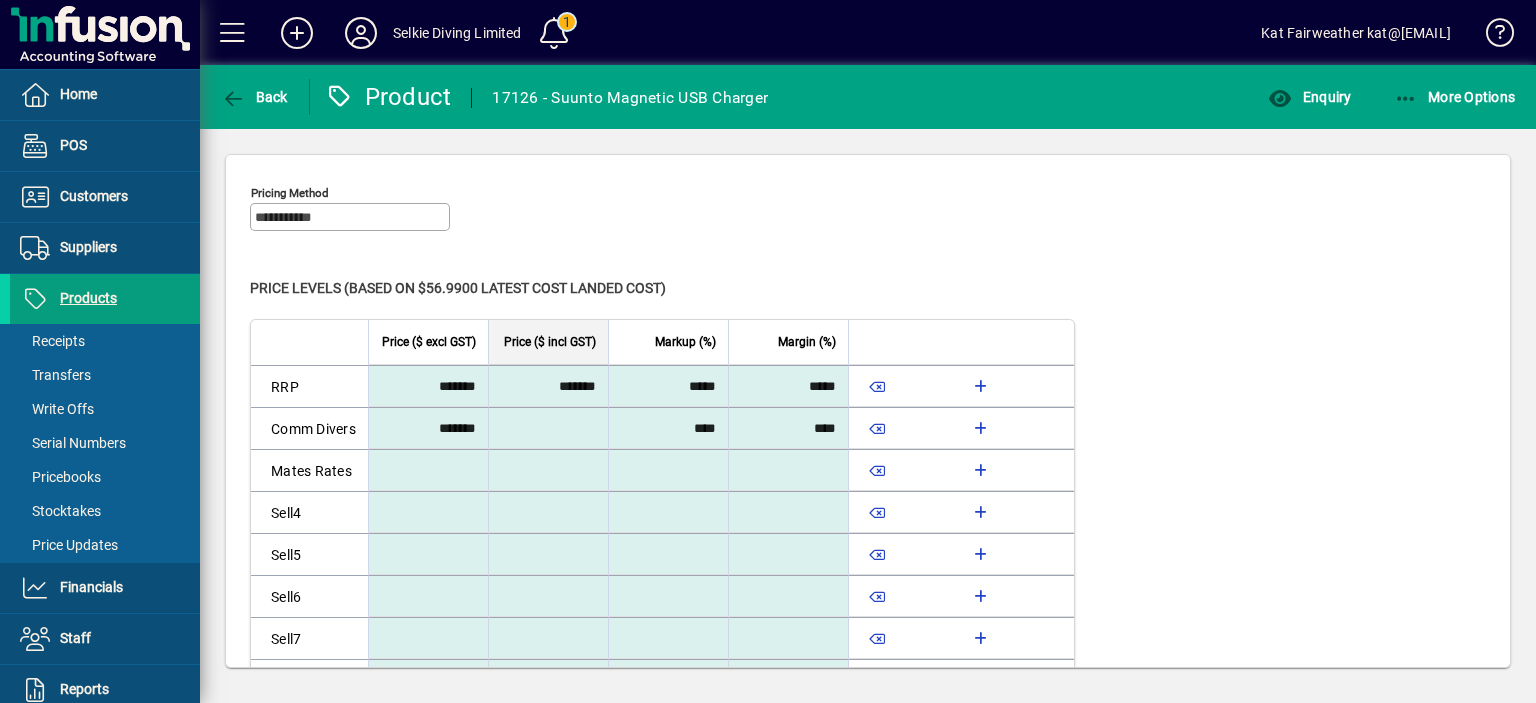 click at bounding box center [545, 428] 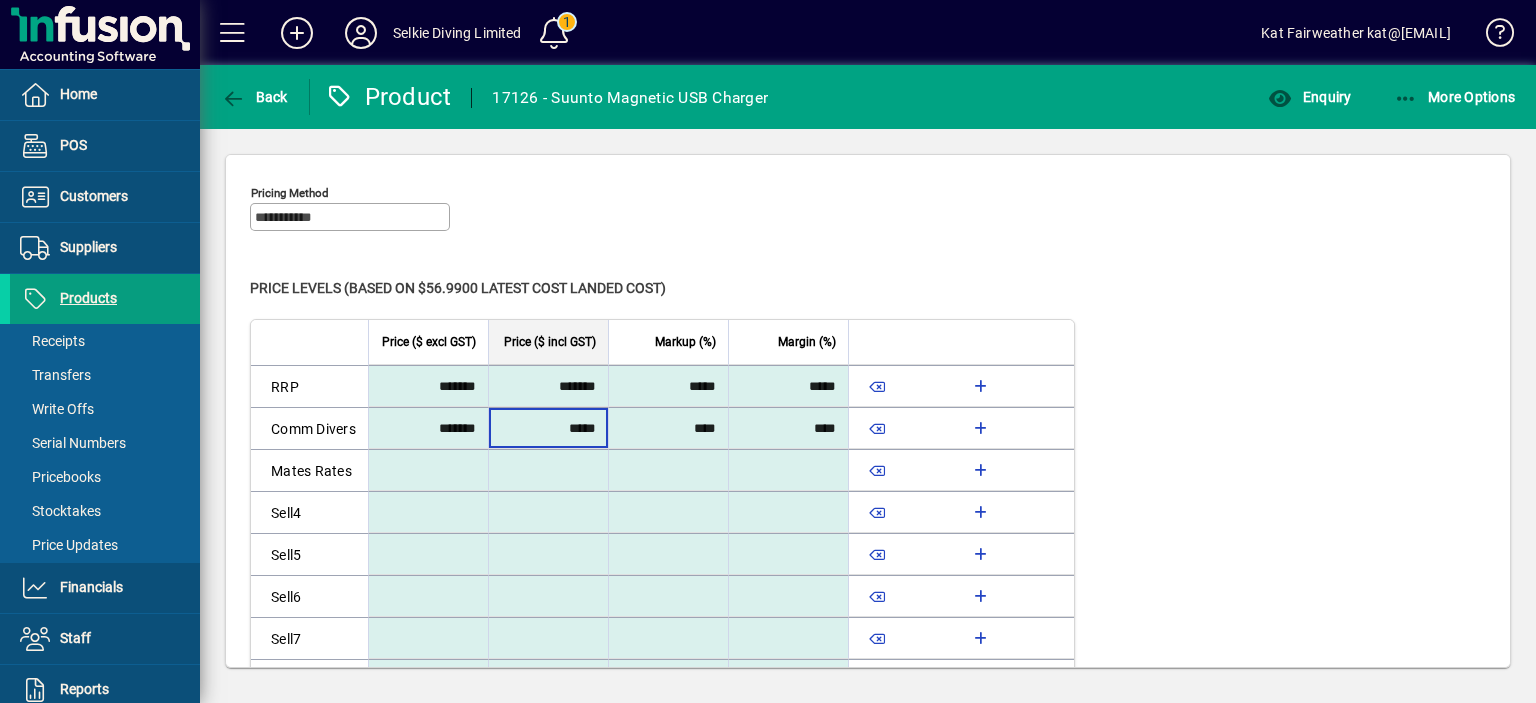 type on "*****" 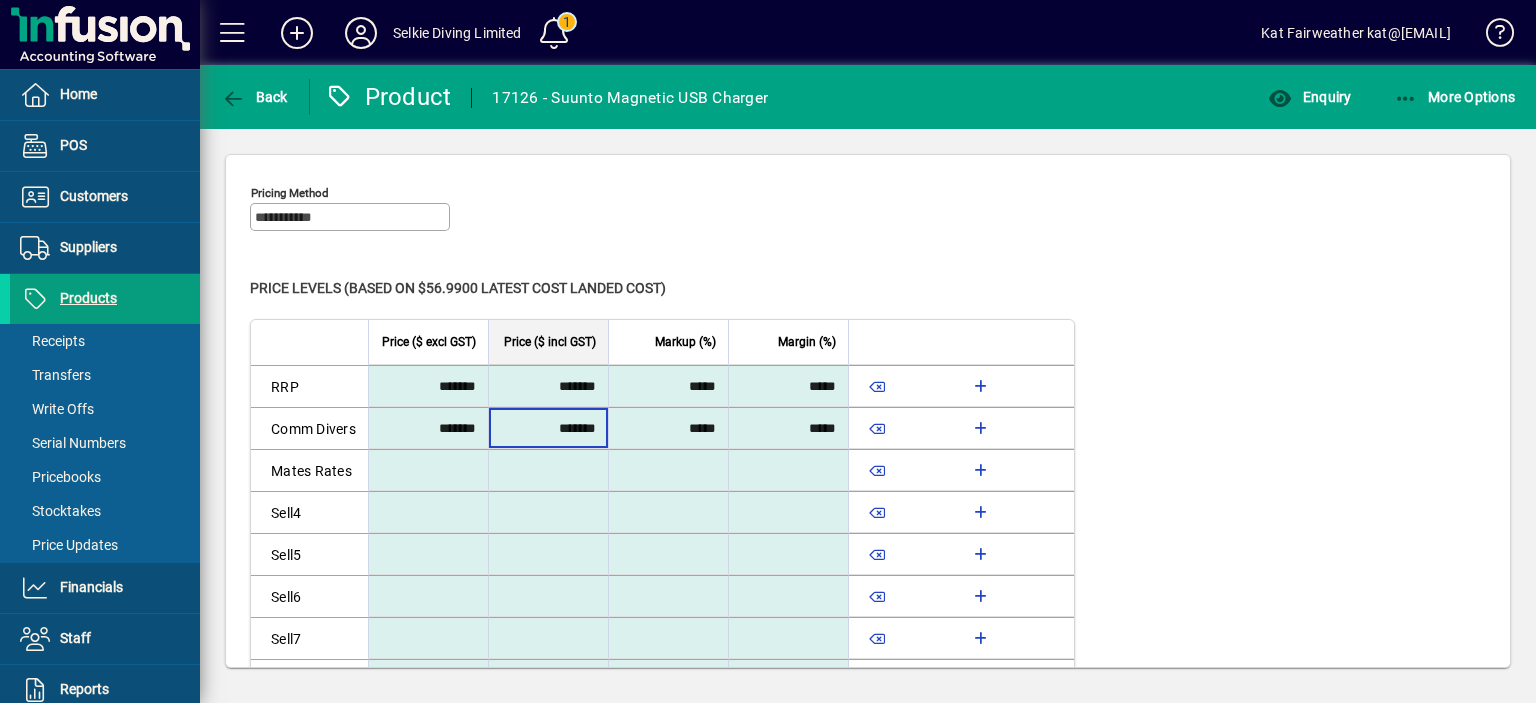 click at bounding box center (545, 470) 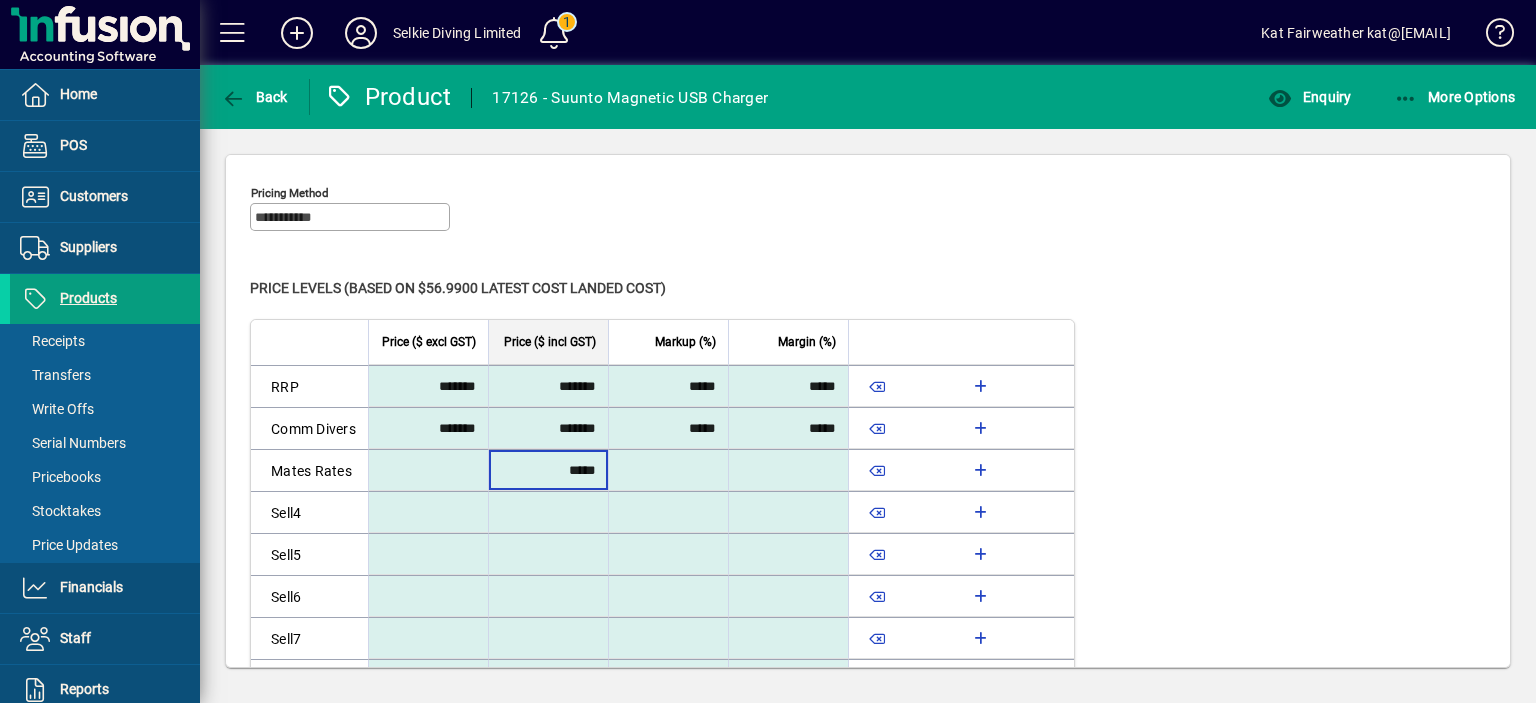 type on "*****" 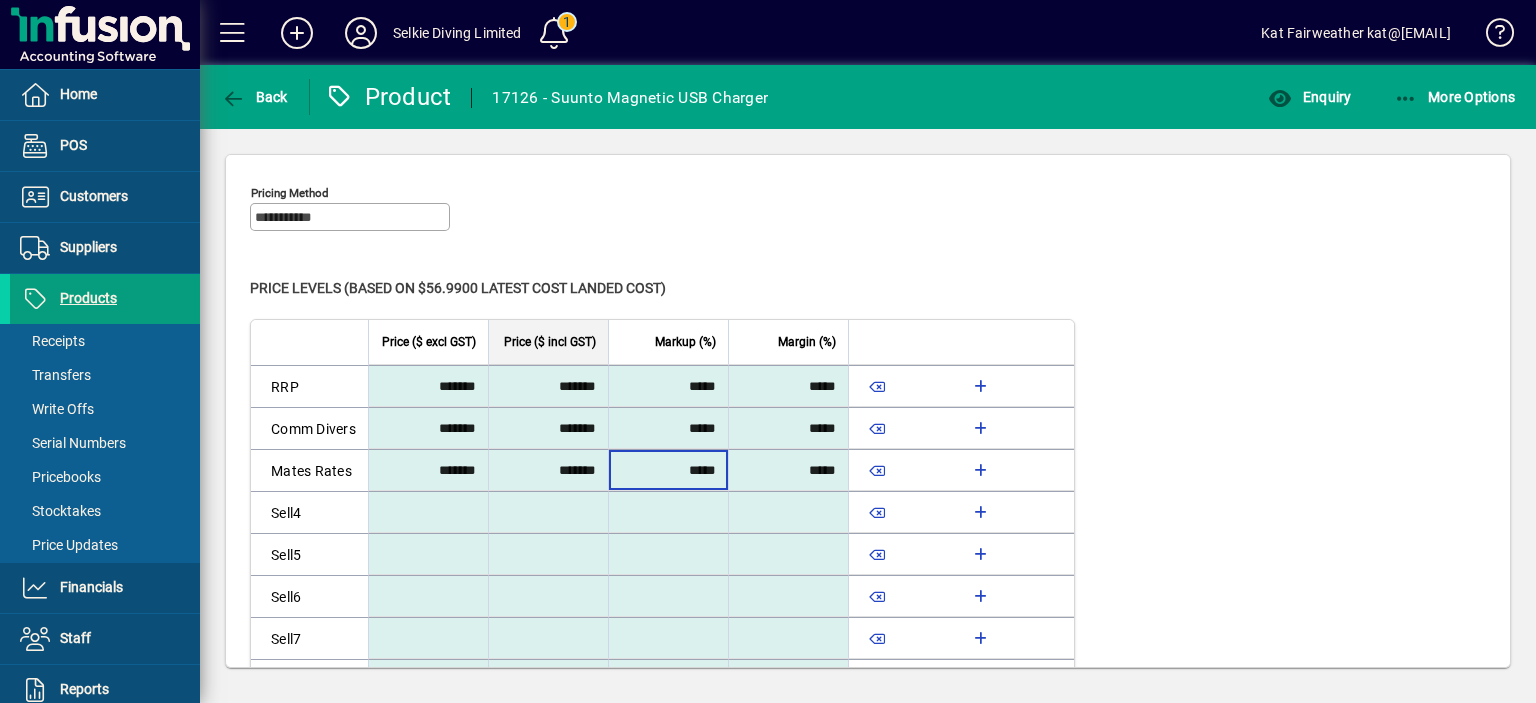 click on "Level   Price ($ excl GST)   Price ($ incl GST)   Markup (%)   Margin (%)   RRP  ******* ******* ***** *****  Comm Divers  ******* ******* ***** *****  Mates Rates  ******* ******* ***** *****  Sell4   Sell5   Sell6   Sell7   Sell8" 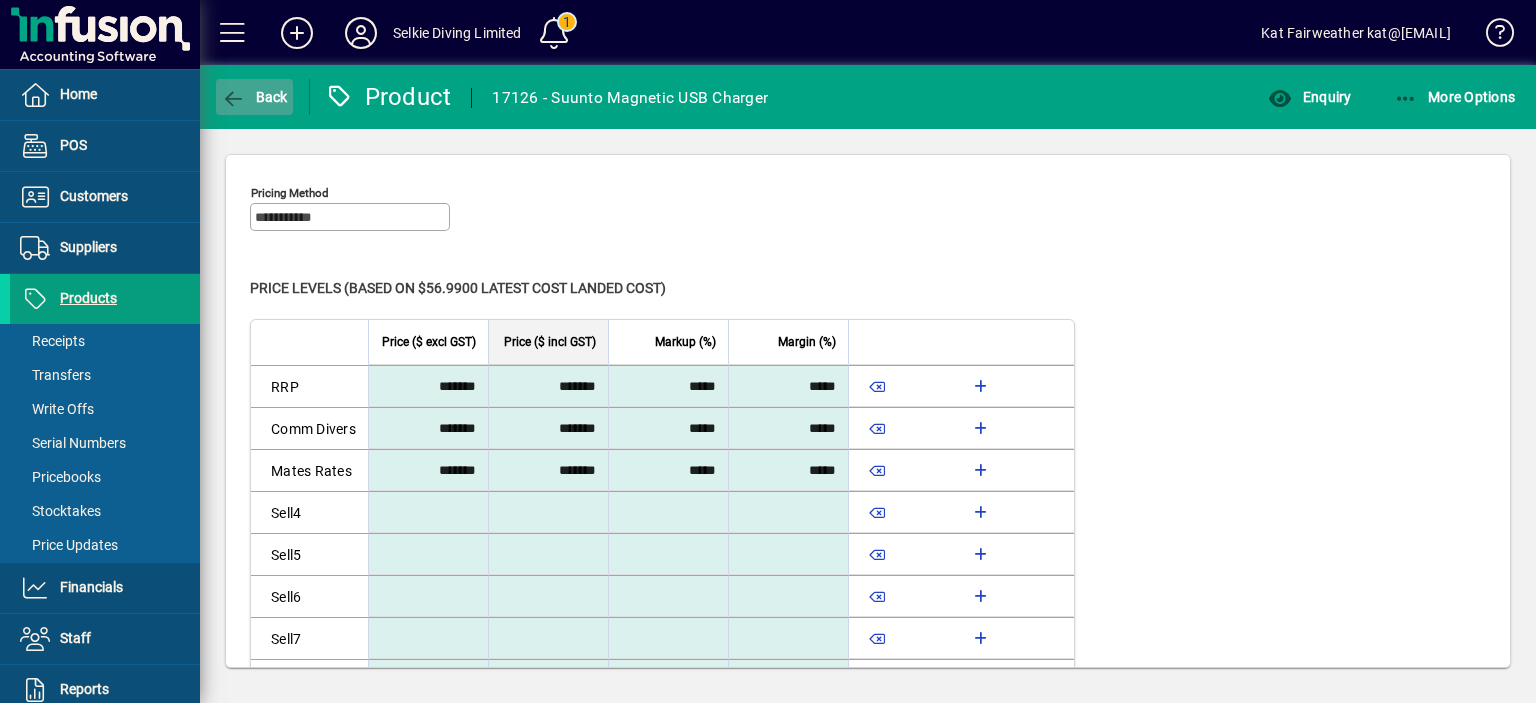 click 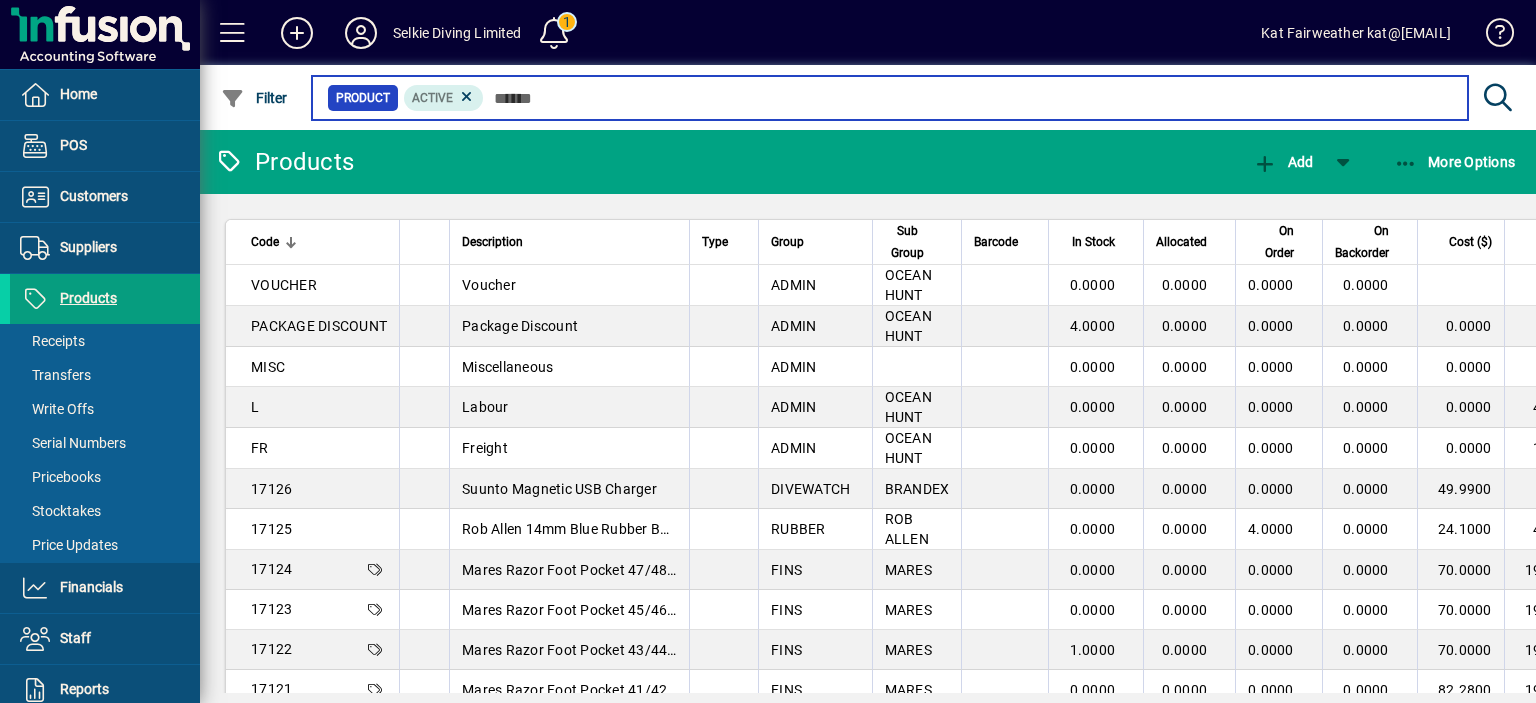 click at bounding box center [968, 98] 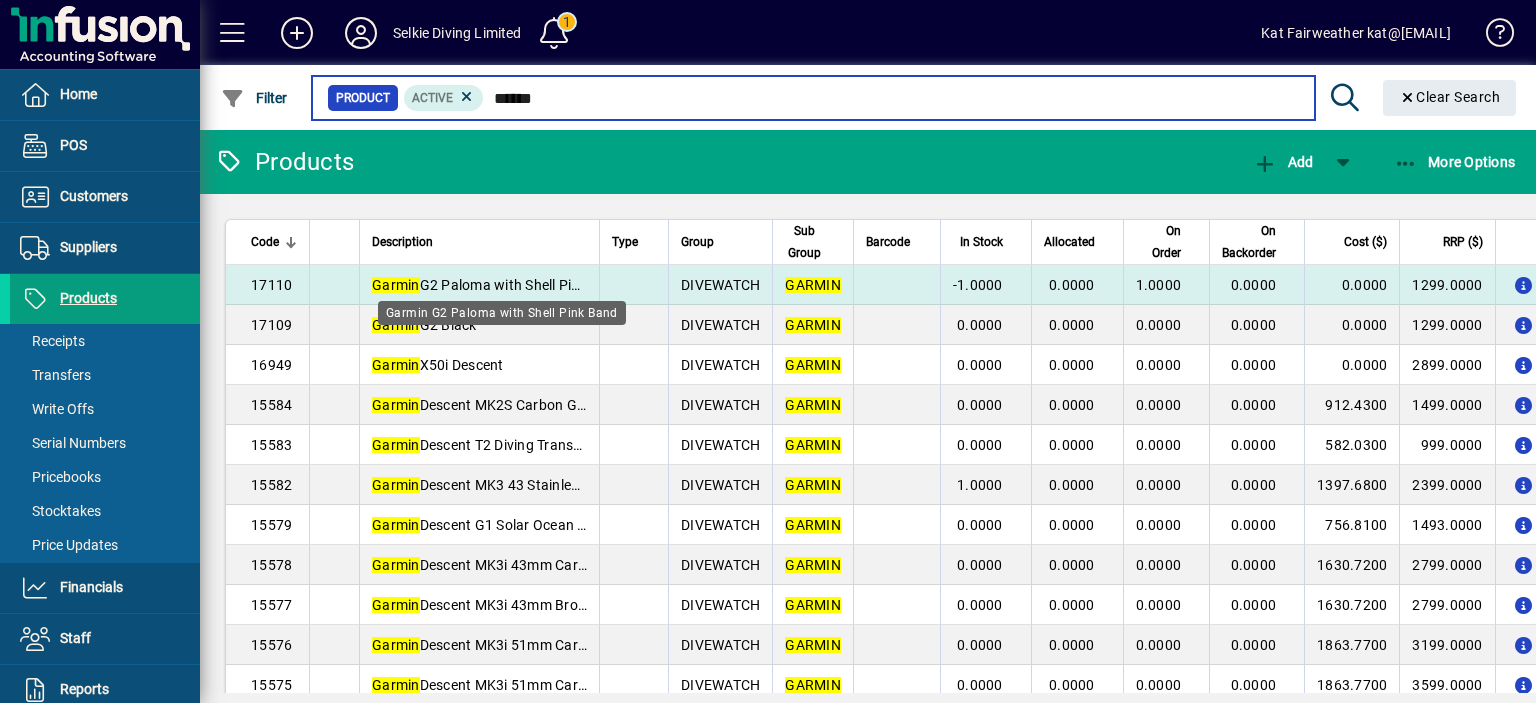 type on "******" 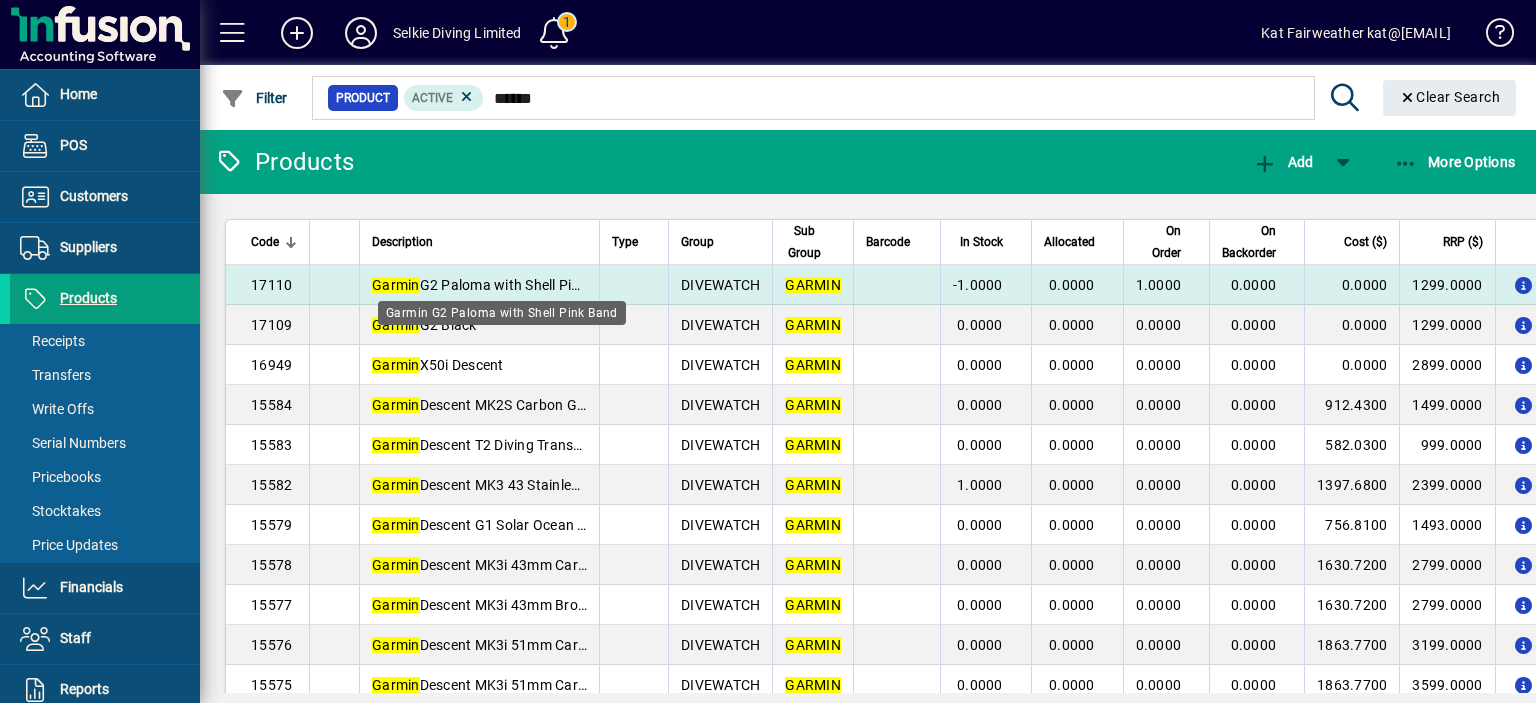 click on "Garmin  G2 Paloma with Shell Pink Band" at bounding box center [498, 285] 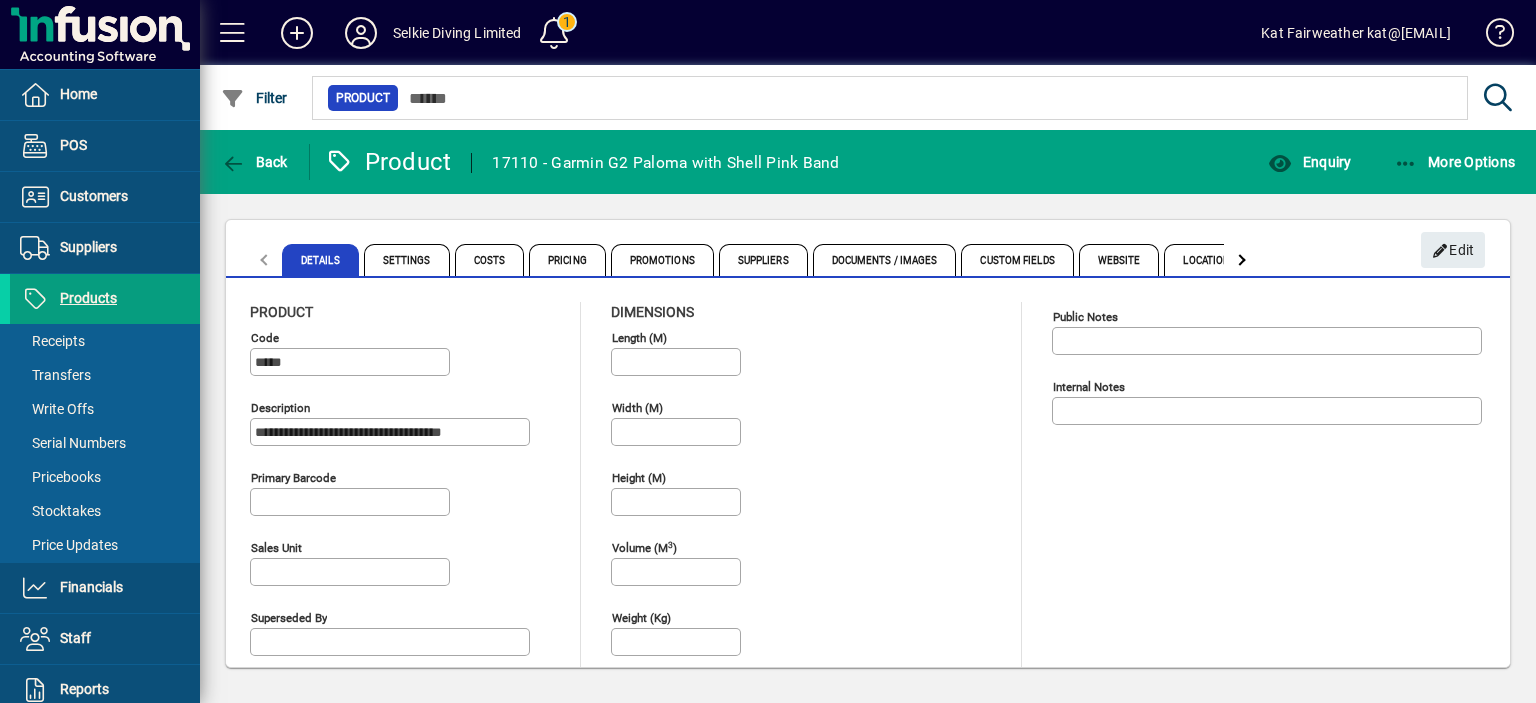 type on "**********" 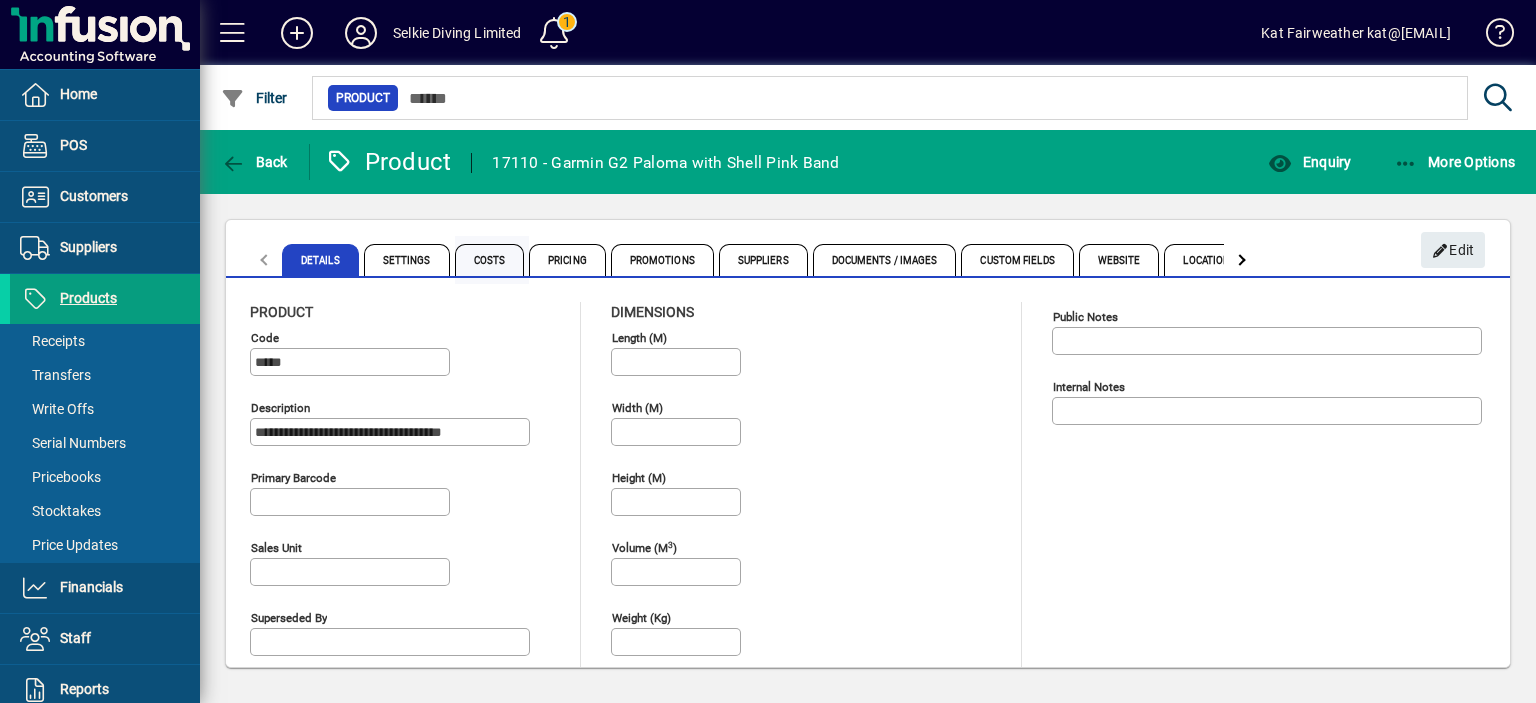 click on "Costs" at bounding box center [490, 260] 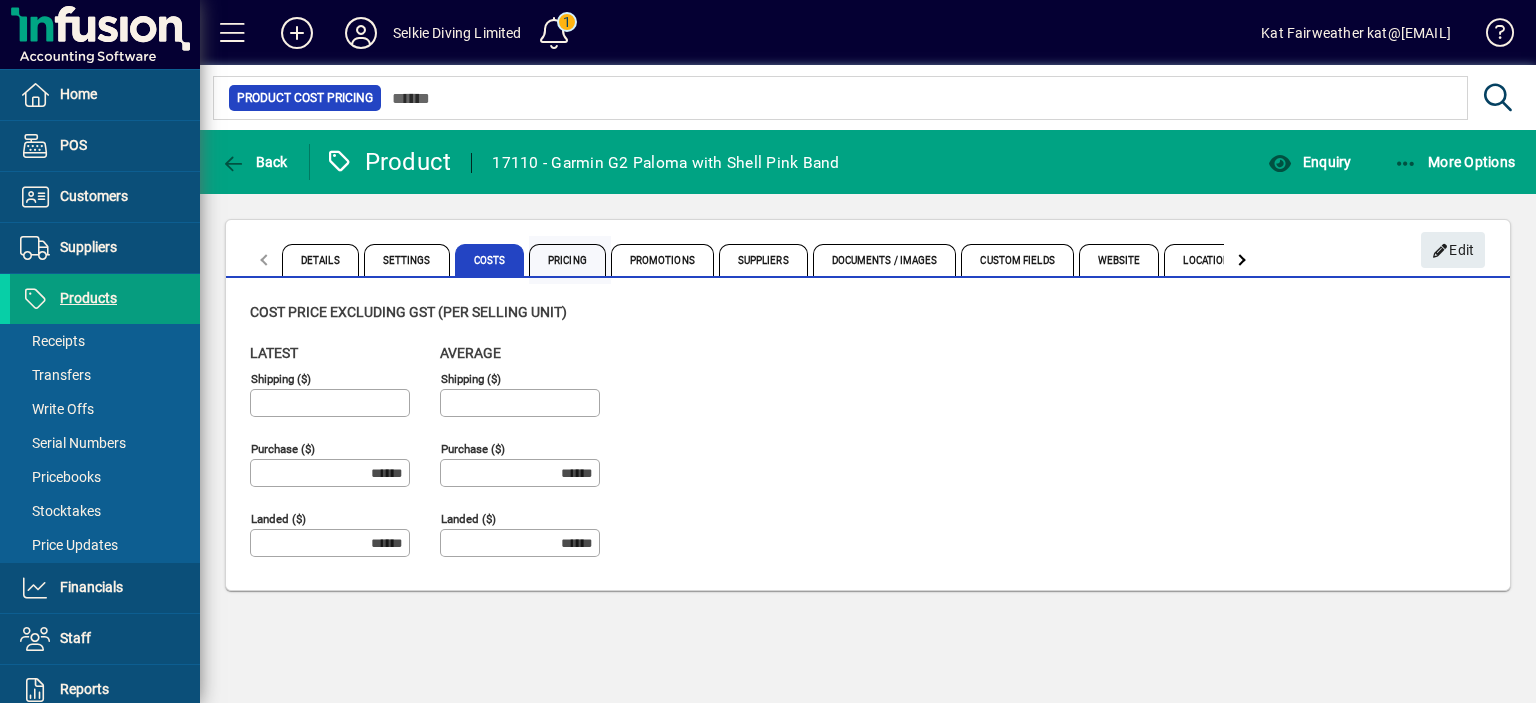 click on "Pricing" at bounding box center [567, 260] 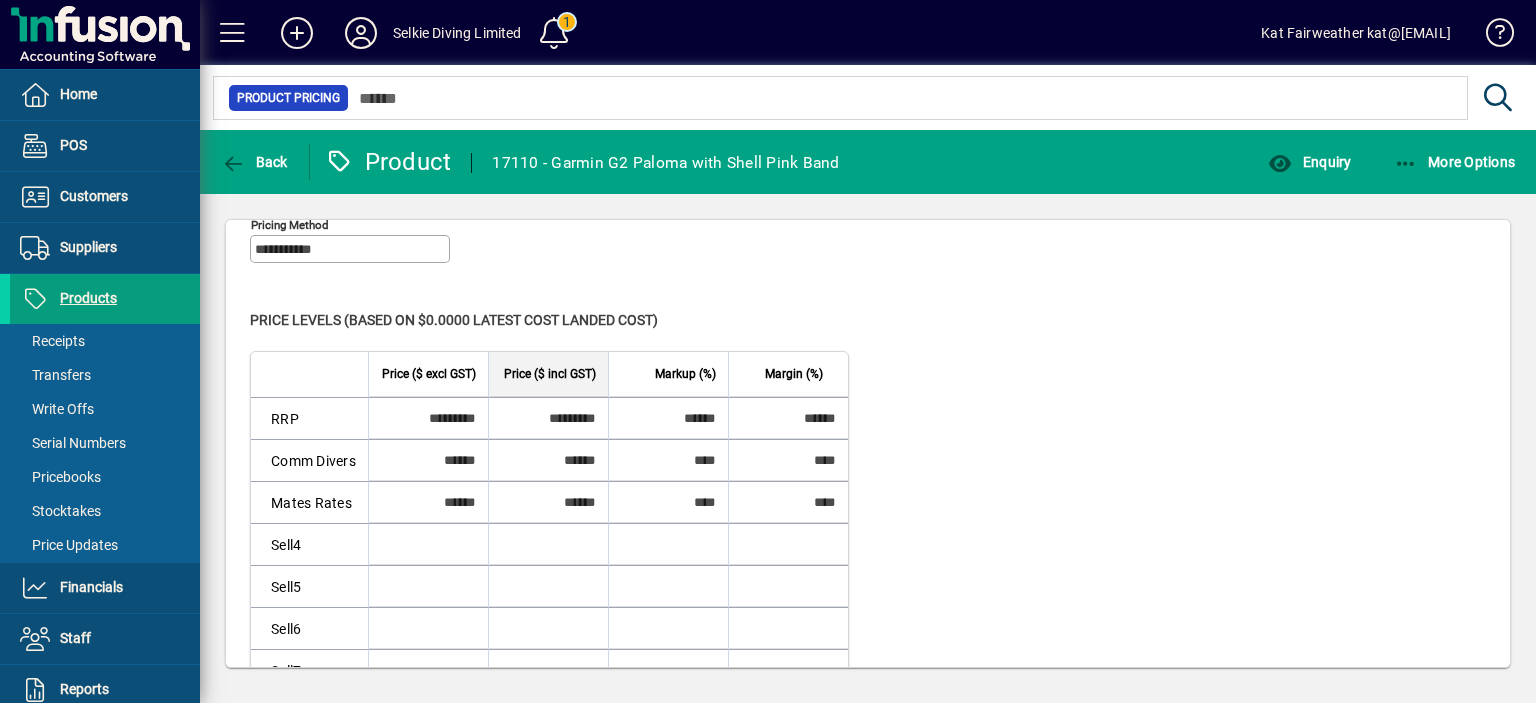 scroll, scrollTop: 200, scrollLeft: 0, axis: vertical 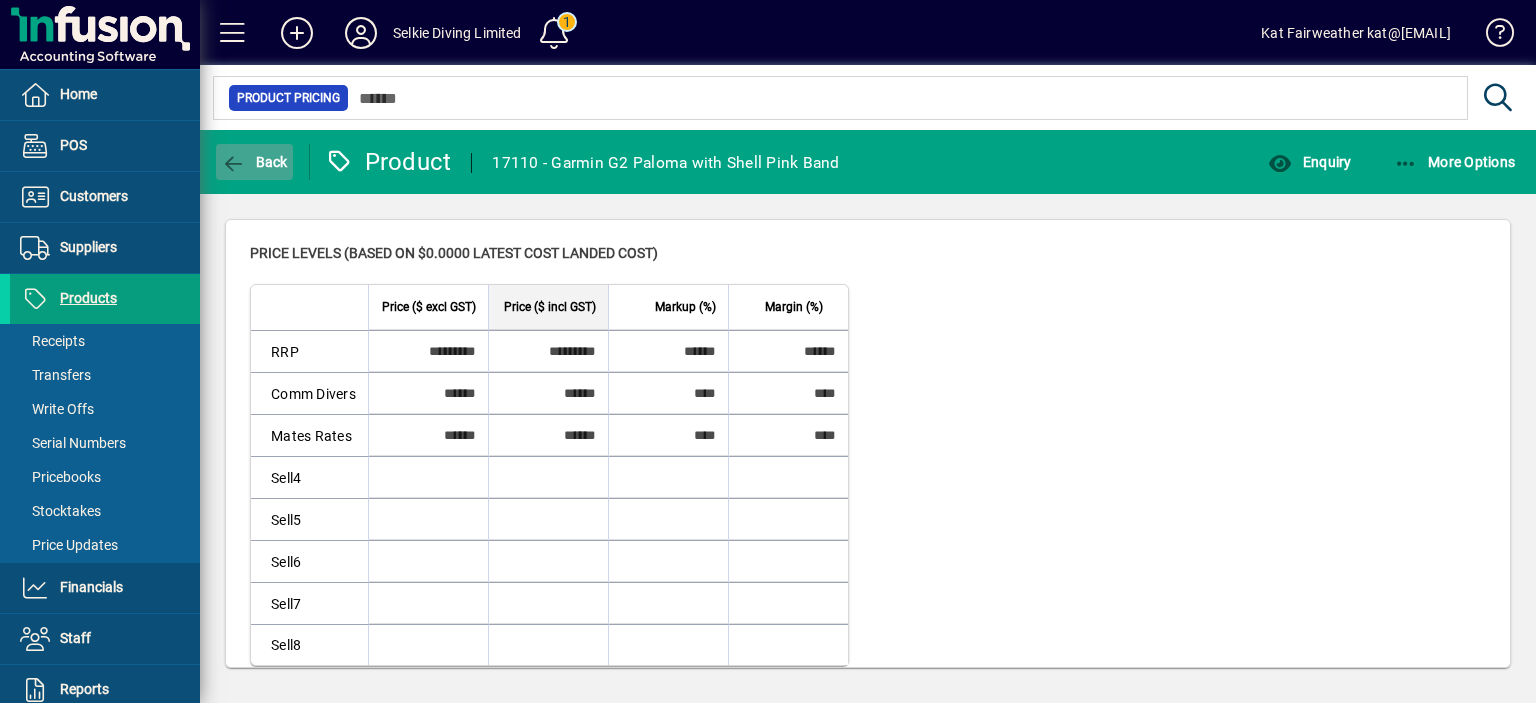 click 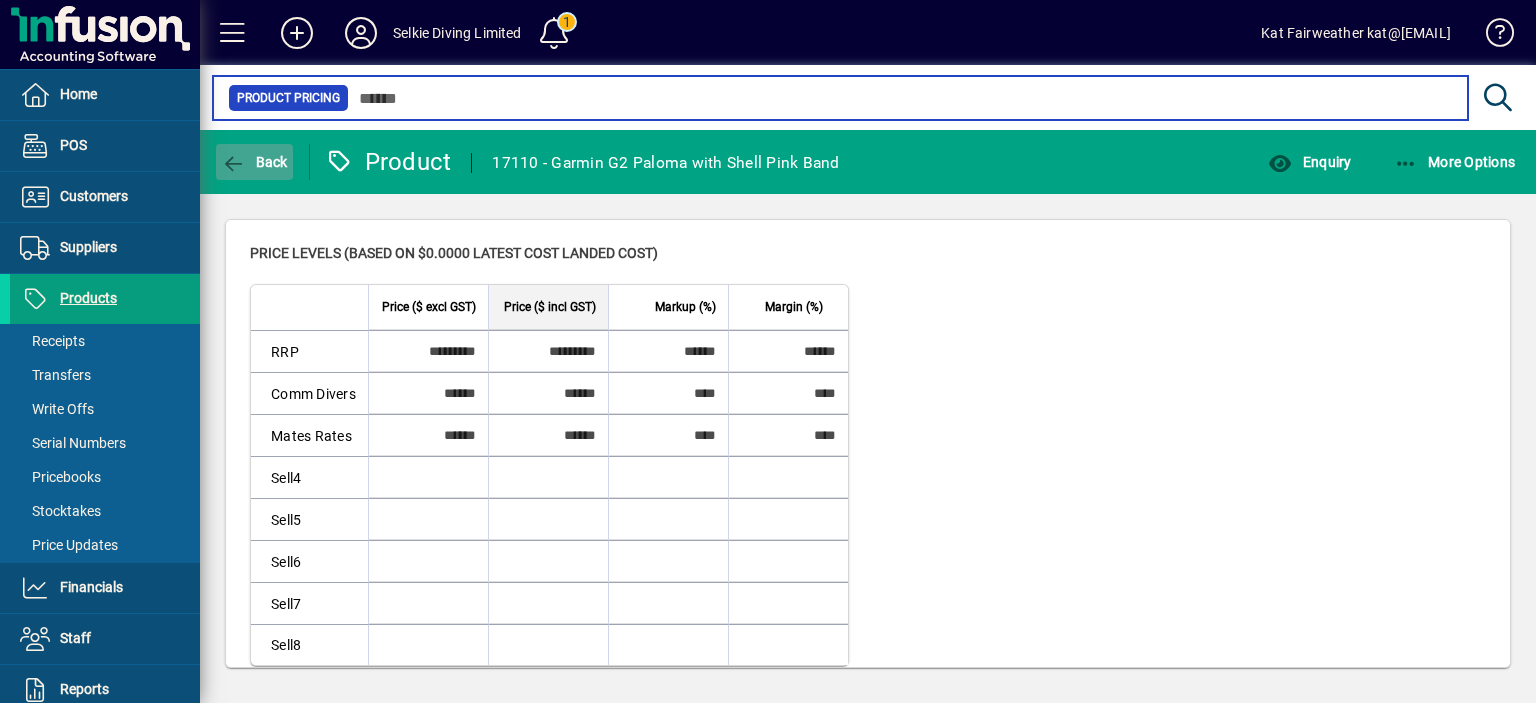 type on "******" 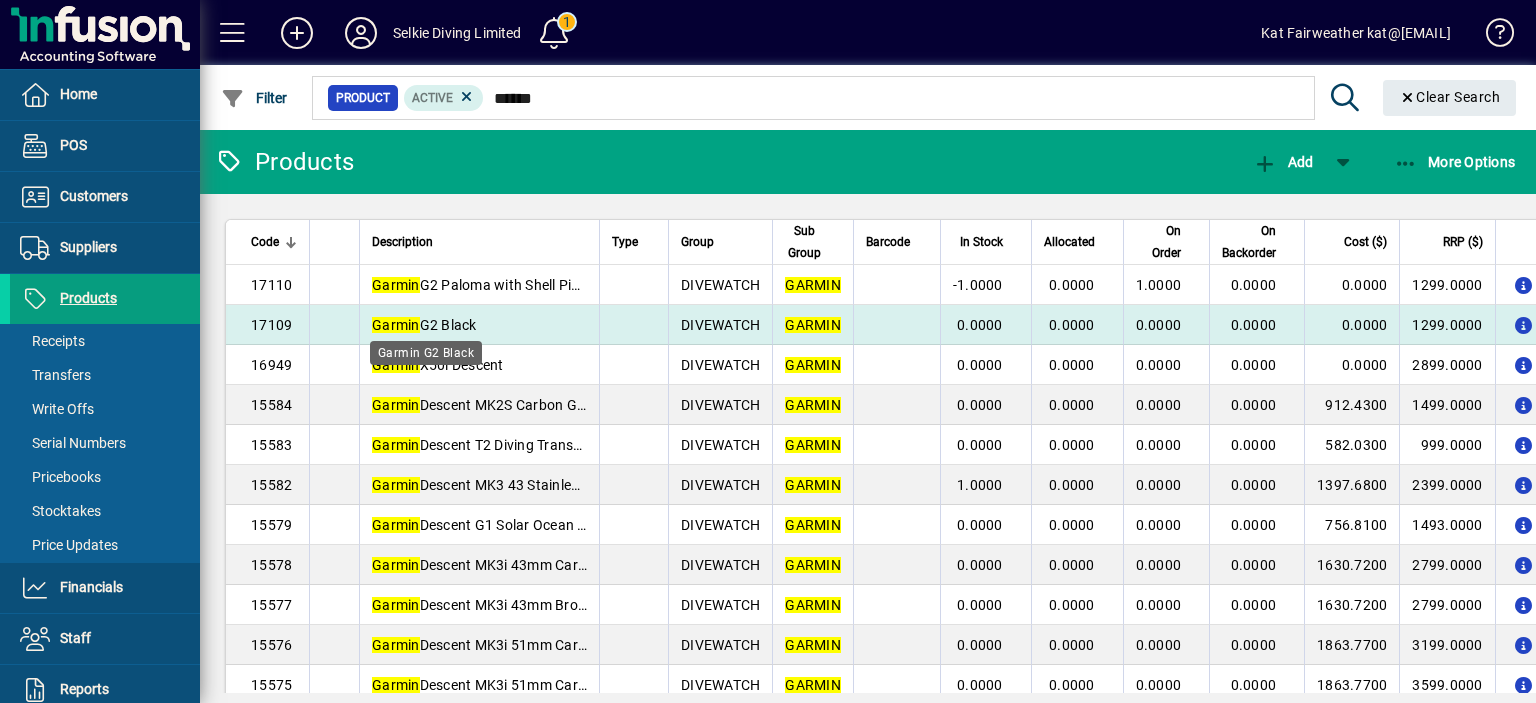 click on "Garmin  G2 Black" at bounding box center [424, 325] 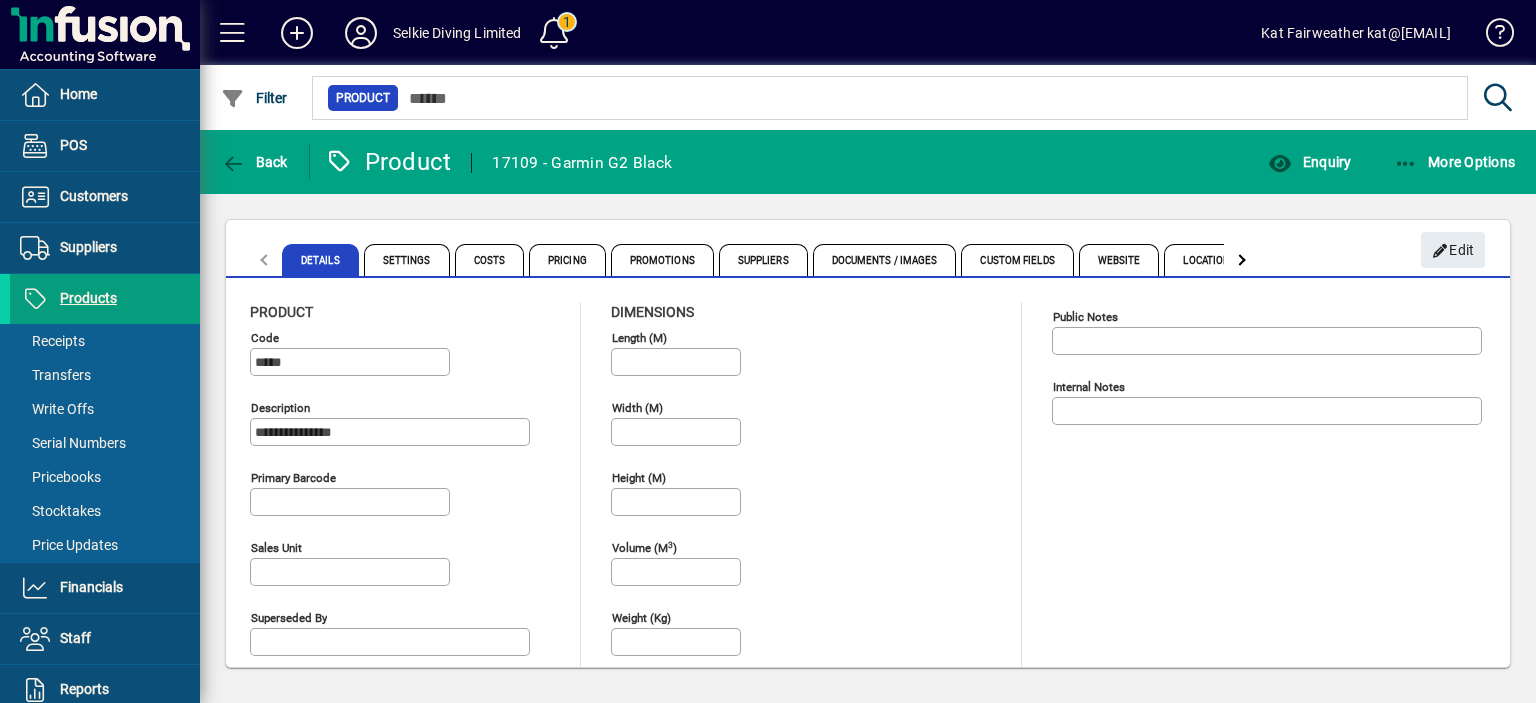 type on "**********" 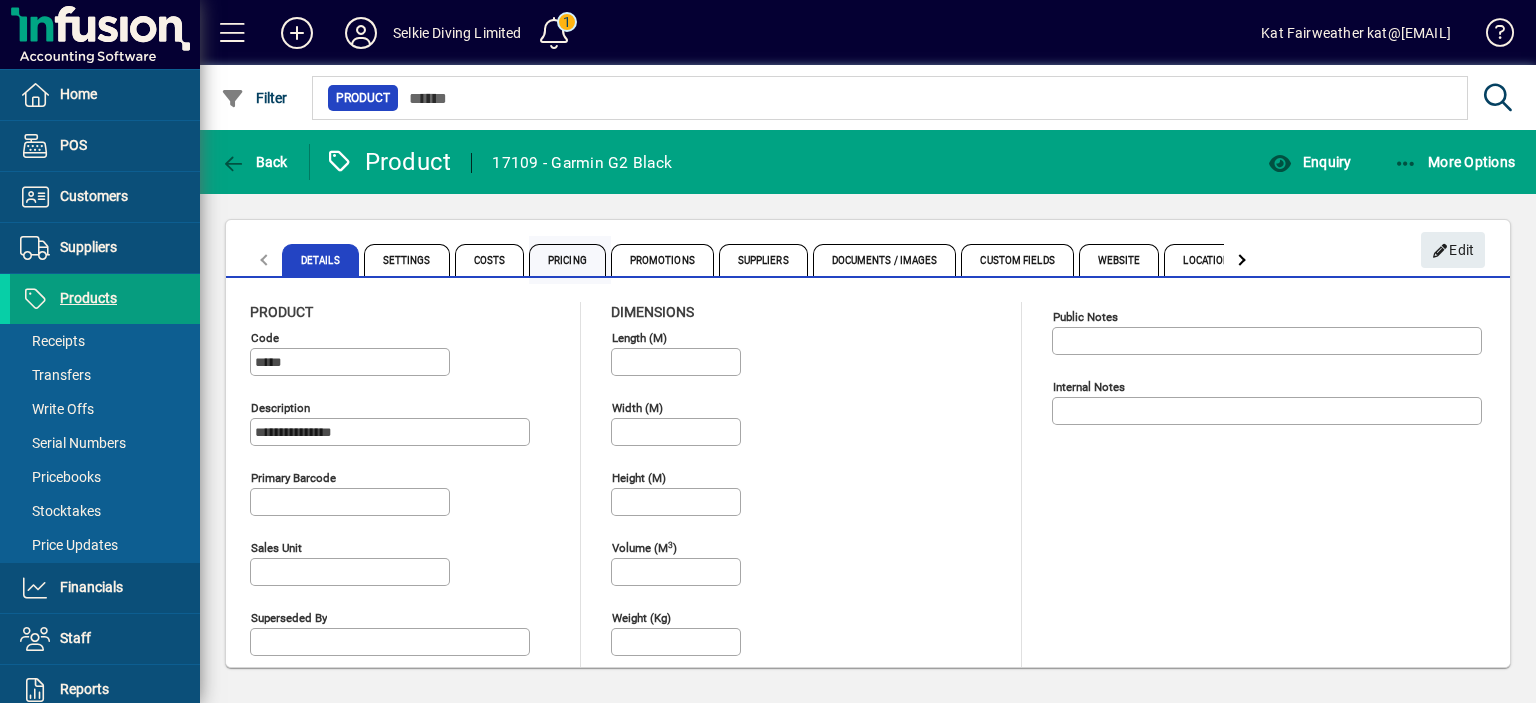 click on "Pricing" at bounding box center (567, 260) 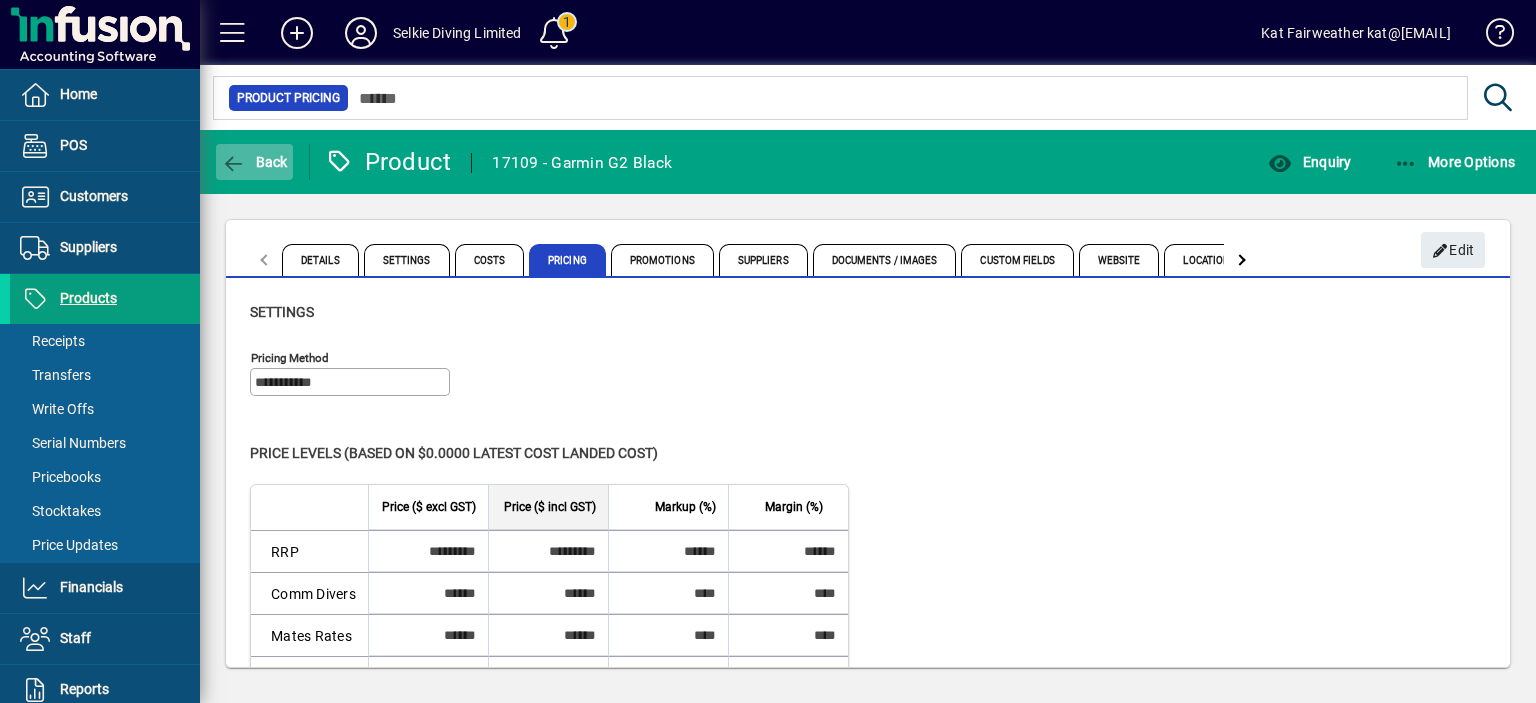 click 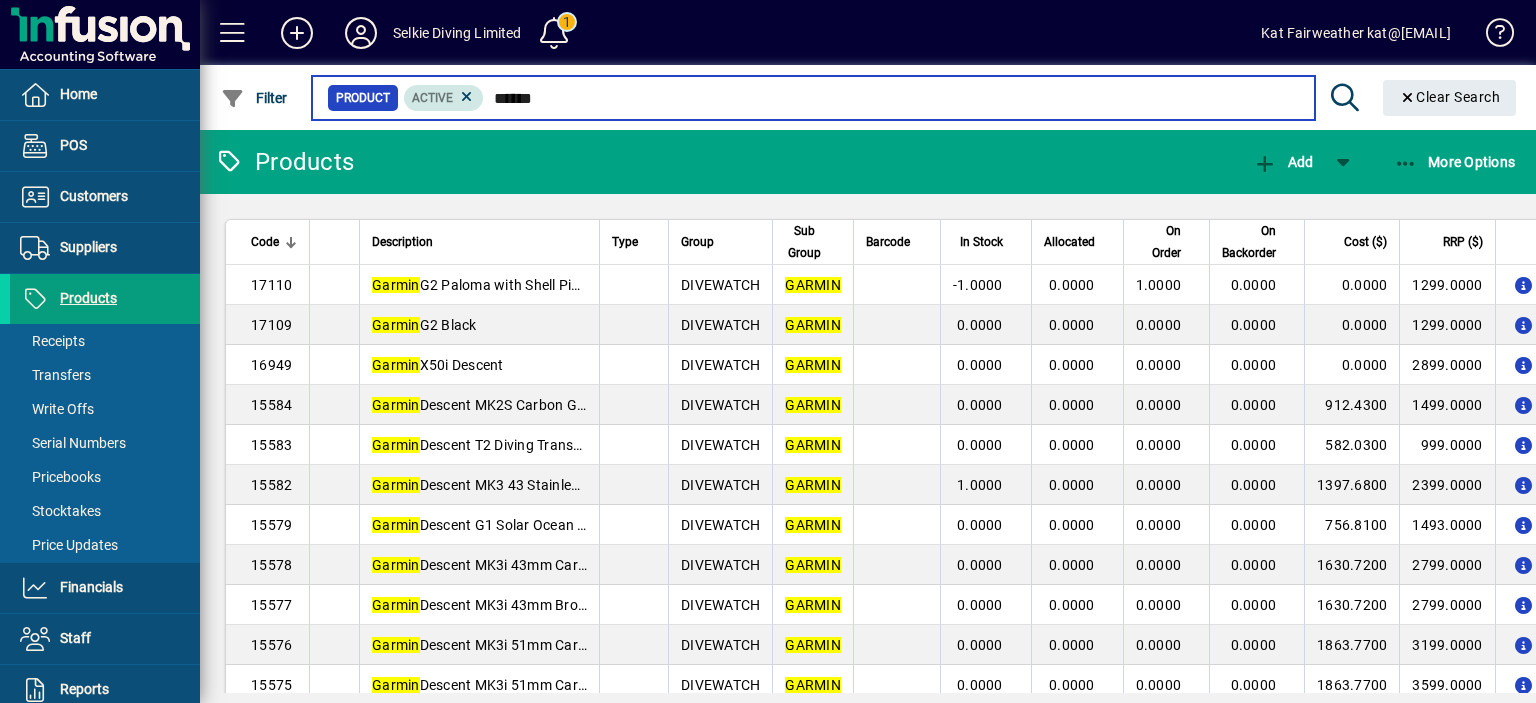 drag, startPoint x: 563, startPoint y: 104, endPoint x: 455, endPoint y: 101, distance: 108.04166 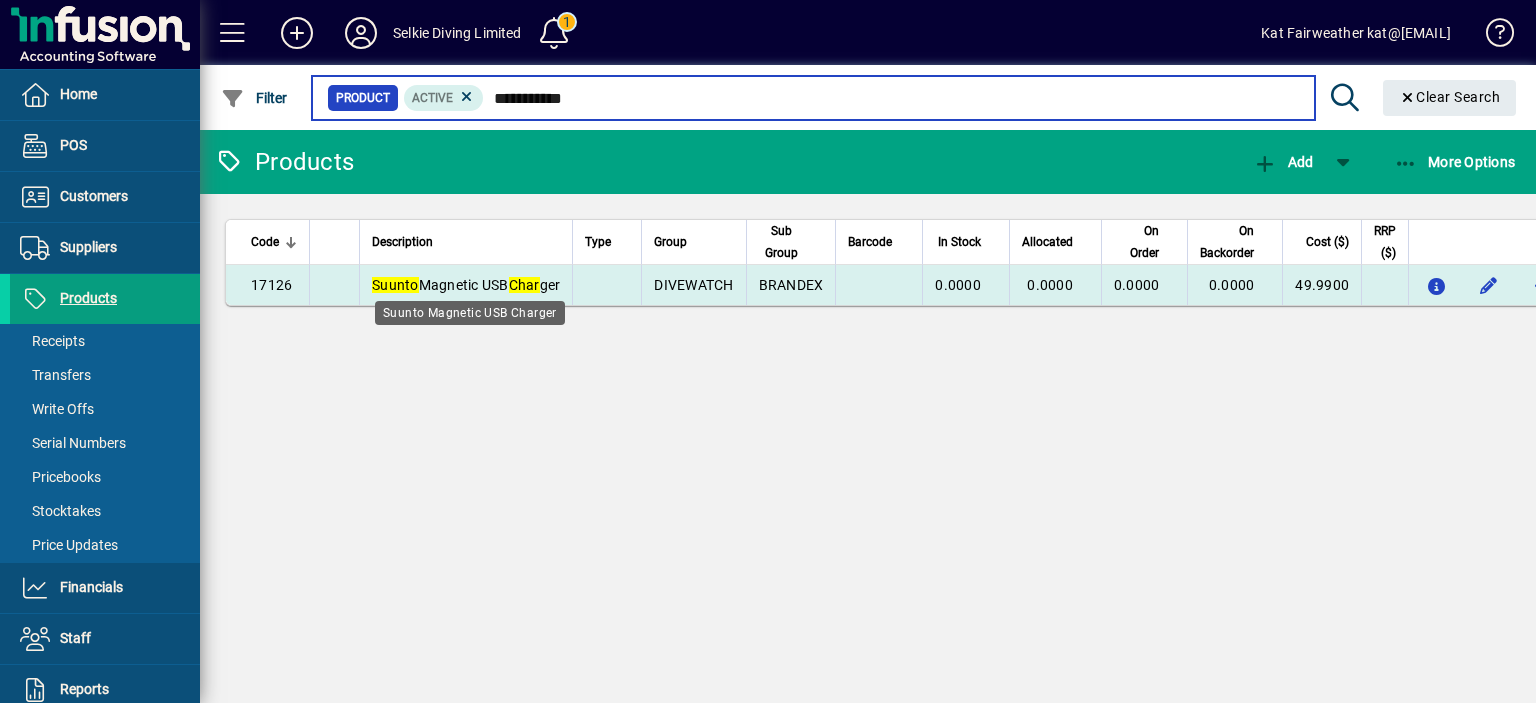 type on "**********" 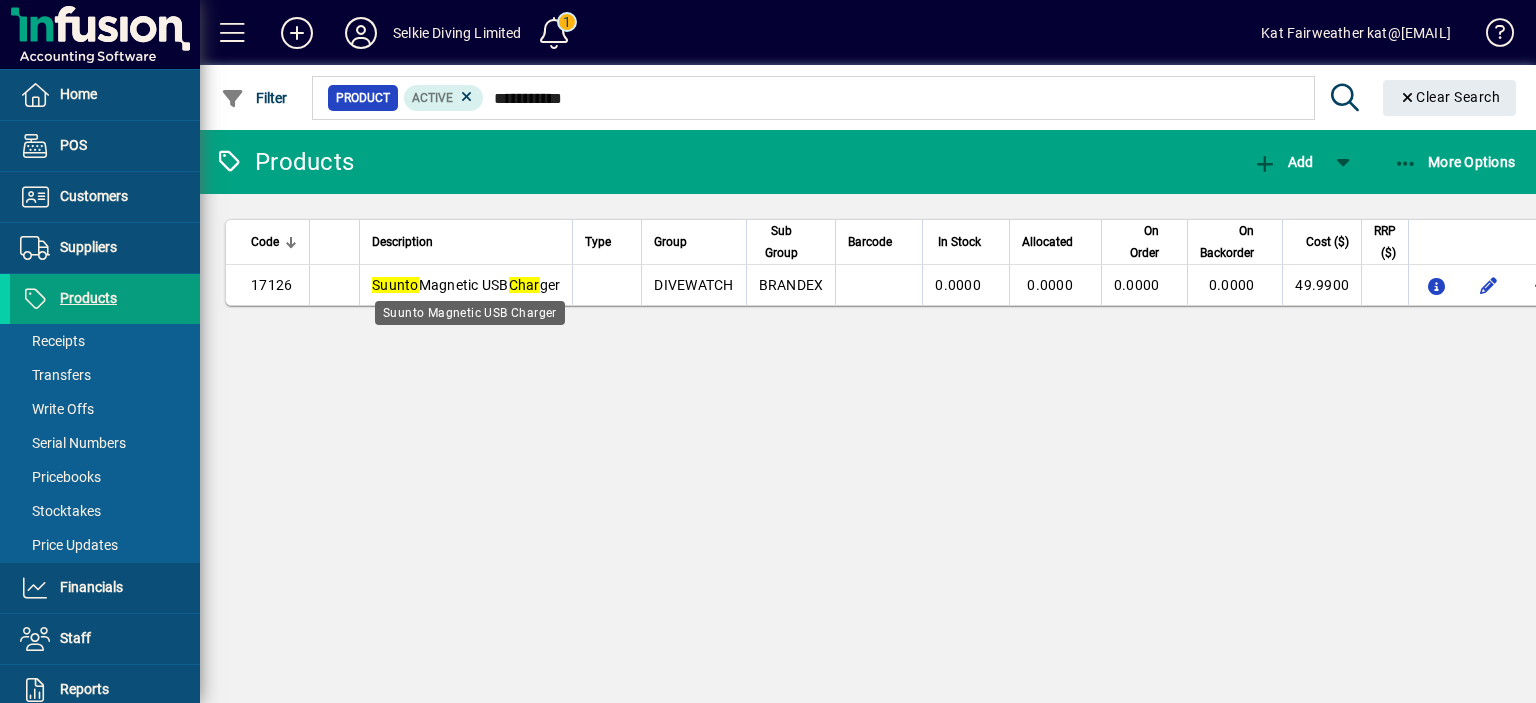 drag, startPoint x: 502, startPoint y: 286, endPoint x: 516, endPoint y: 270, distance: 21.260292 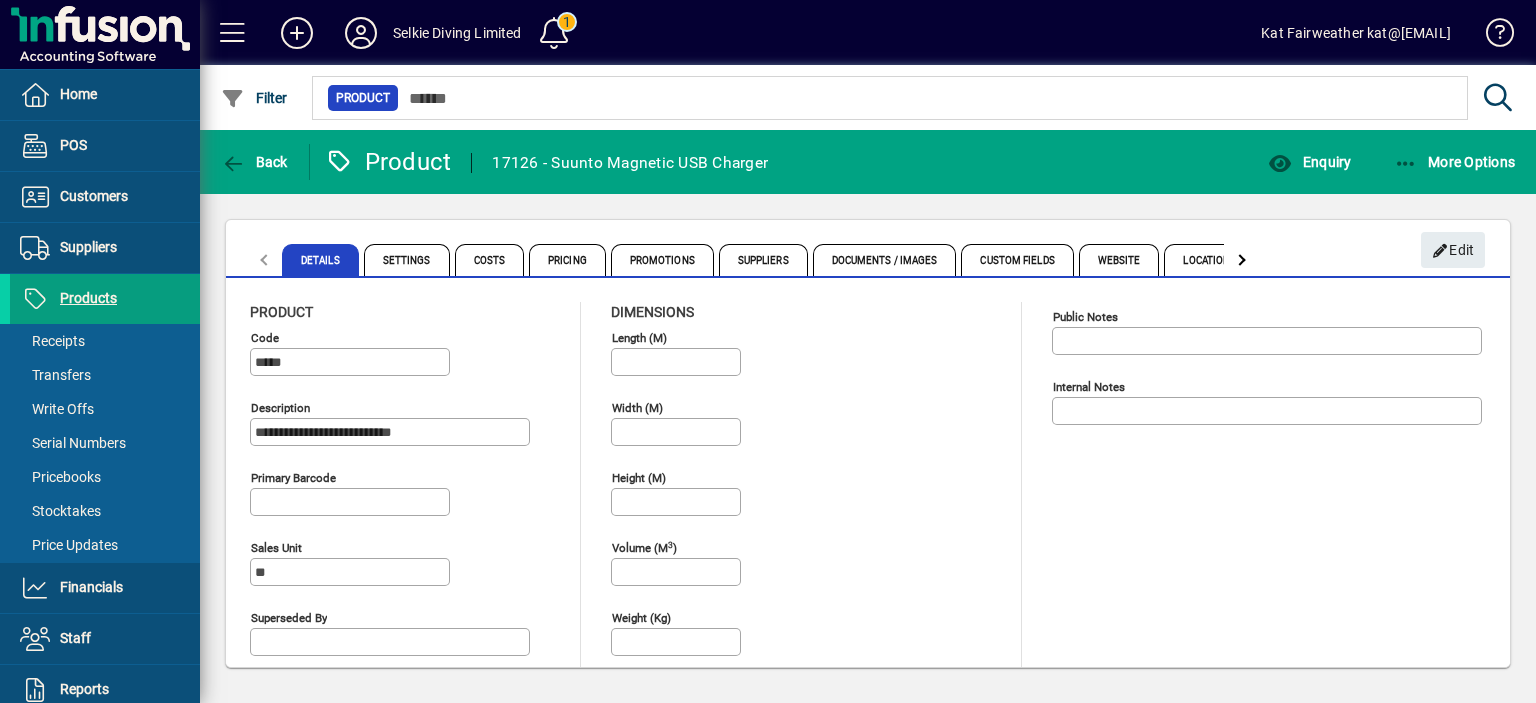 click on "Internal Notes" at bounding box center (1269, 411) 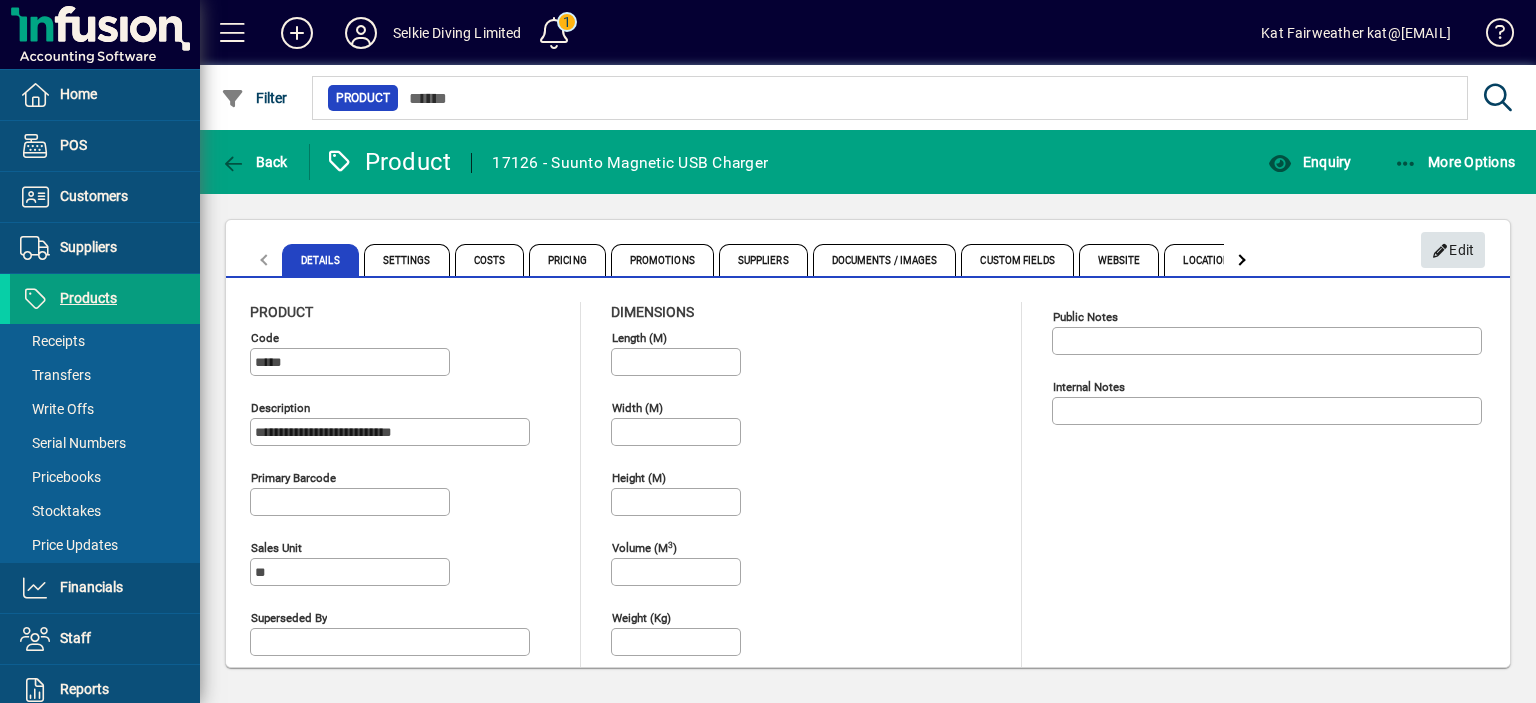 click on "Edit" 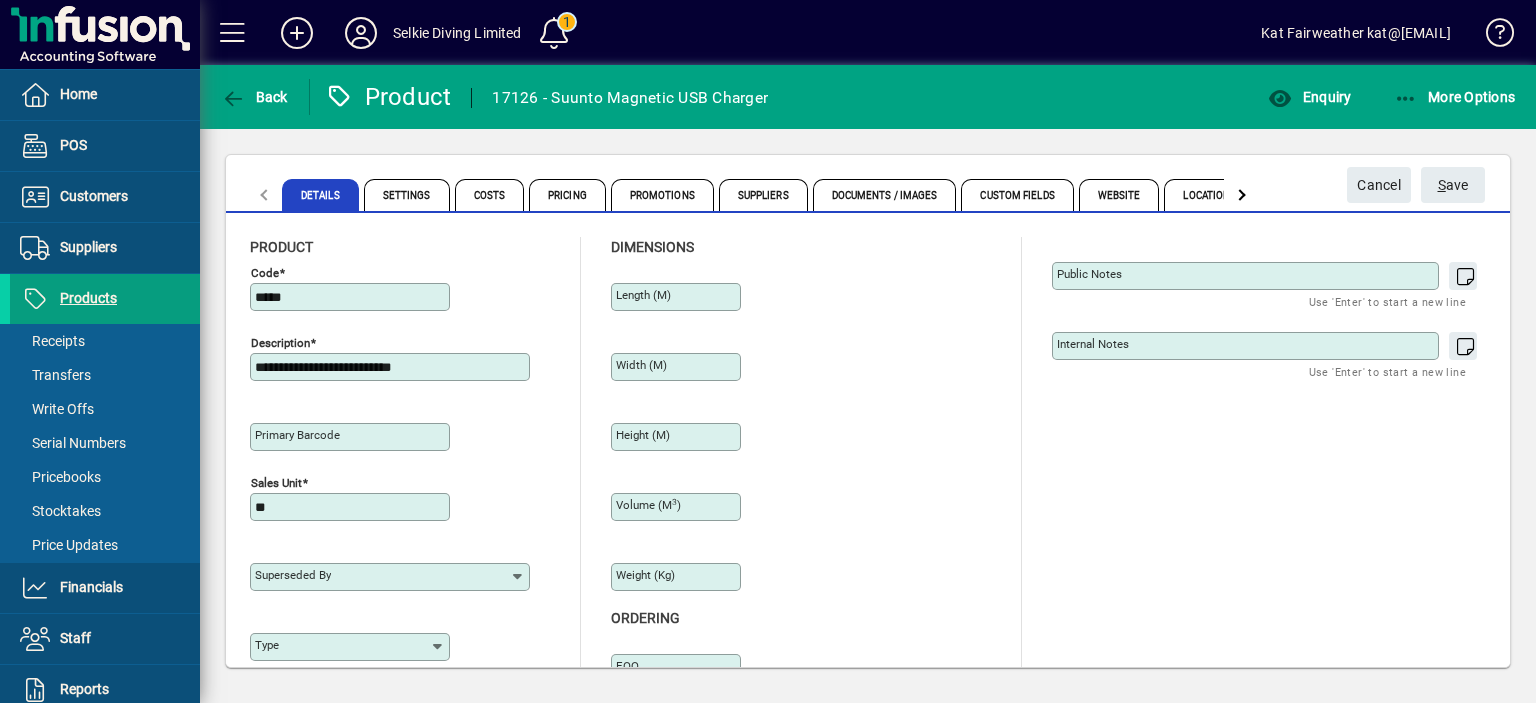 click on "Internal Notes" 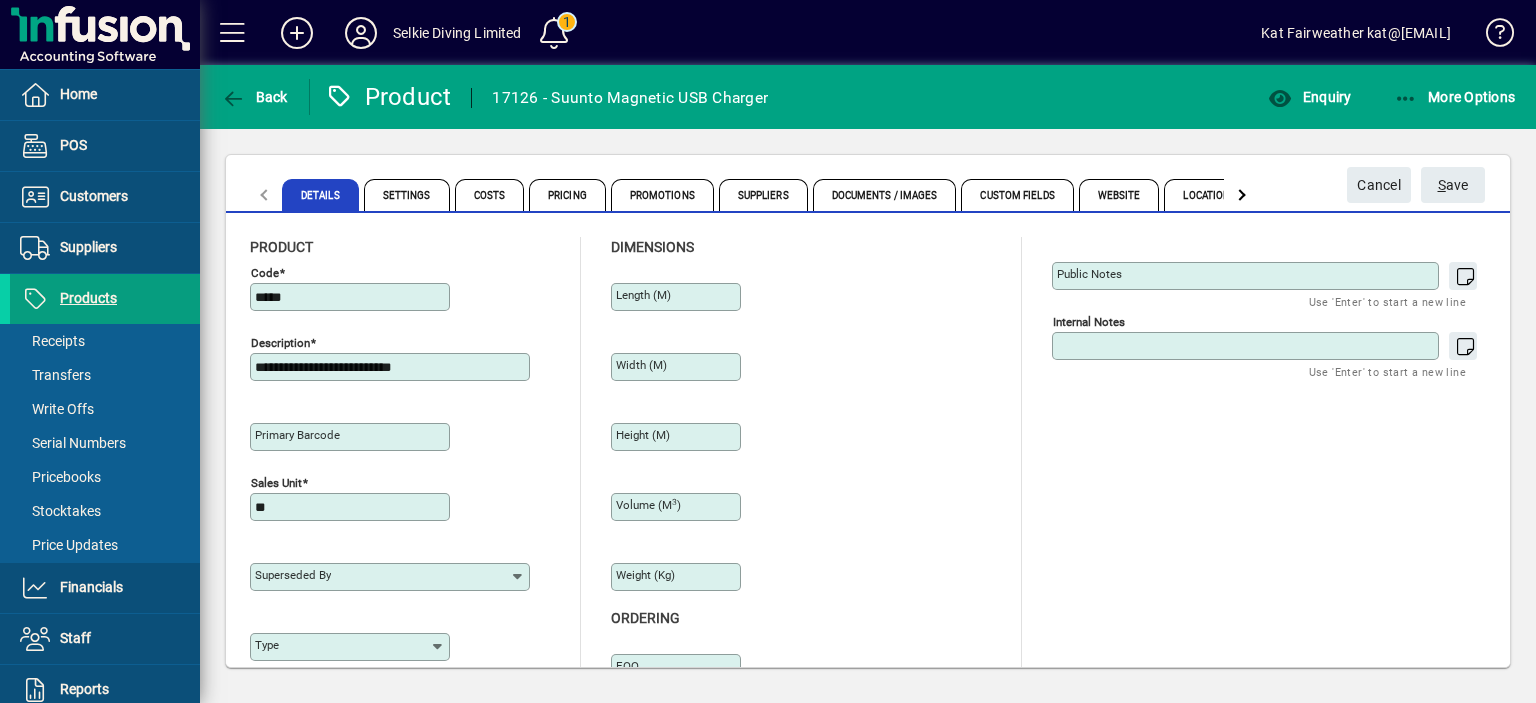 click on "Internal Notes" at bounding box center [1247, 346] 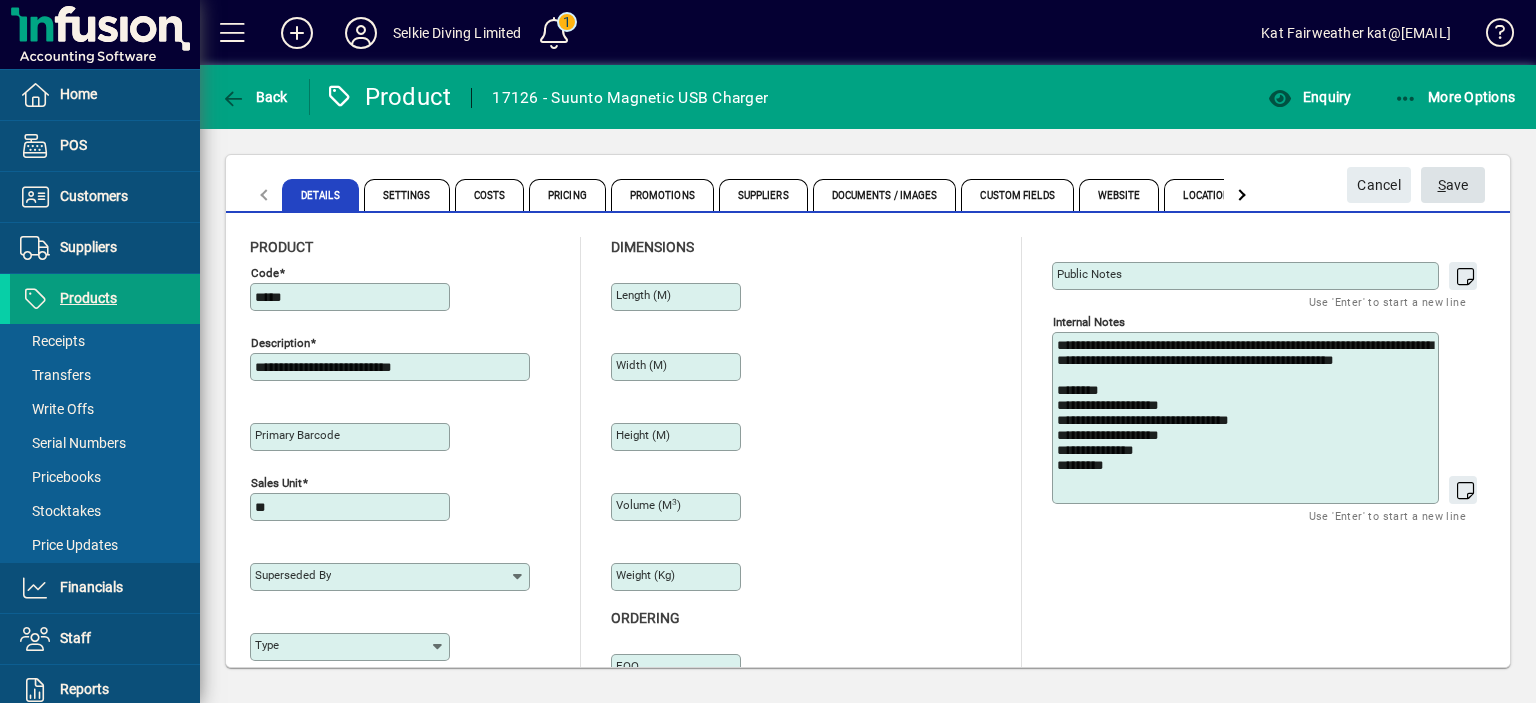 type on "**********" 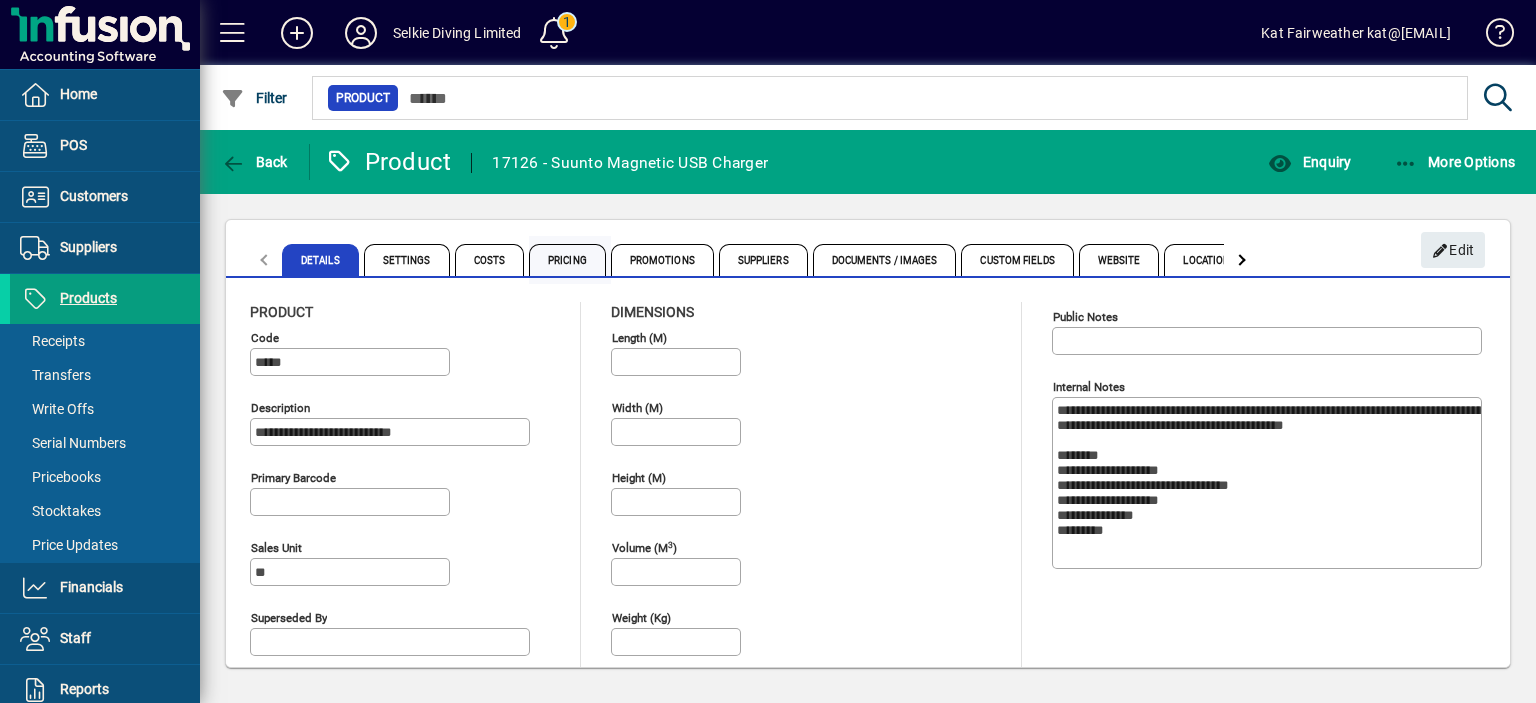 click on "Pricing" at bounding box center (567, 260) 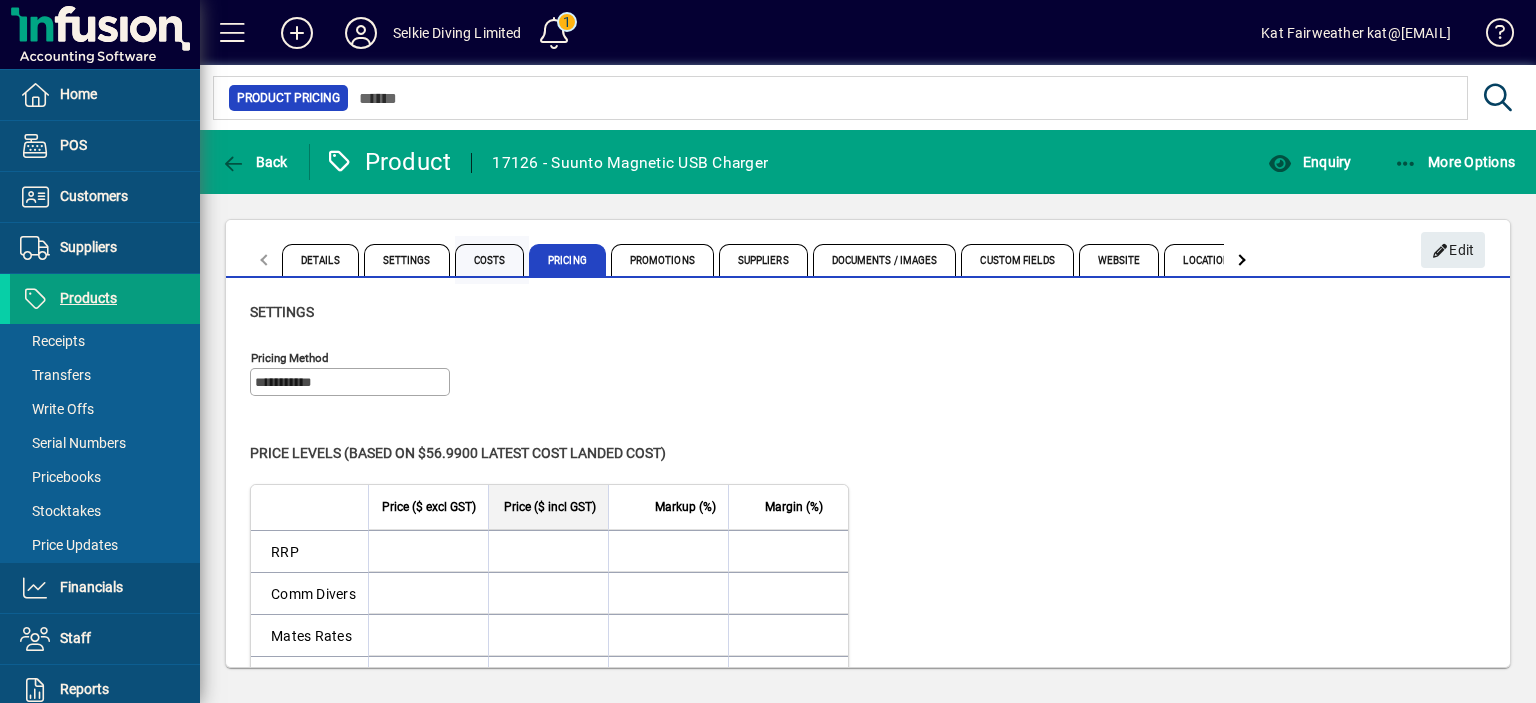 click on "Costs" at bounding box center [490, 260] 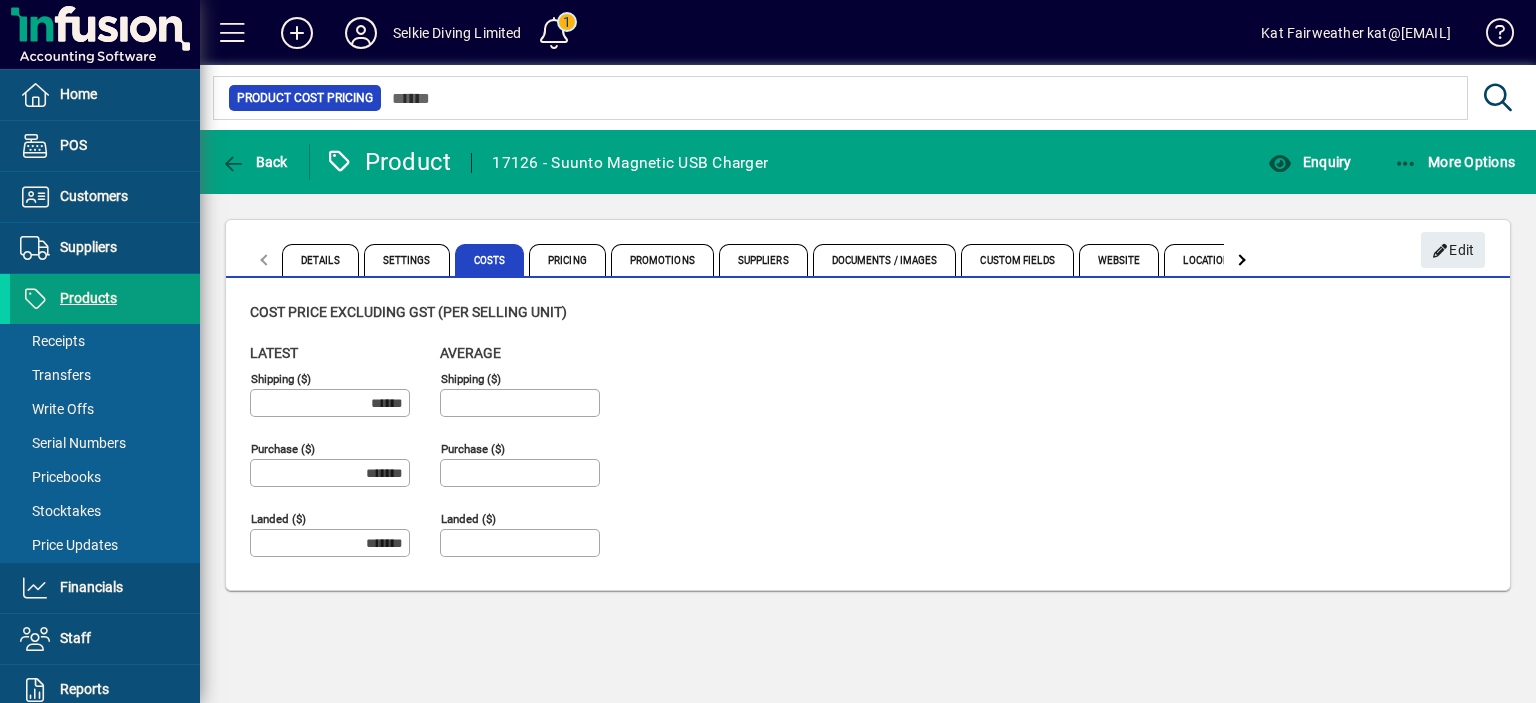 drag, startPoint x: 567, startPoint y: 255, endPoint x: 953, endPoint y: 308, distance: 389.6216 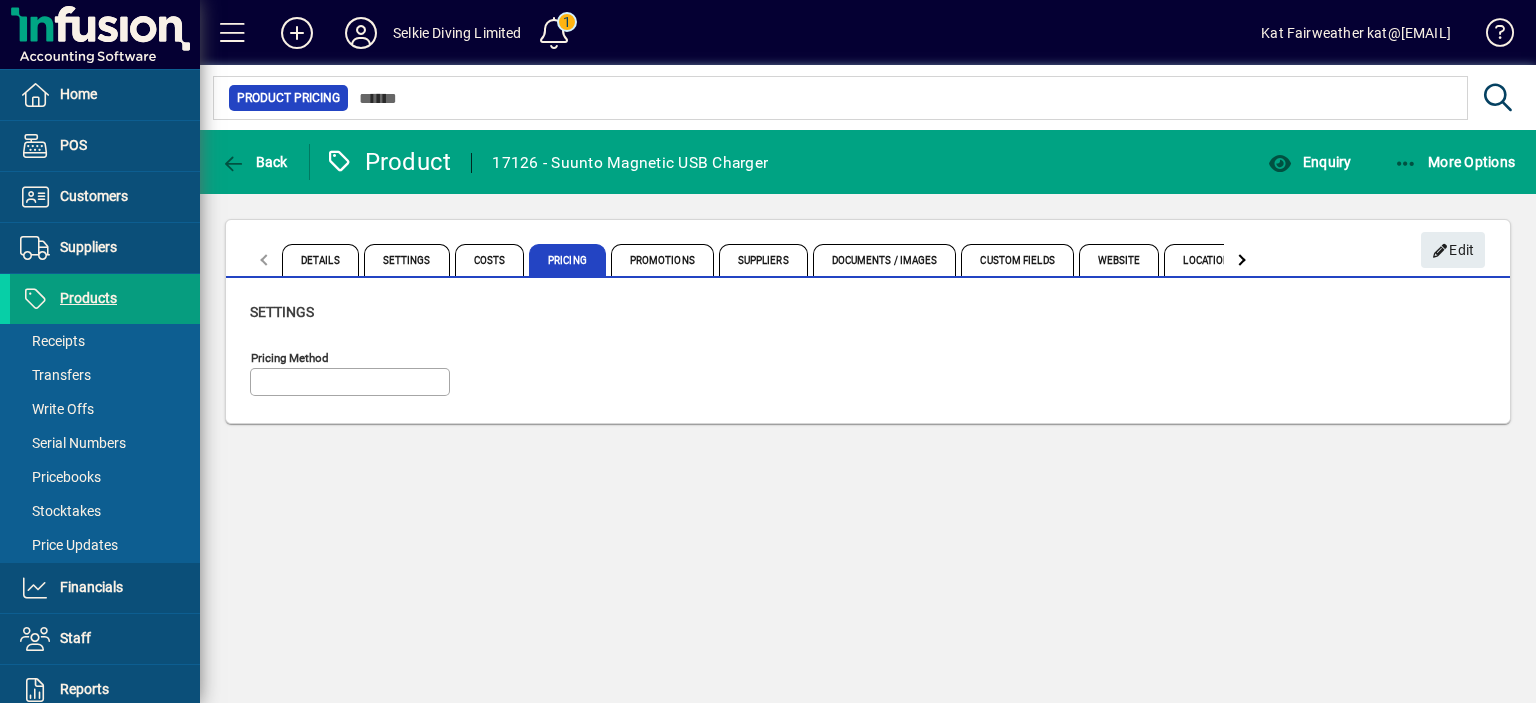 type on "**********" 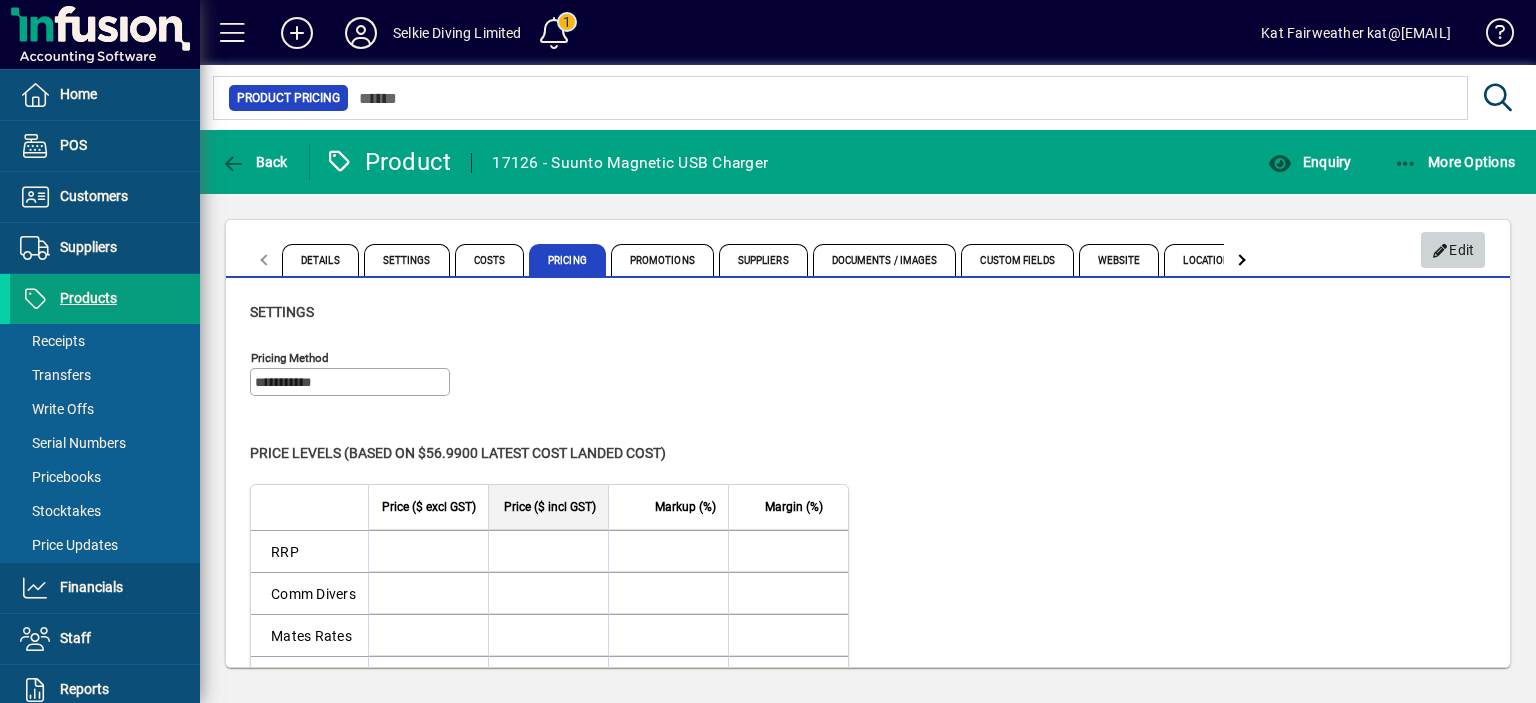 drag, startPoint x: 1446, startPoint y: 255, endPoint x: 898, endPoint y: 330, distance: 553.10846 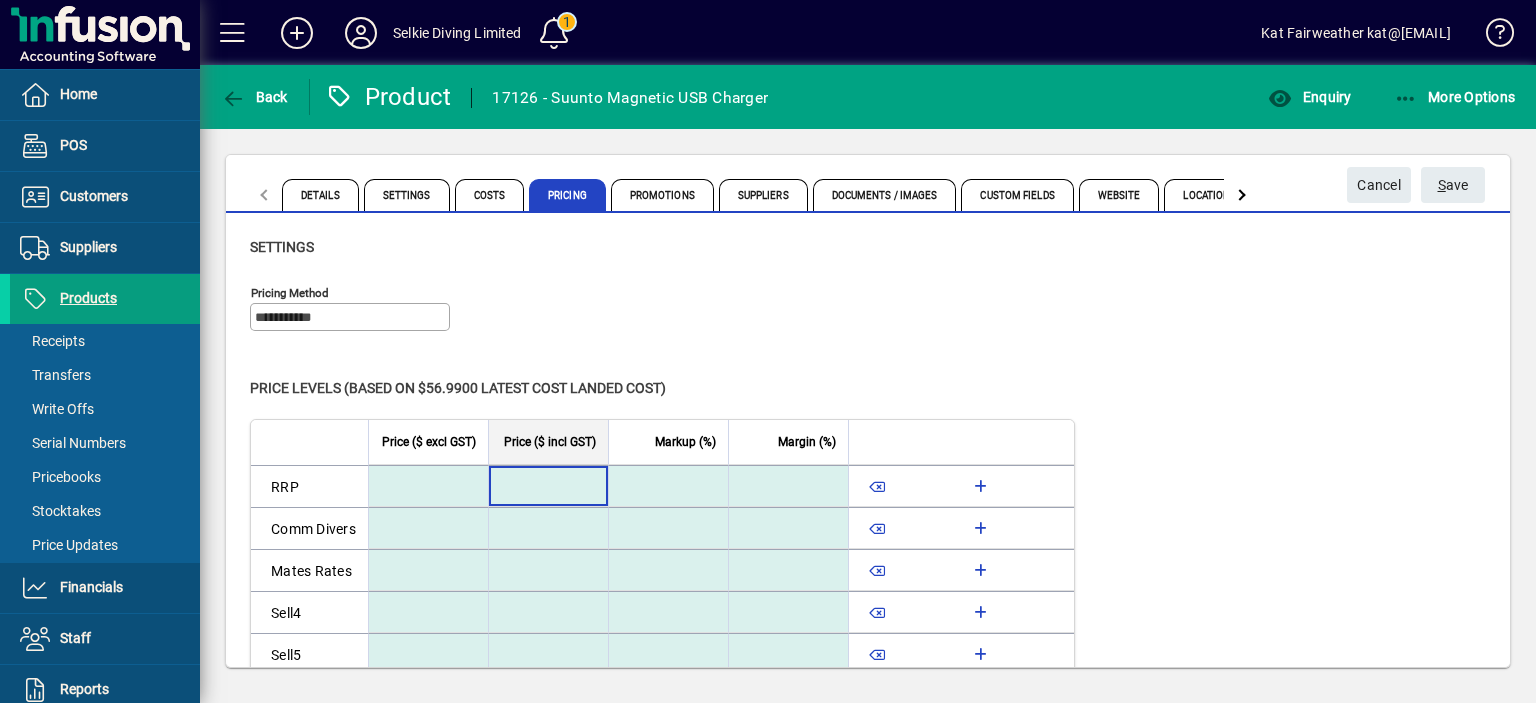 click at bounding box center [547, 486] 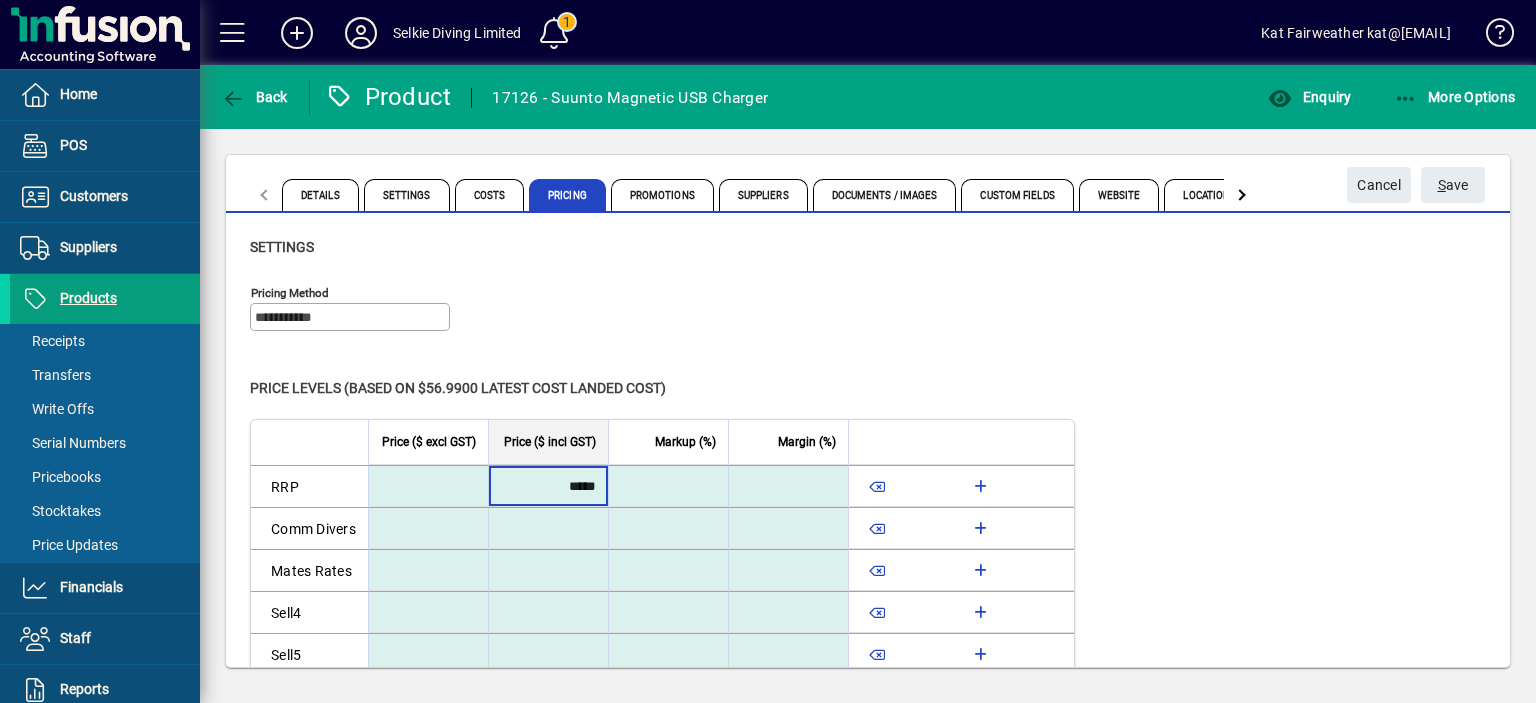click on "*****" at bounding box center (547, 486) 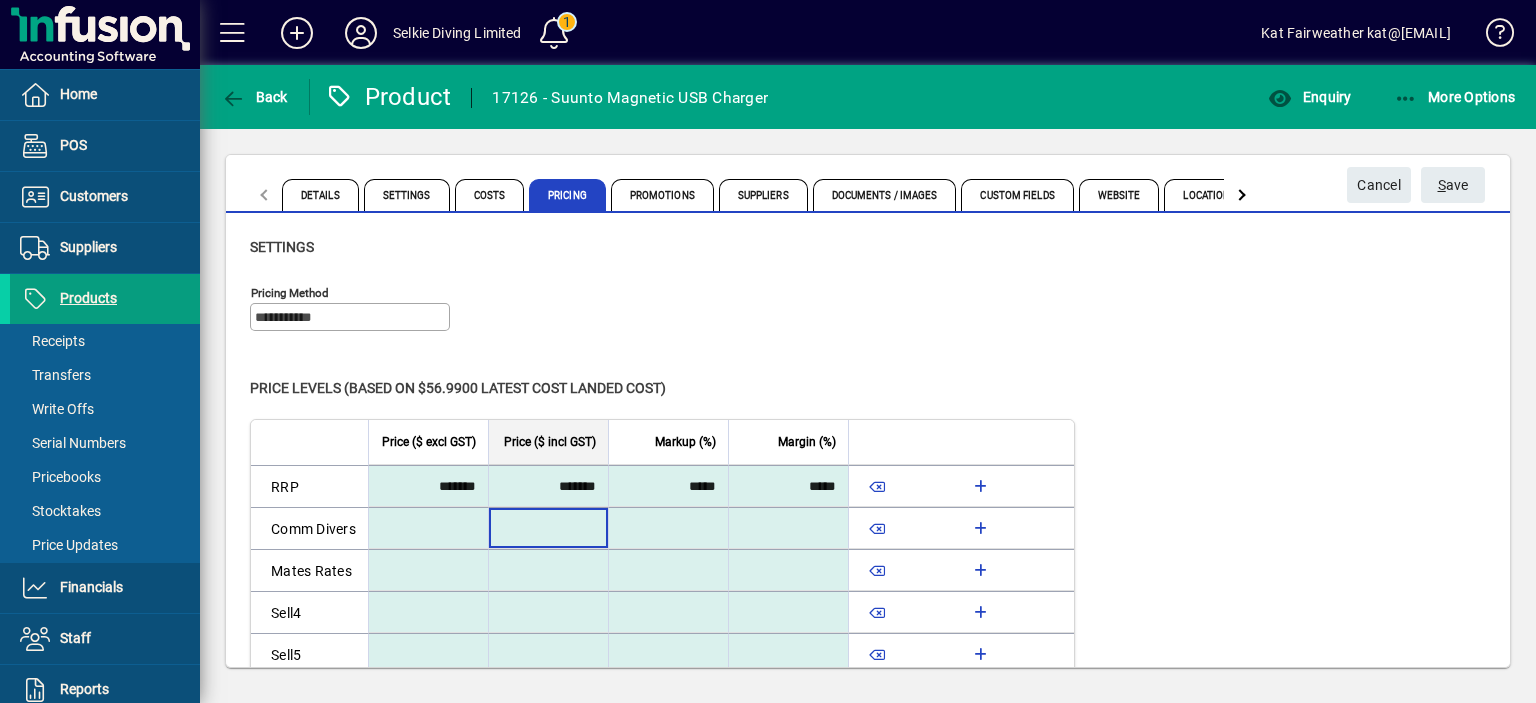 paste on "*****" 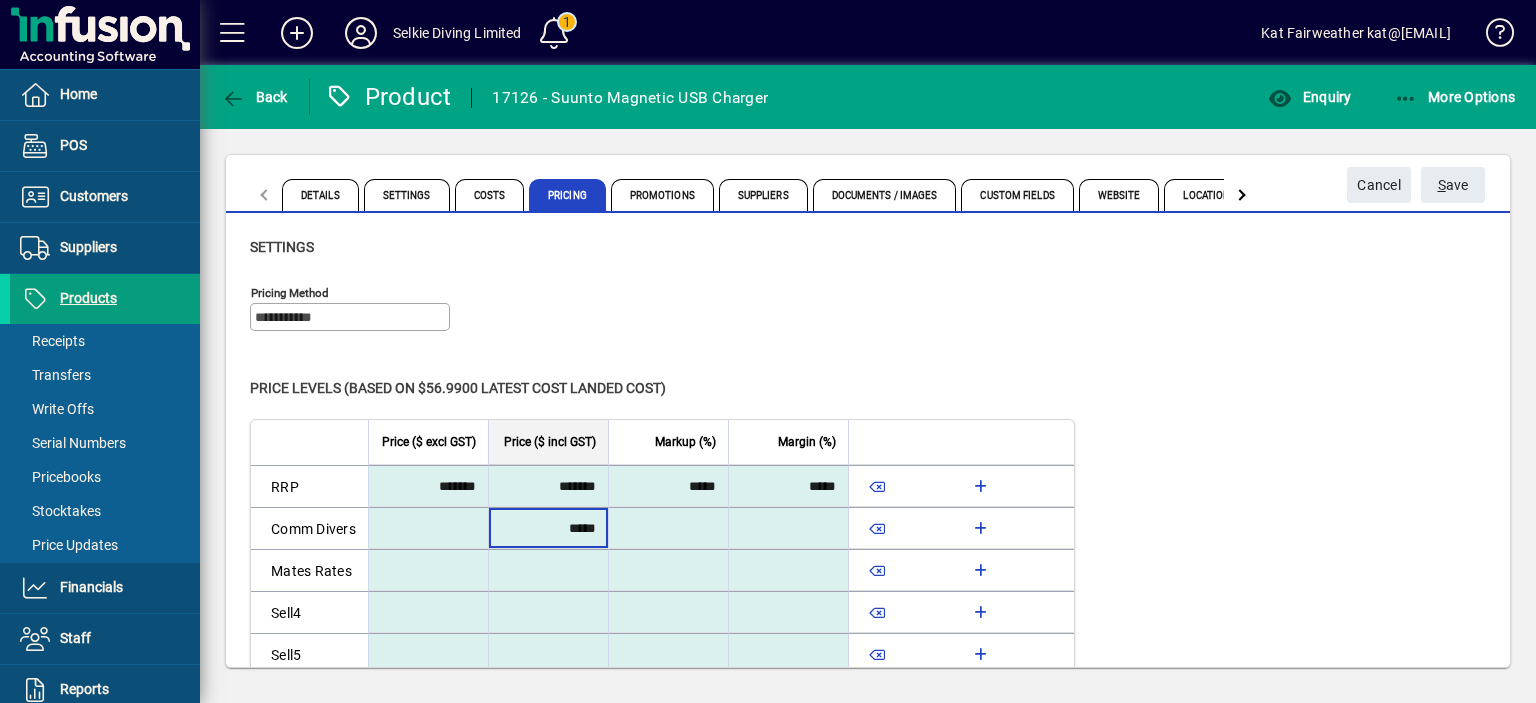 type on "*****" 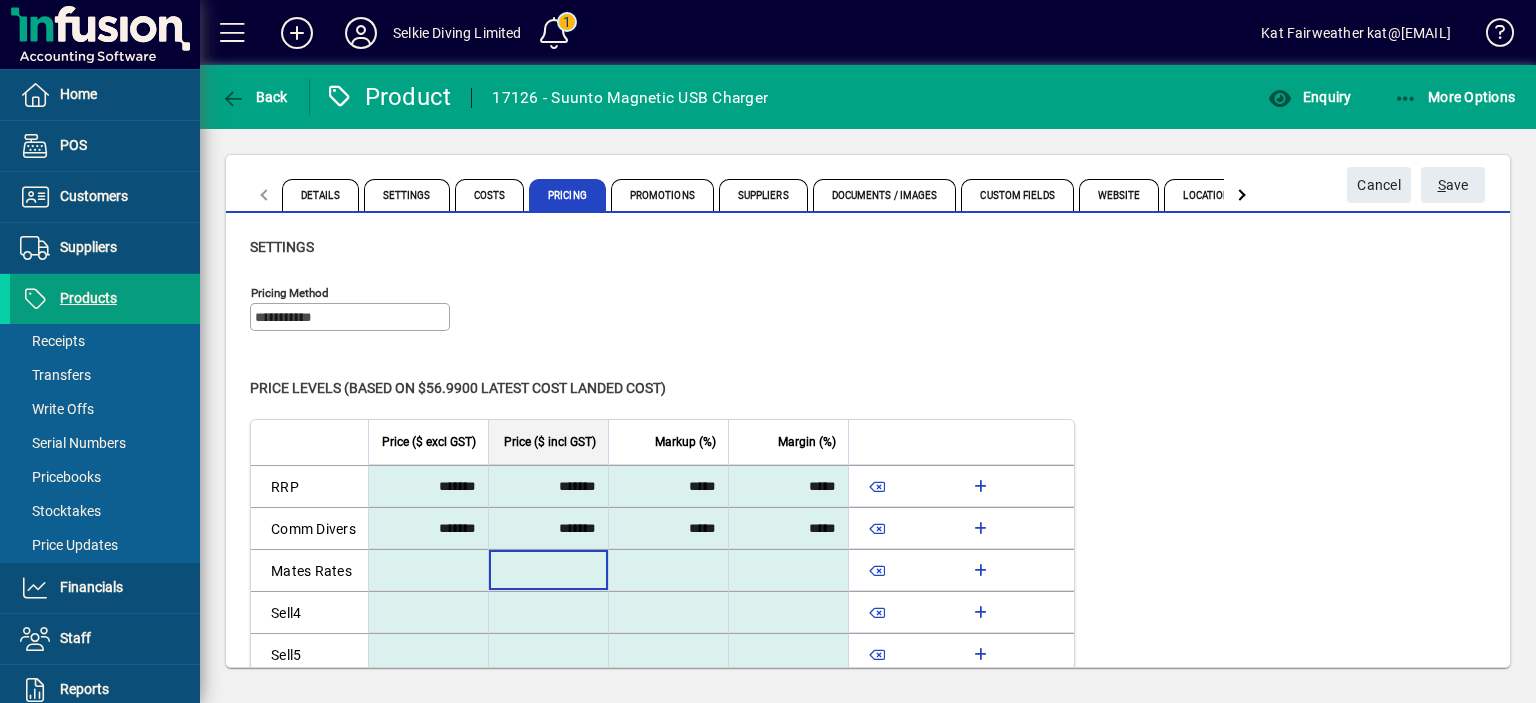 click at bounding box center [547, 570] 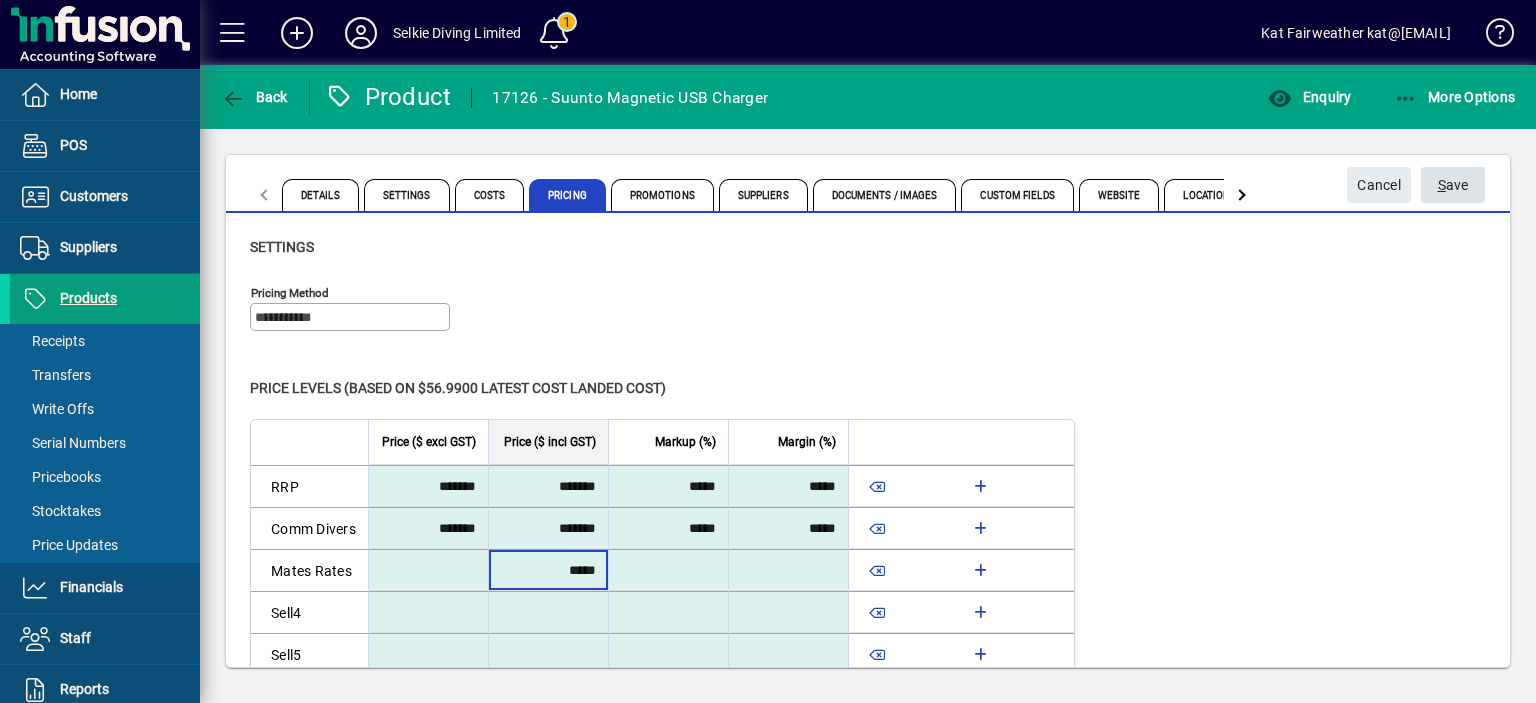 type on "*****" 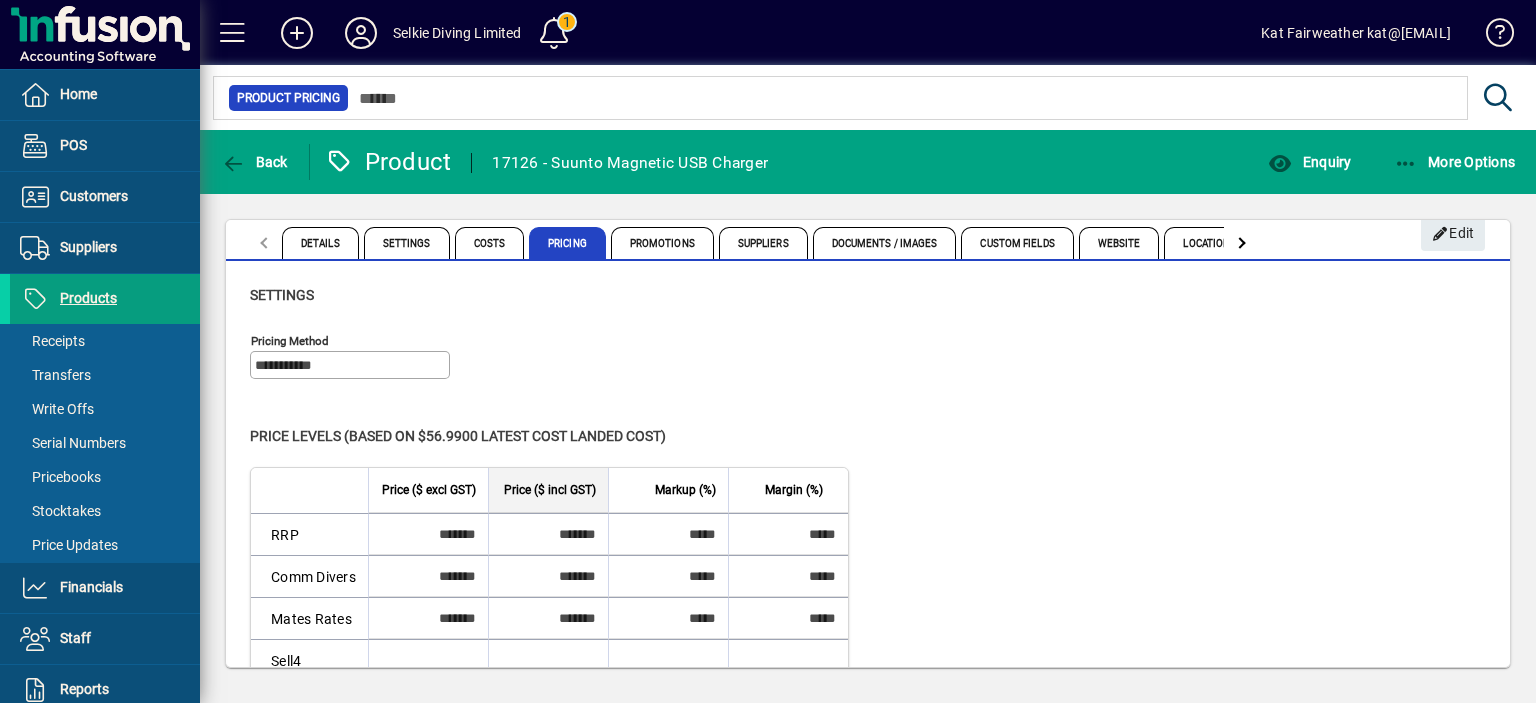 scroll, scrollTop: 0, scrollLeft: 0, axis: both 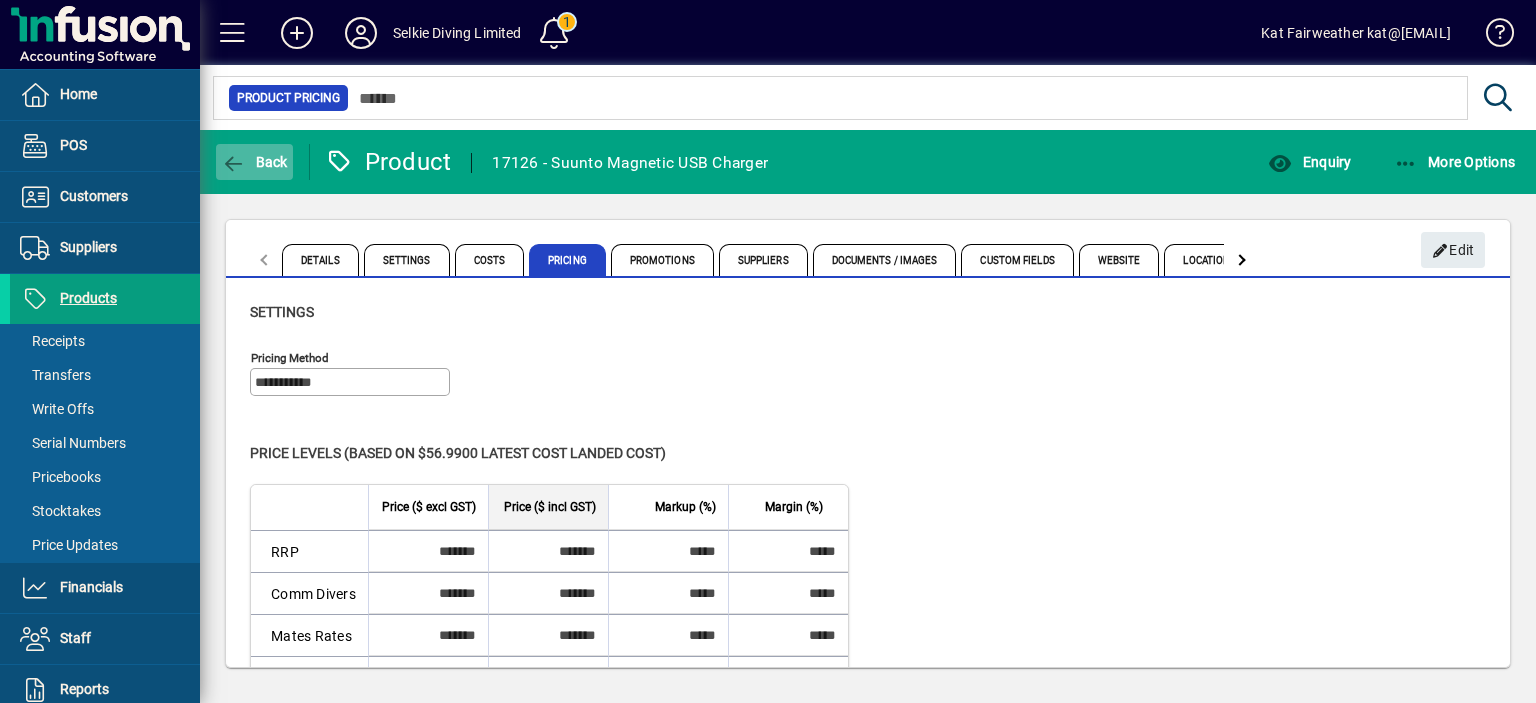 click on "Back" 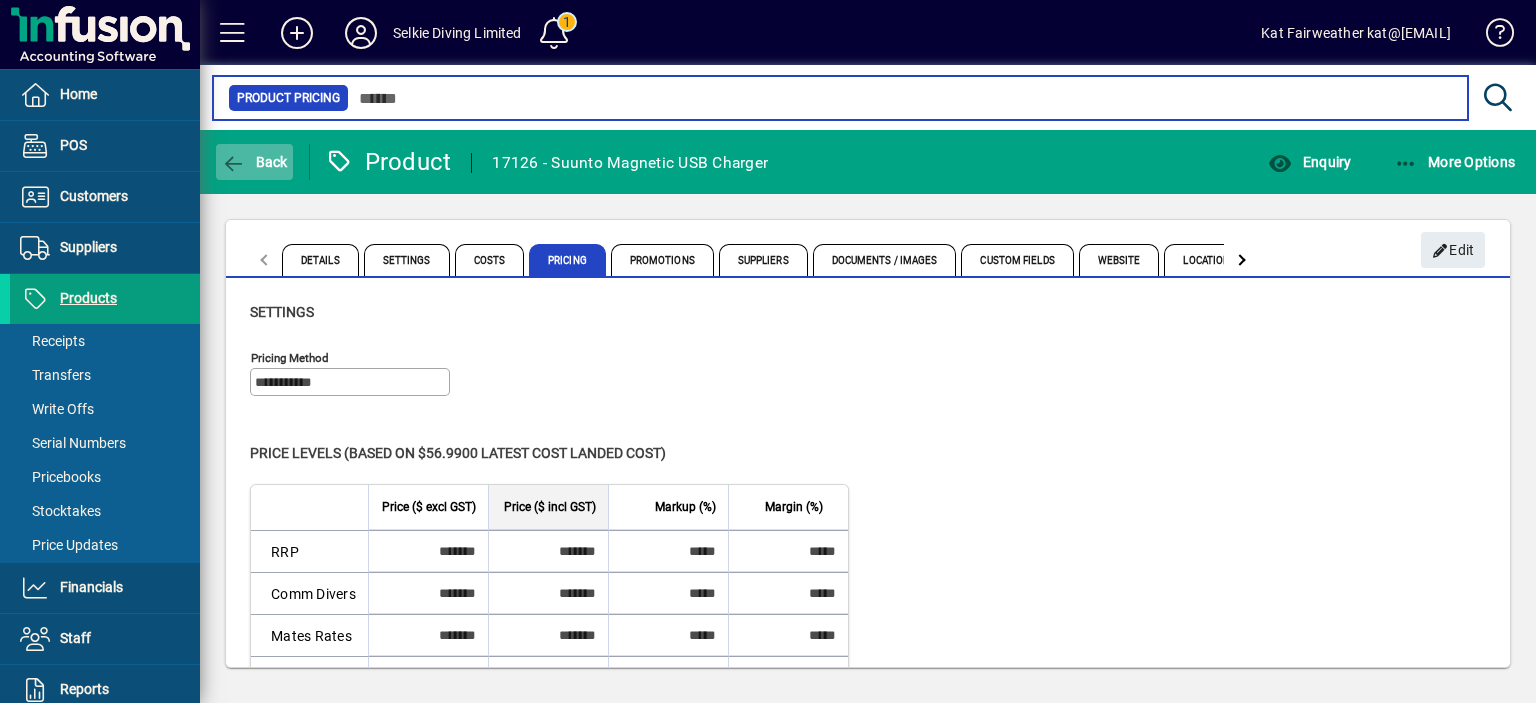 type on "**********" 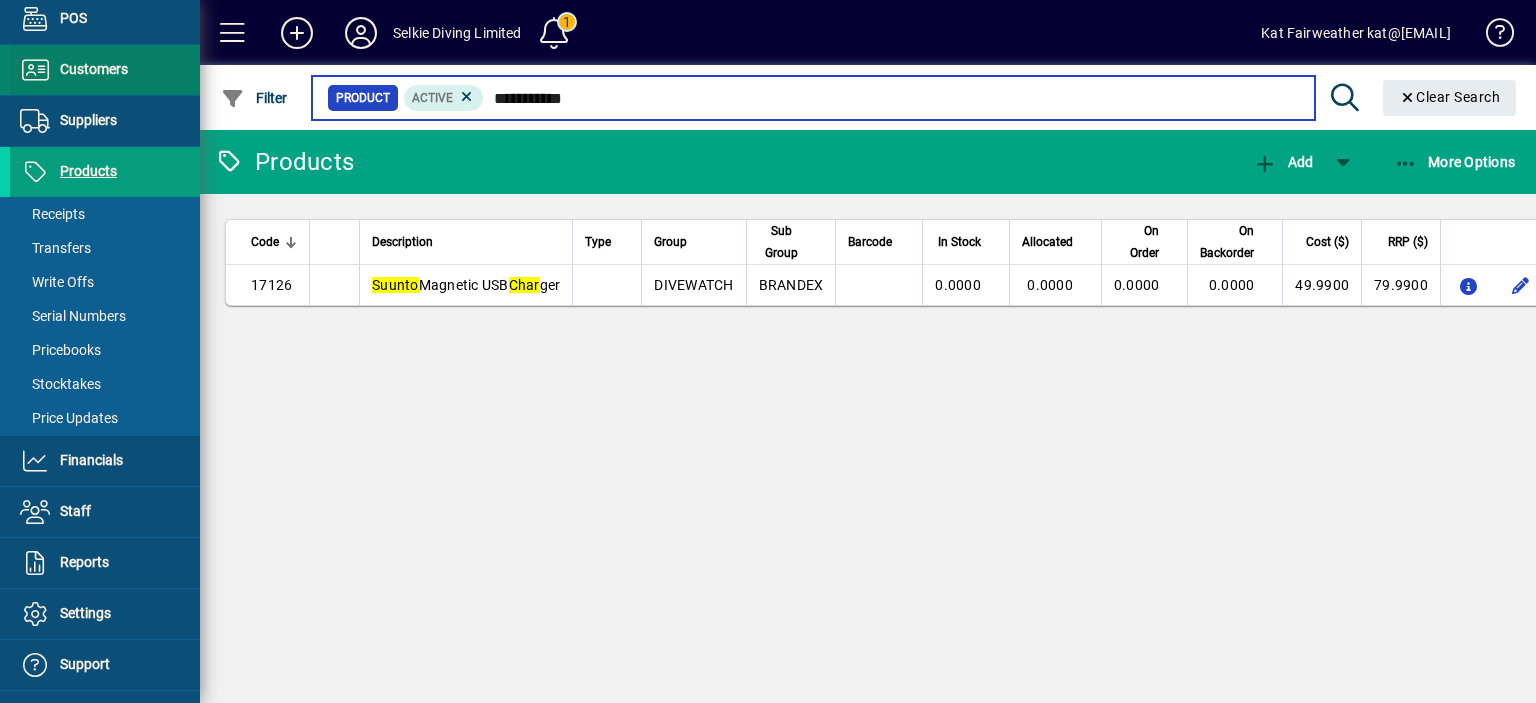 scroll, scrollTop: 200, scrollLeft: 0, axis: vertical 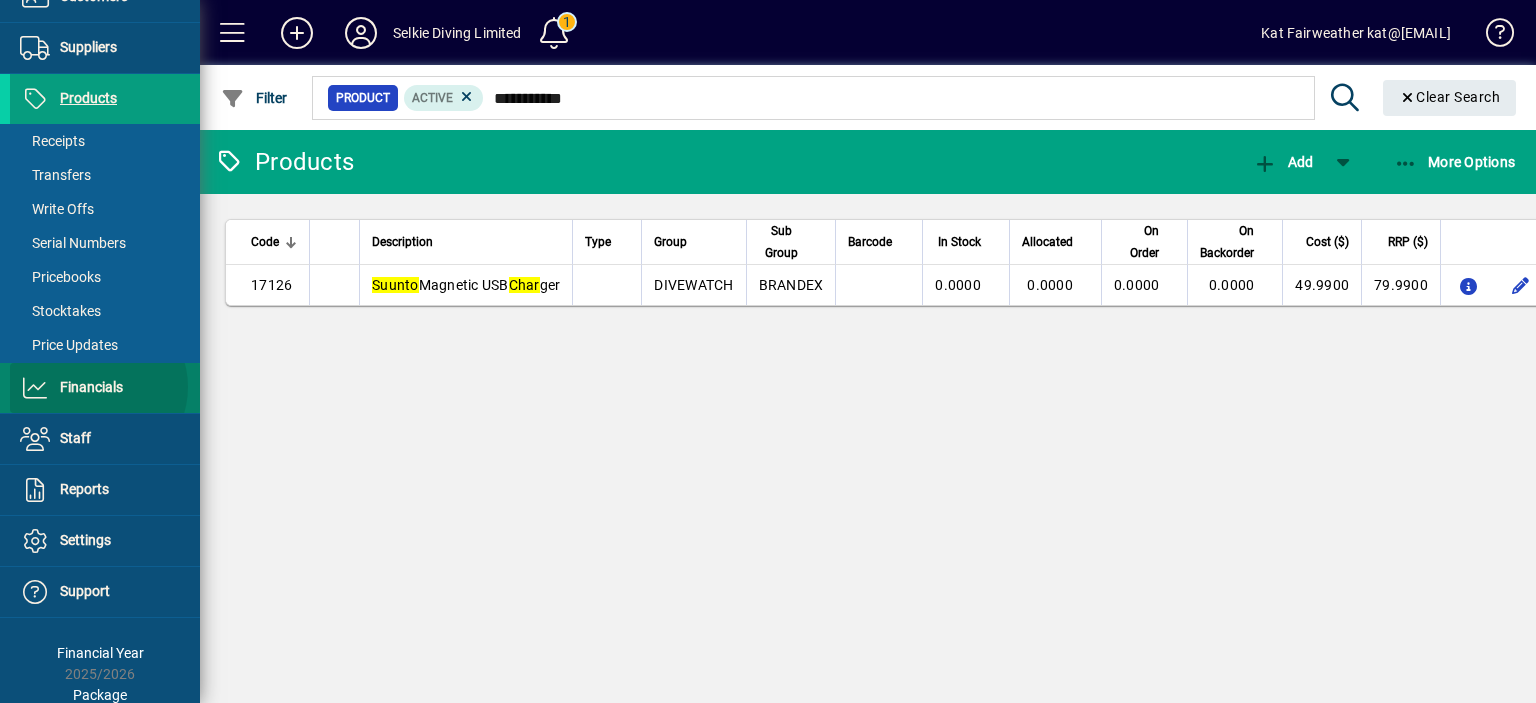 click on "Financials" at bounding box center [91, 387] 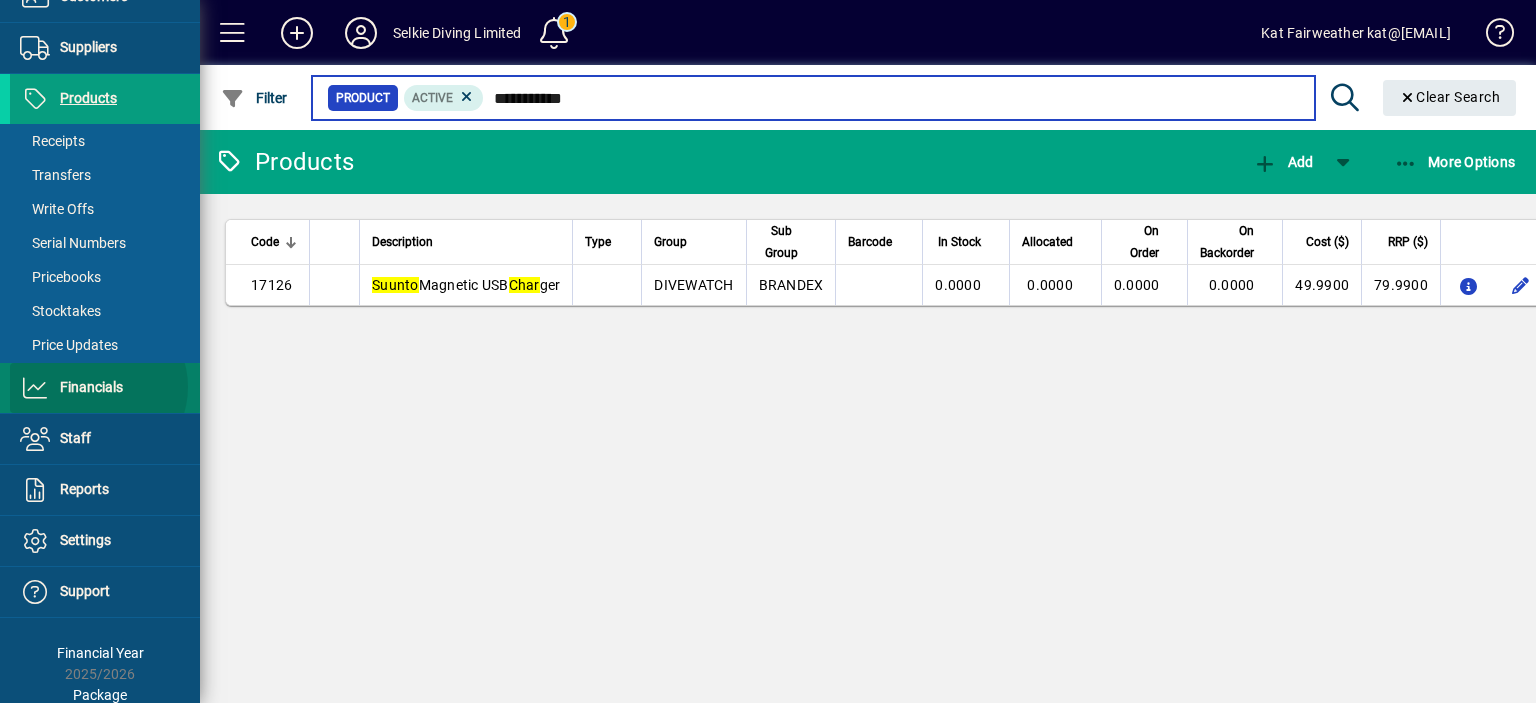 type 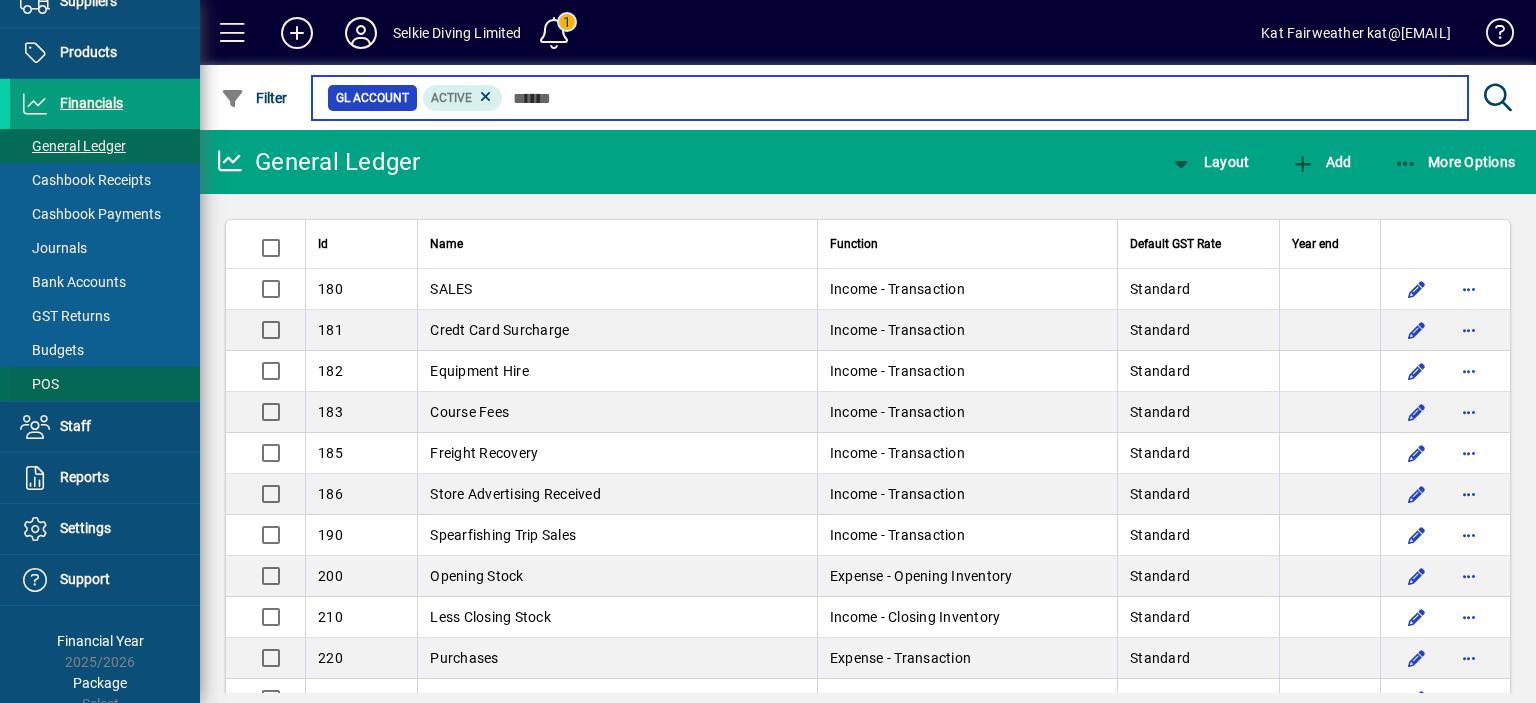 scroll, scrollTop: 256, scrollLeft: 0, axis: vertical 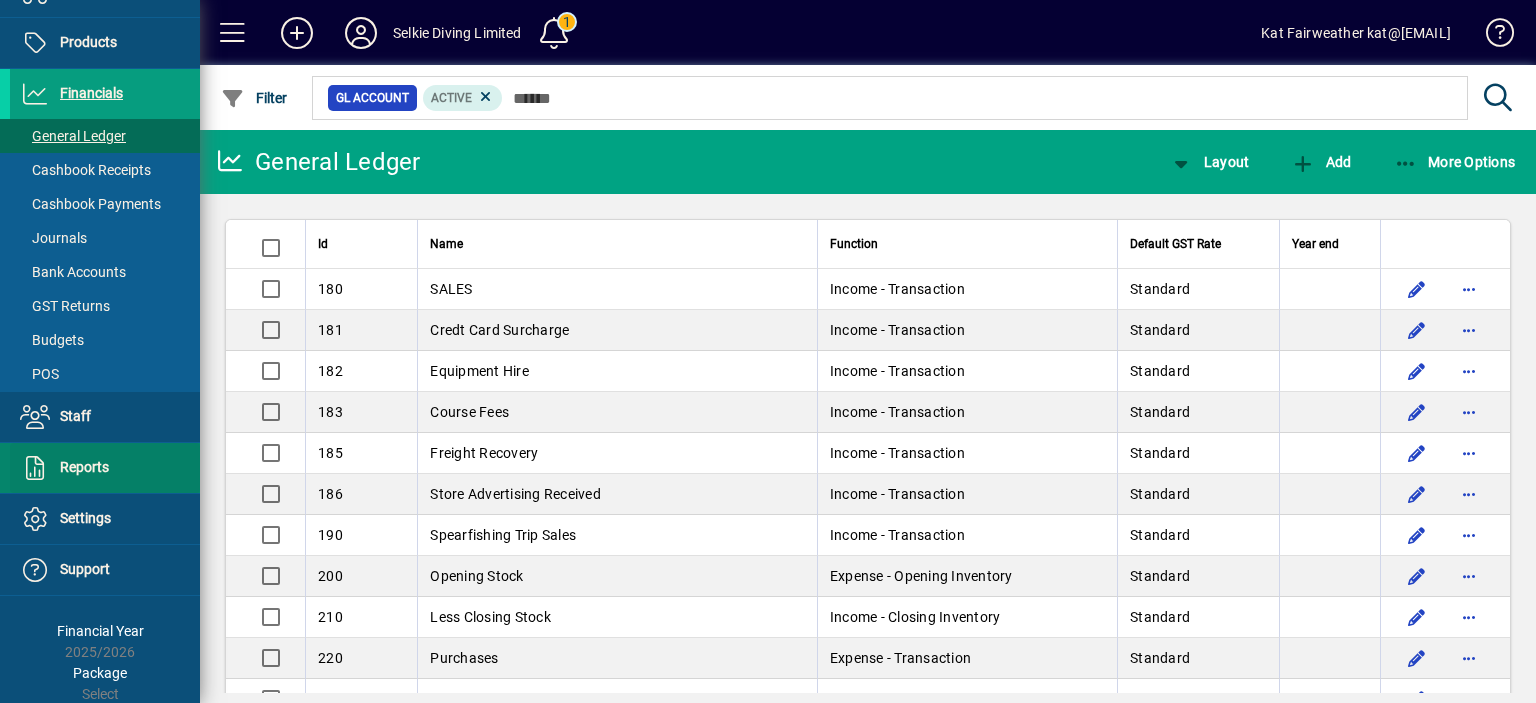 click on "Reports" at bounding box center [105, 468] 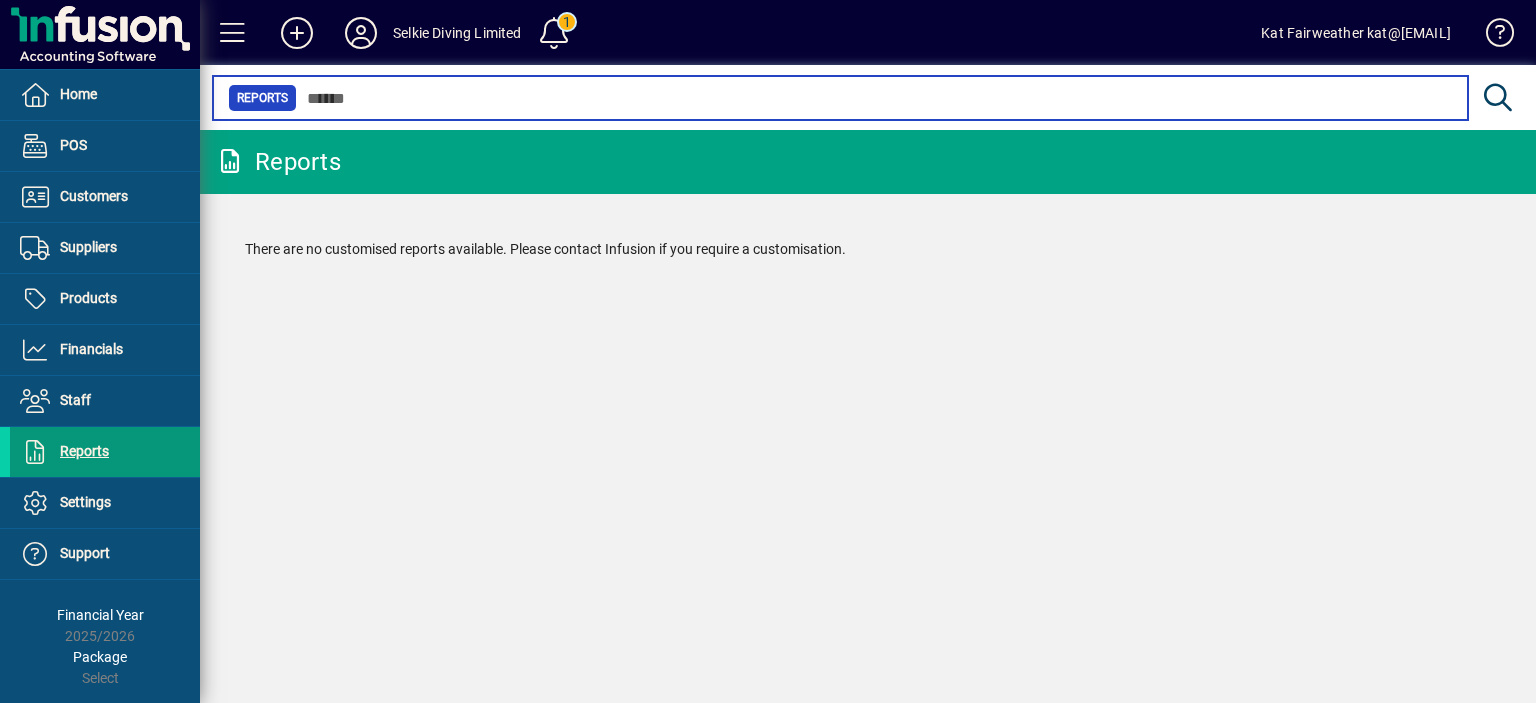 scroll, scrollTop: 0, scrollLeft: 0, axis: both 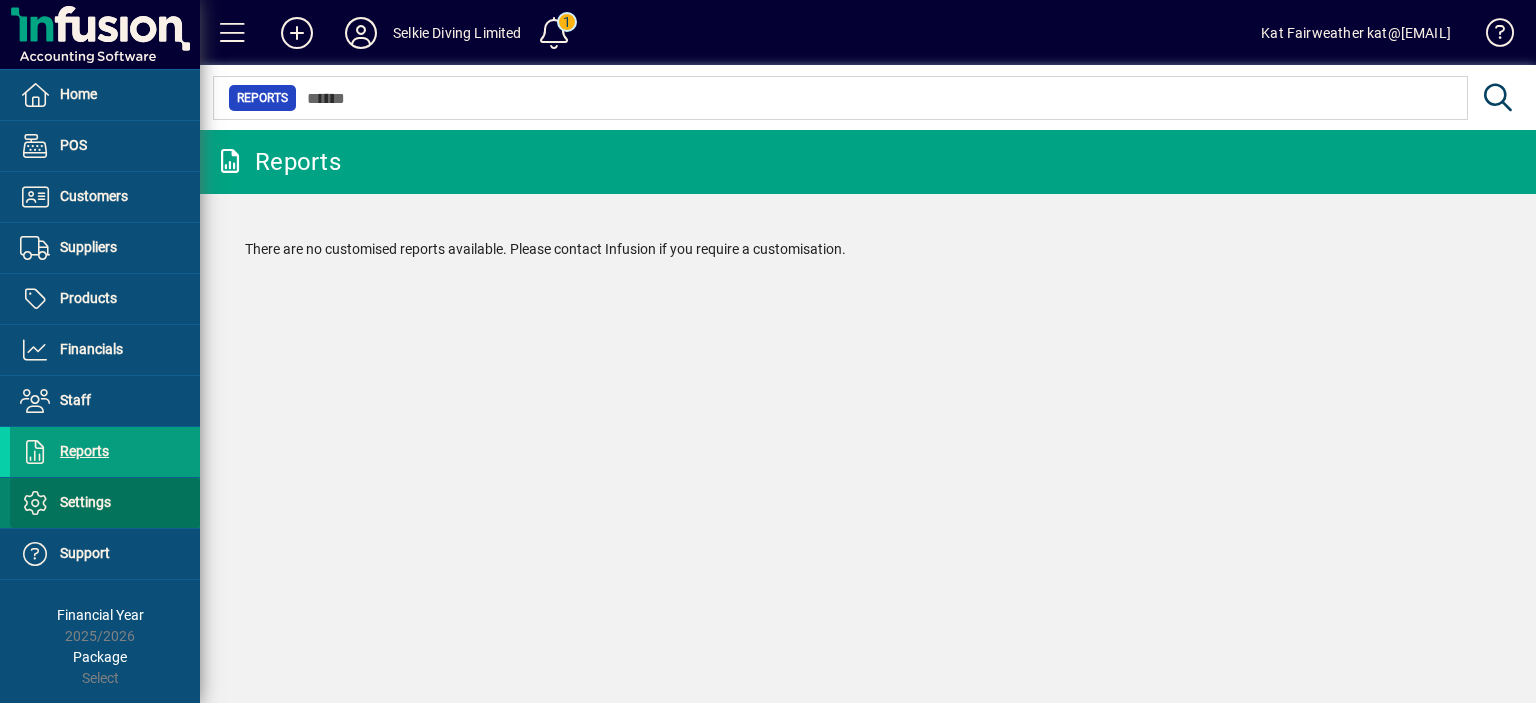 click on "Settings" at bounding box center (85, 502) 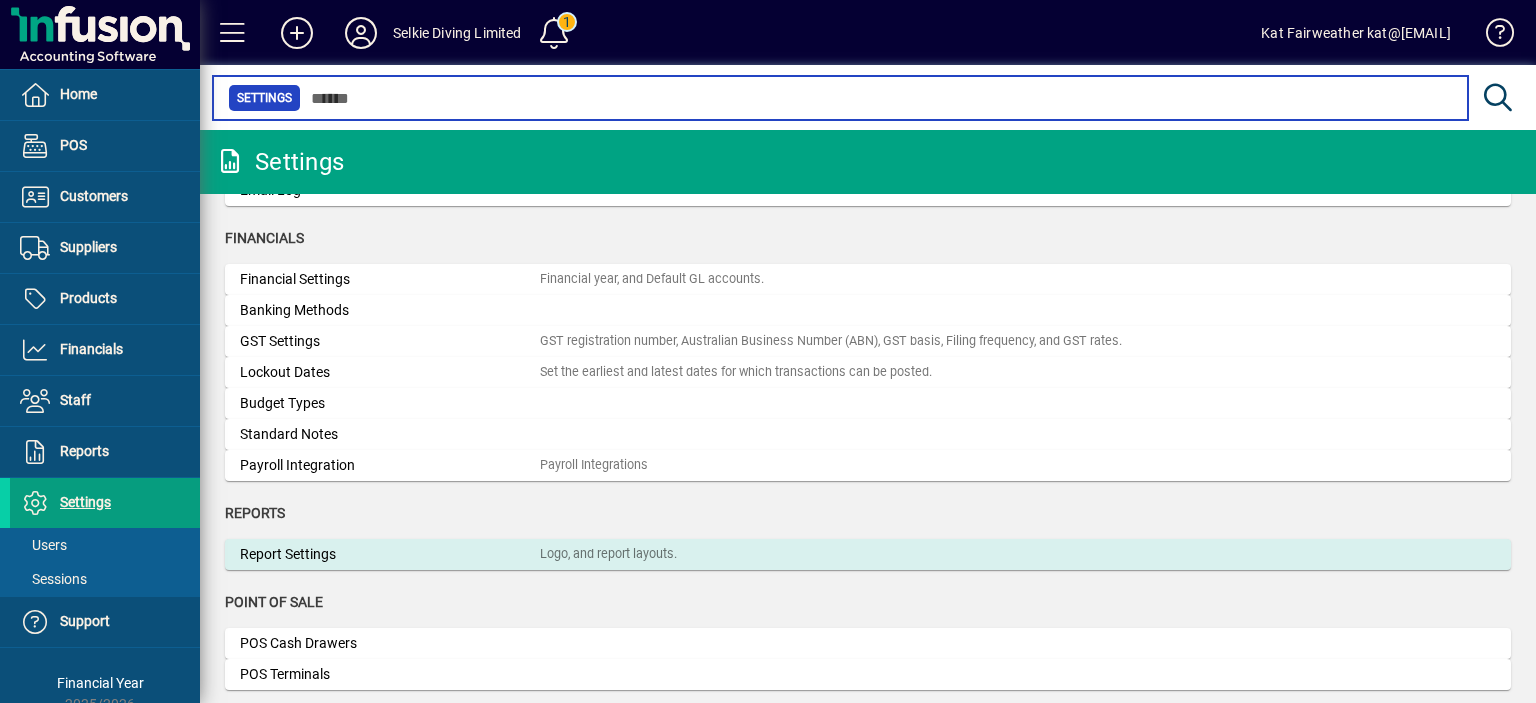 scroll, scrollTop: 200, scrollLeft: 0, axis: vertical 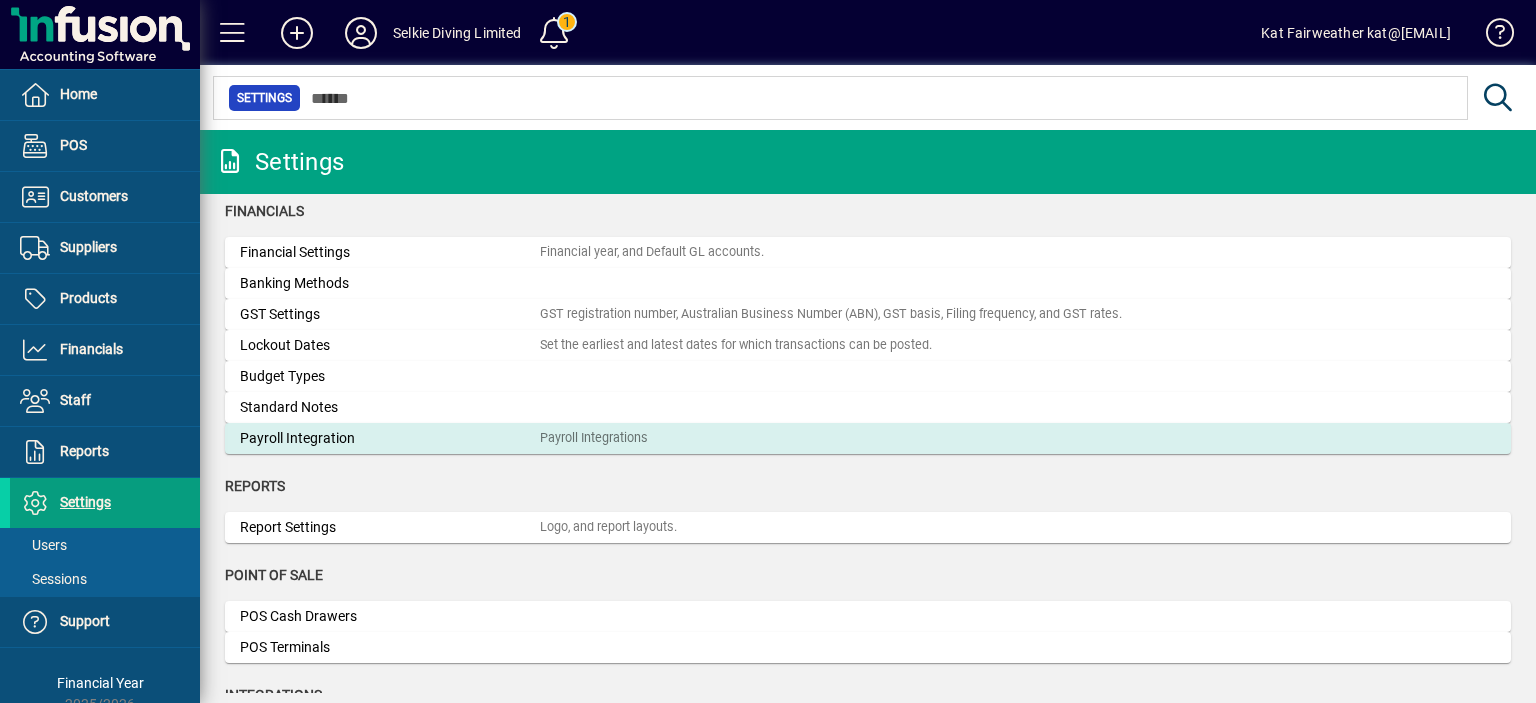 click on "Payroll Integration" 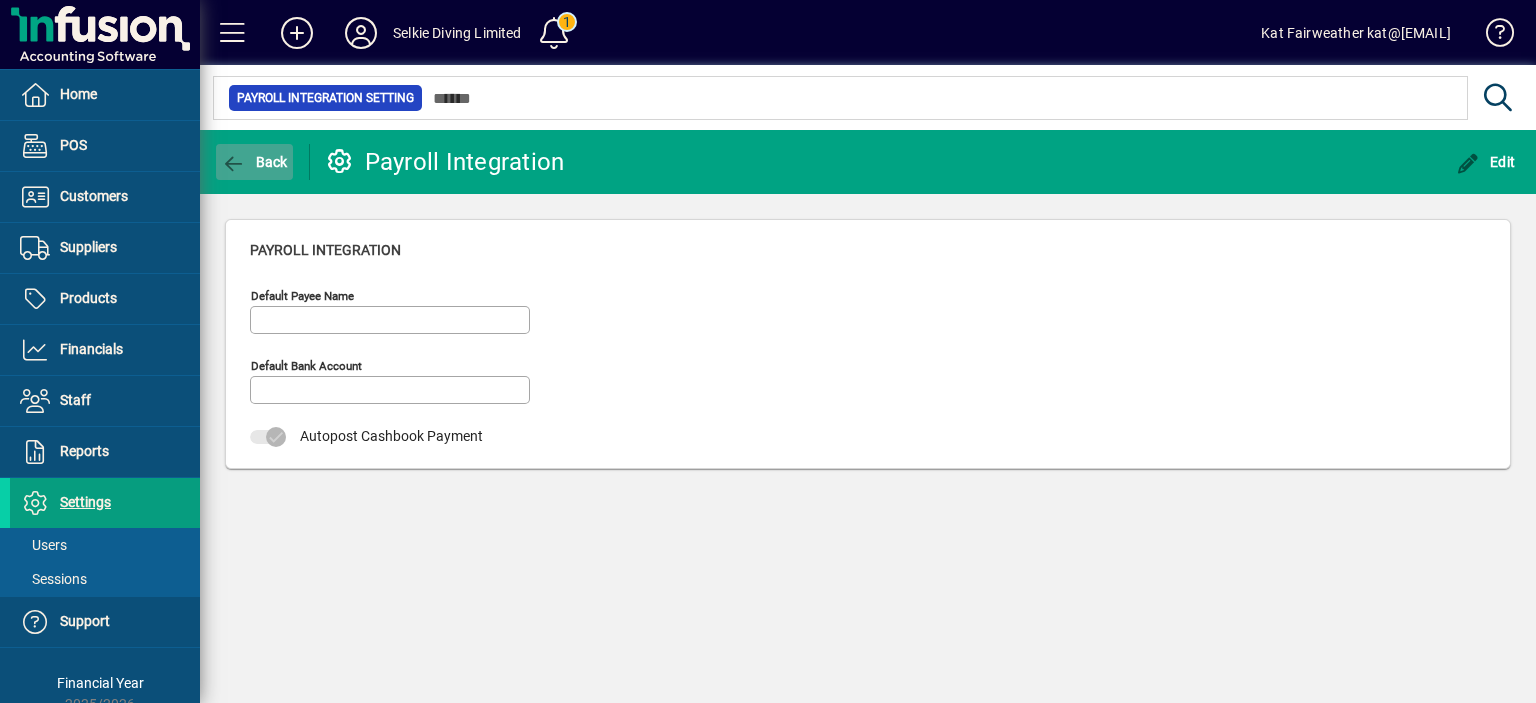 click 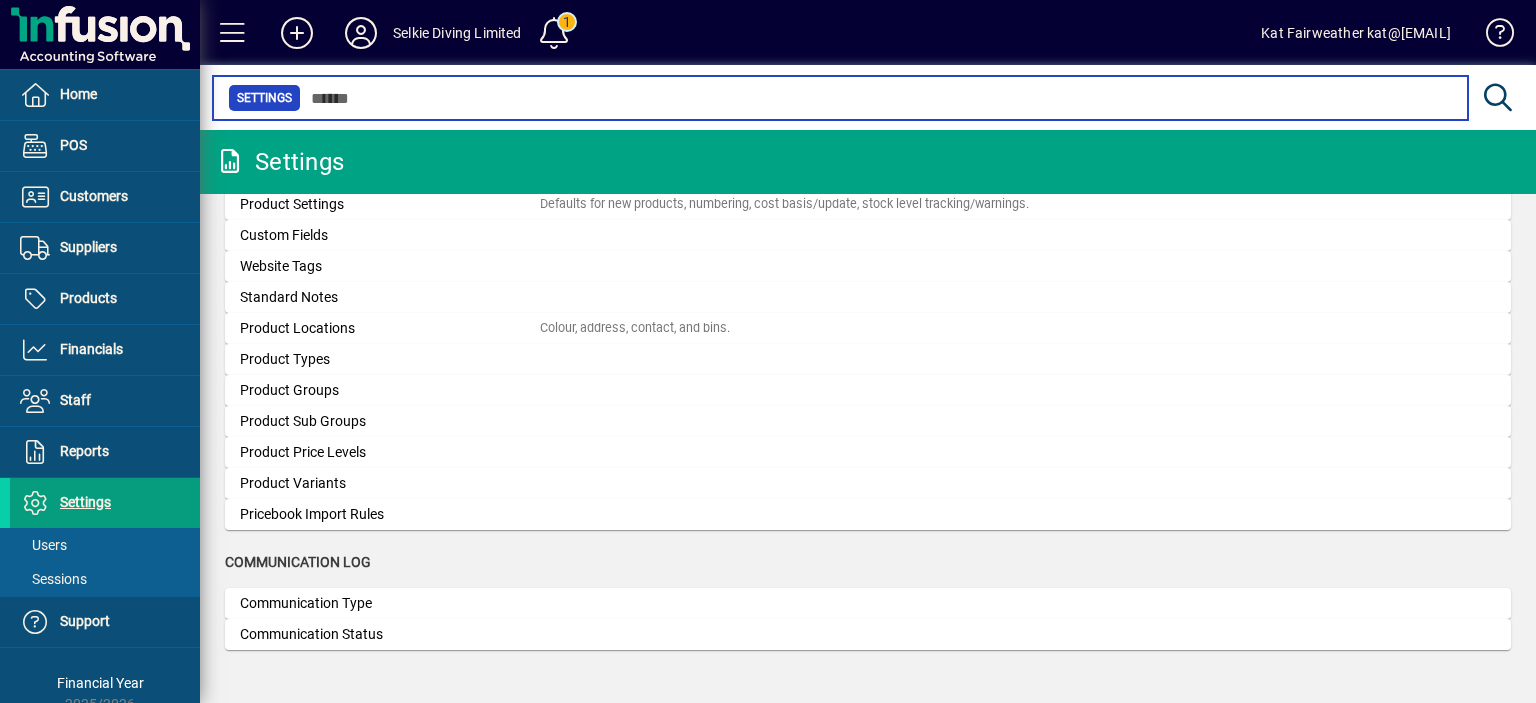 scroll, scrollTop: 1963, scrollLeft: 0, axis: vertical 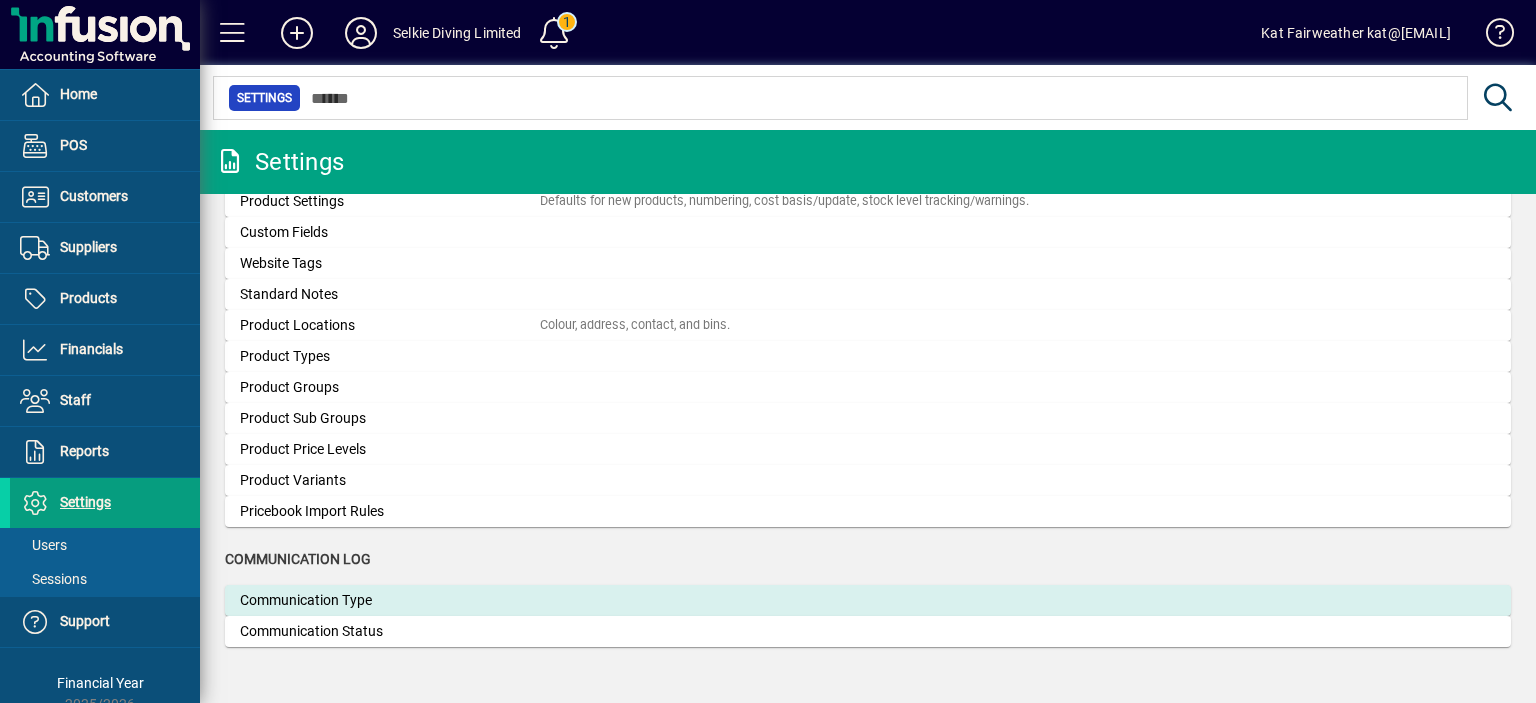click on "Communication Type" 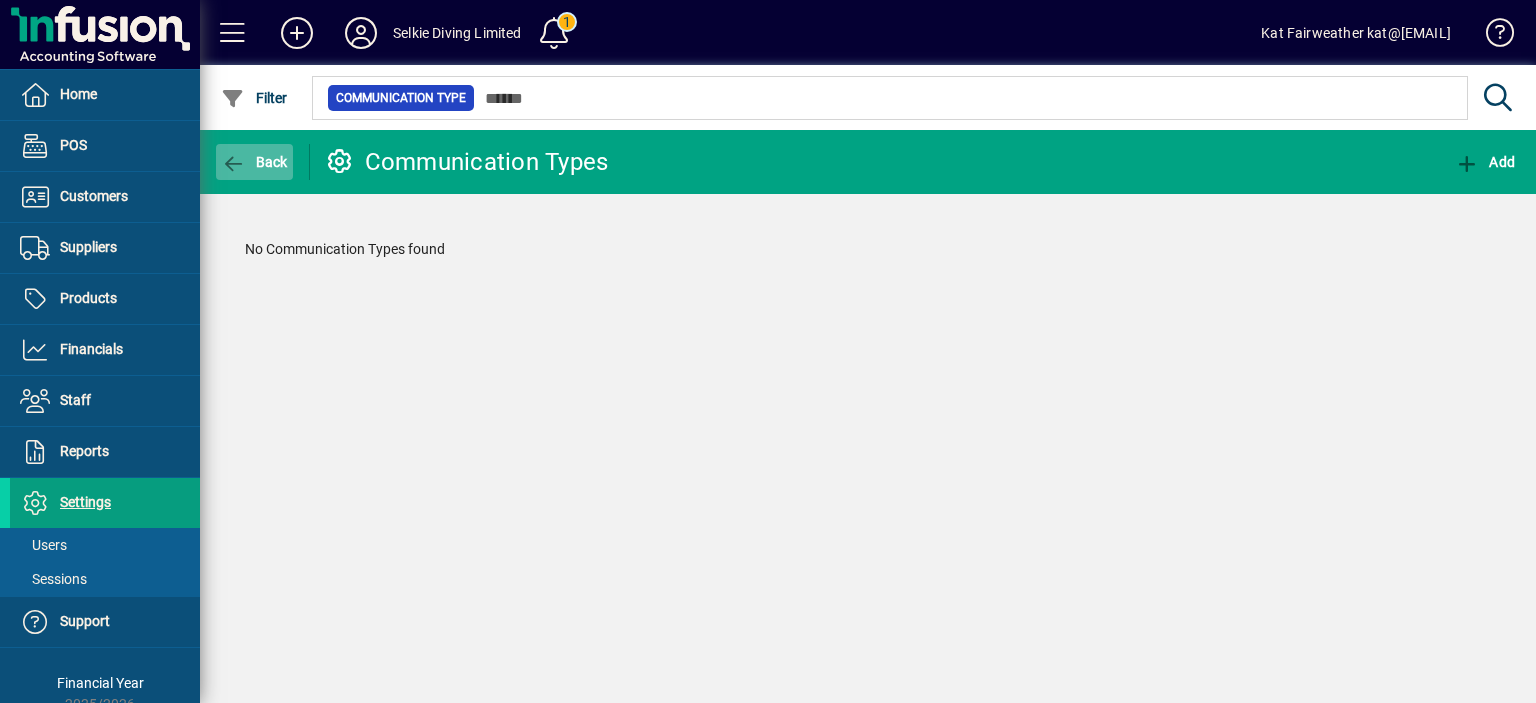 click 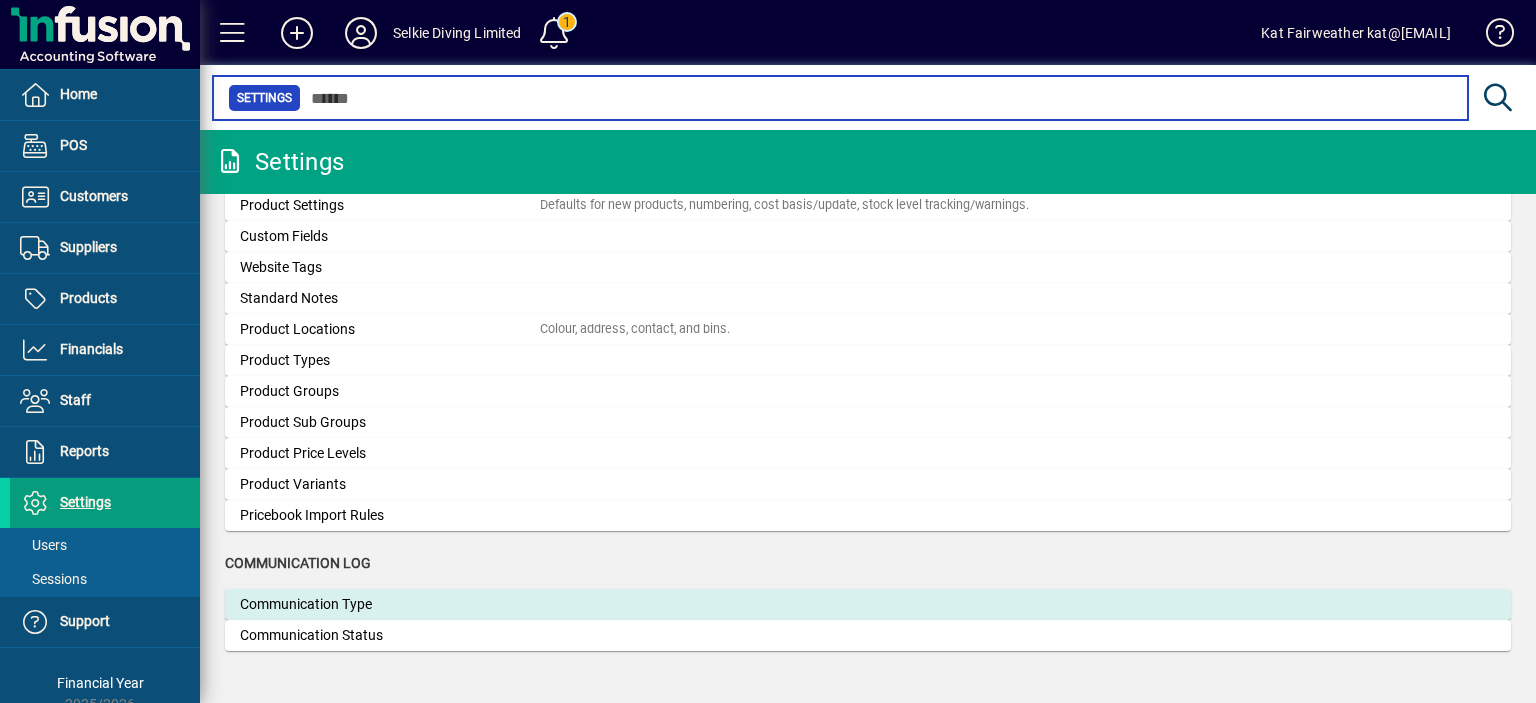 scroll, scrollTop: 1963, scrollLeft: 0, axis: vertical 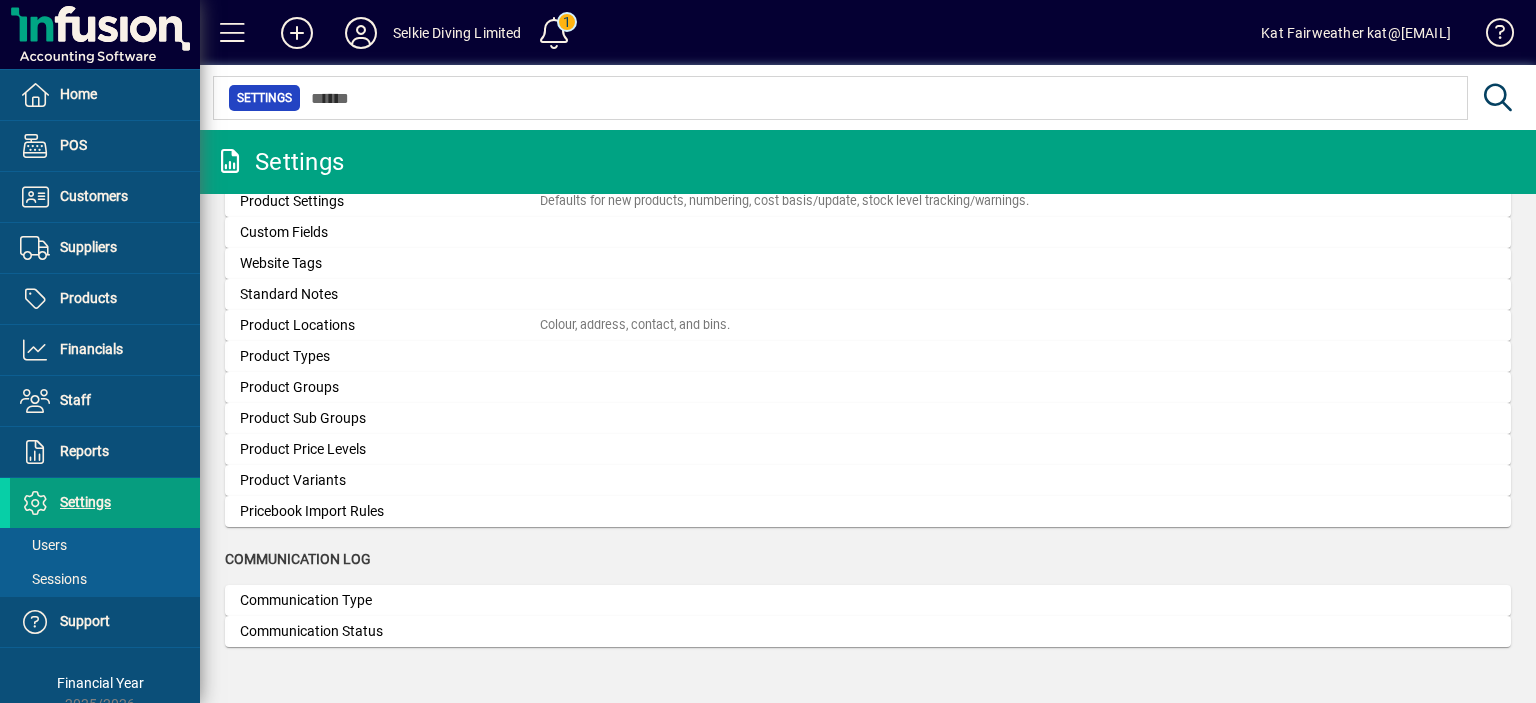 click on "Communication Status" 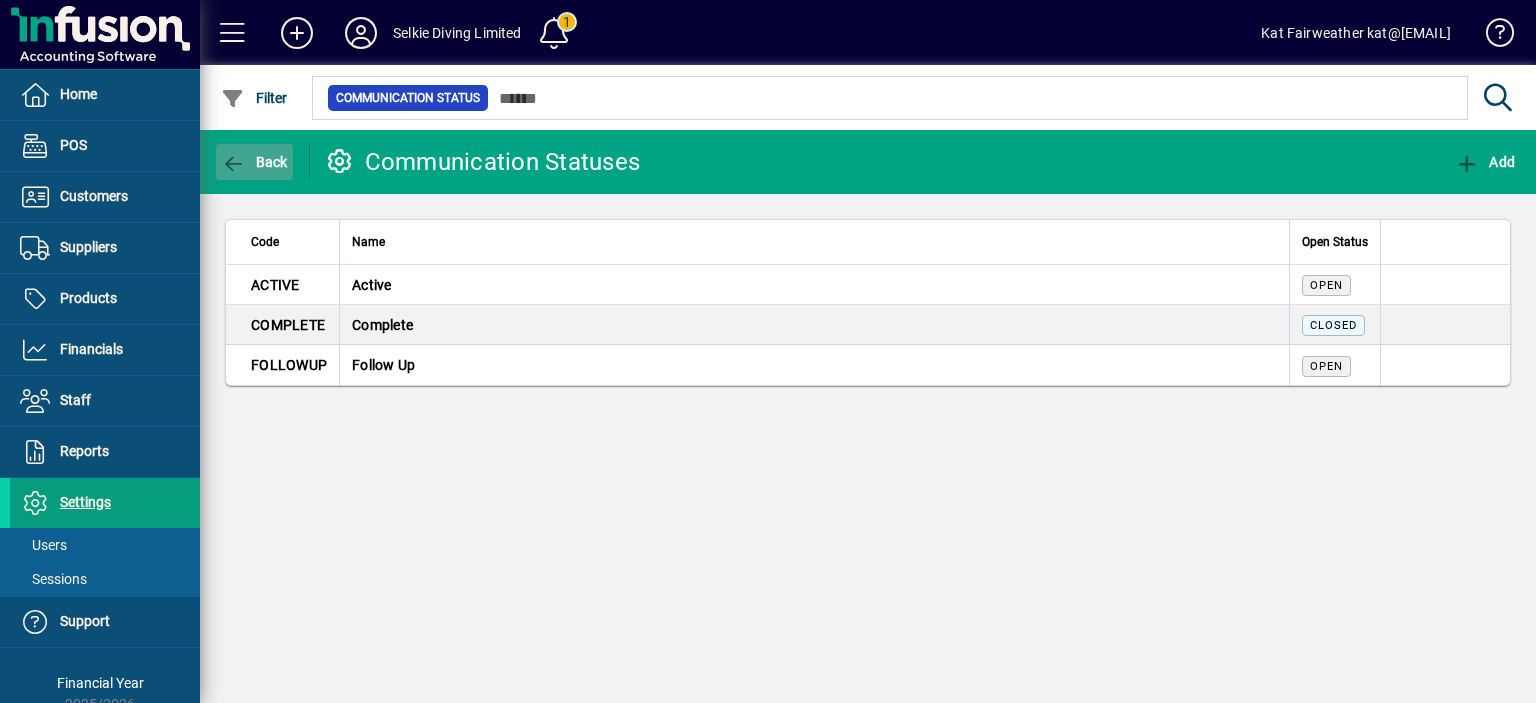 click on "Back" 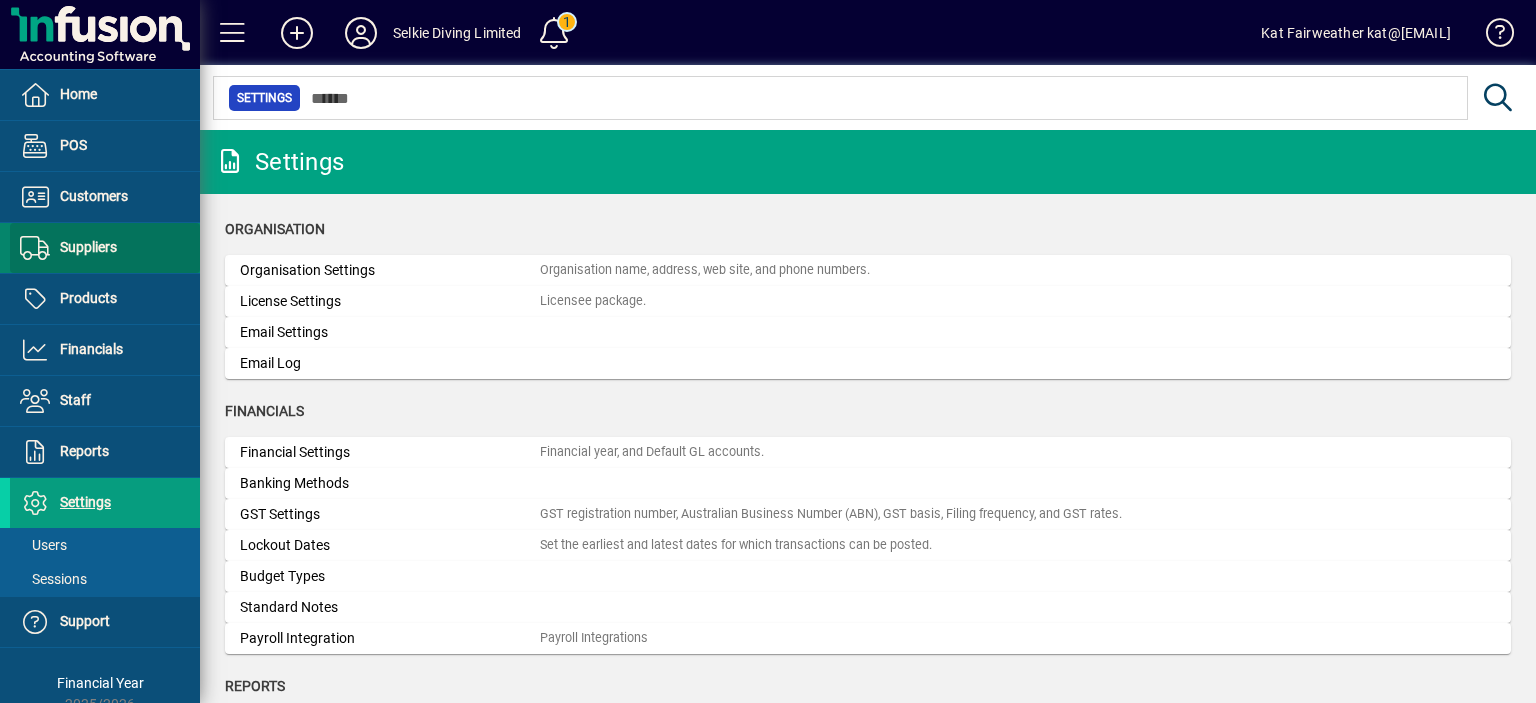 click at bounding box center [105, 248] 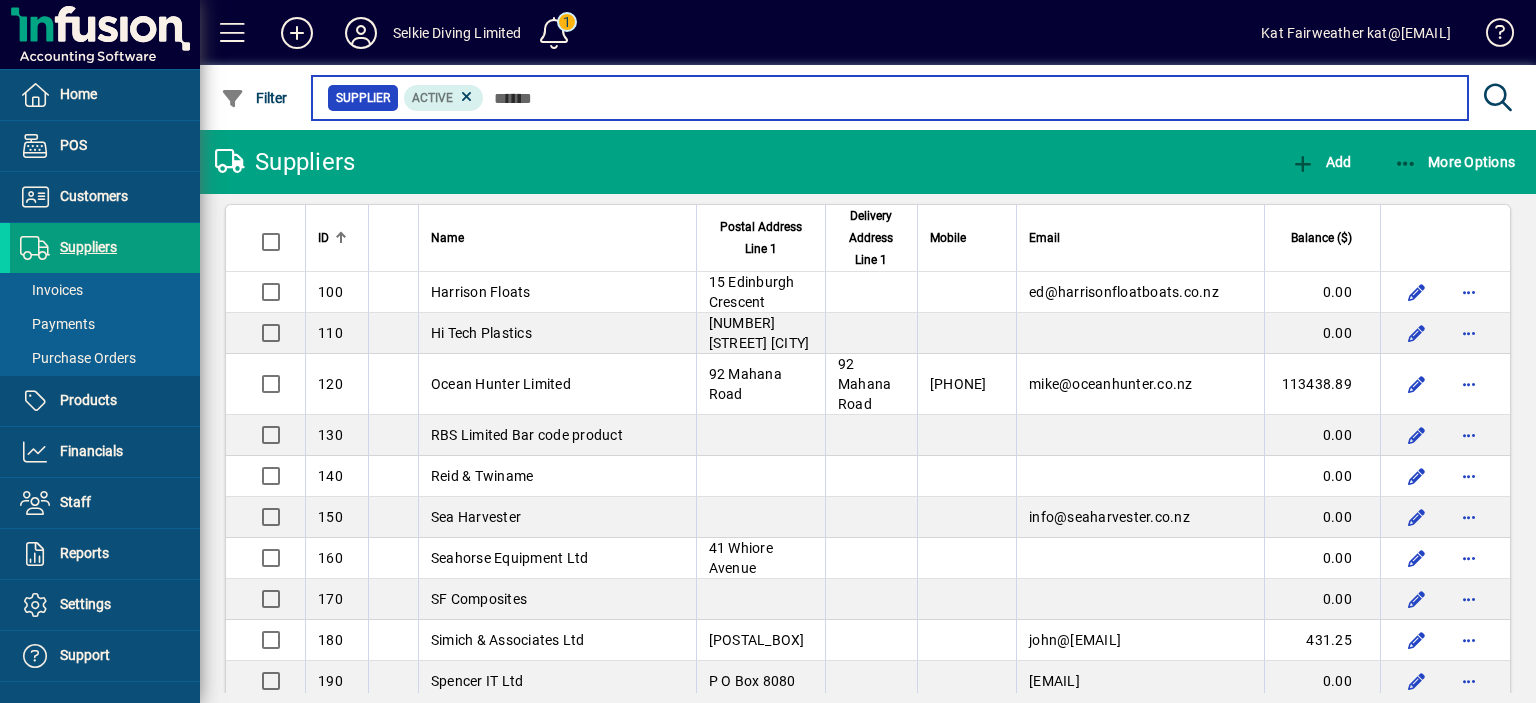 scroll, scrollTop: 0, scrollLeft: 0, axis: both 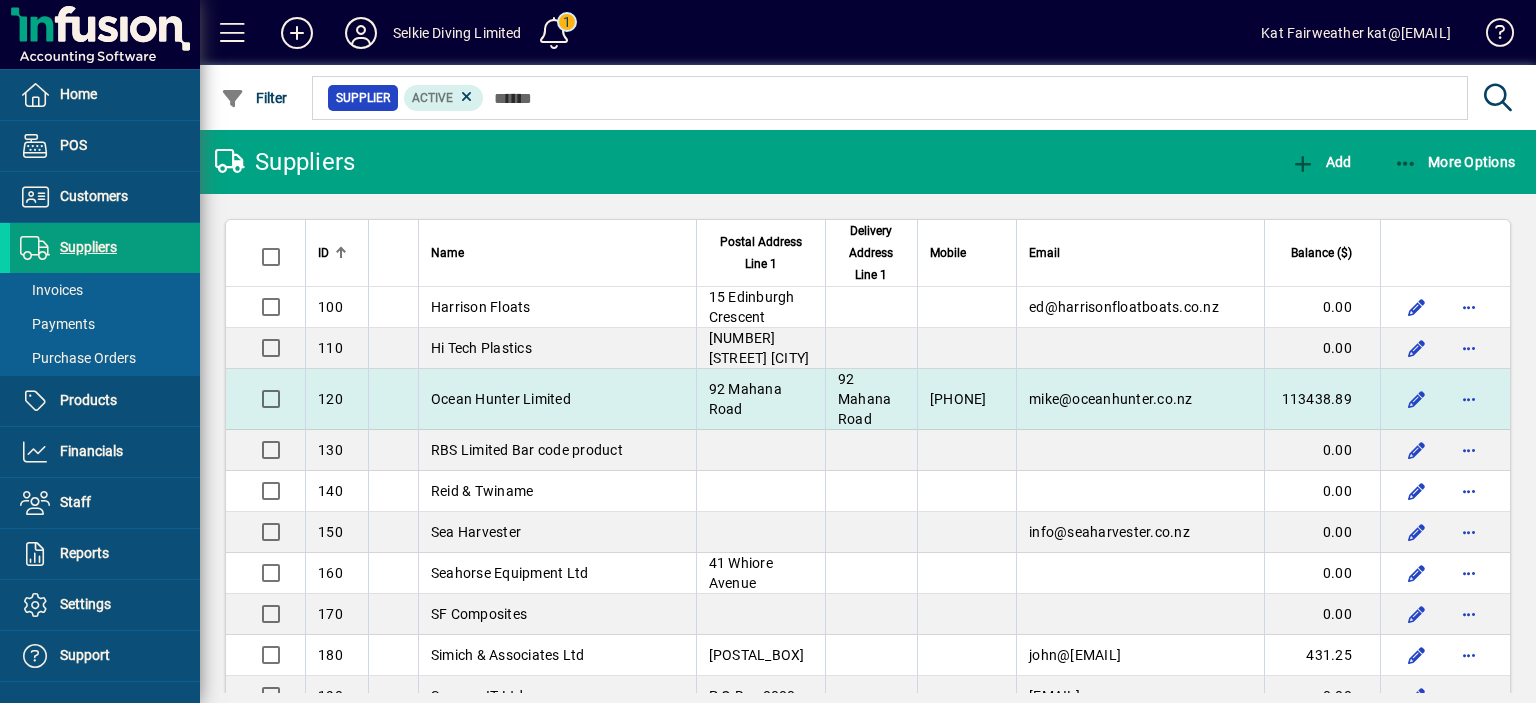 click on "Ocean Hunter Limited" at bounding box center [501, 399] 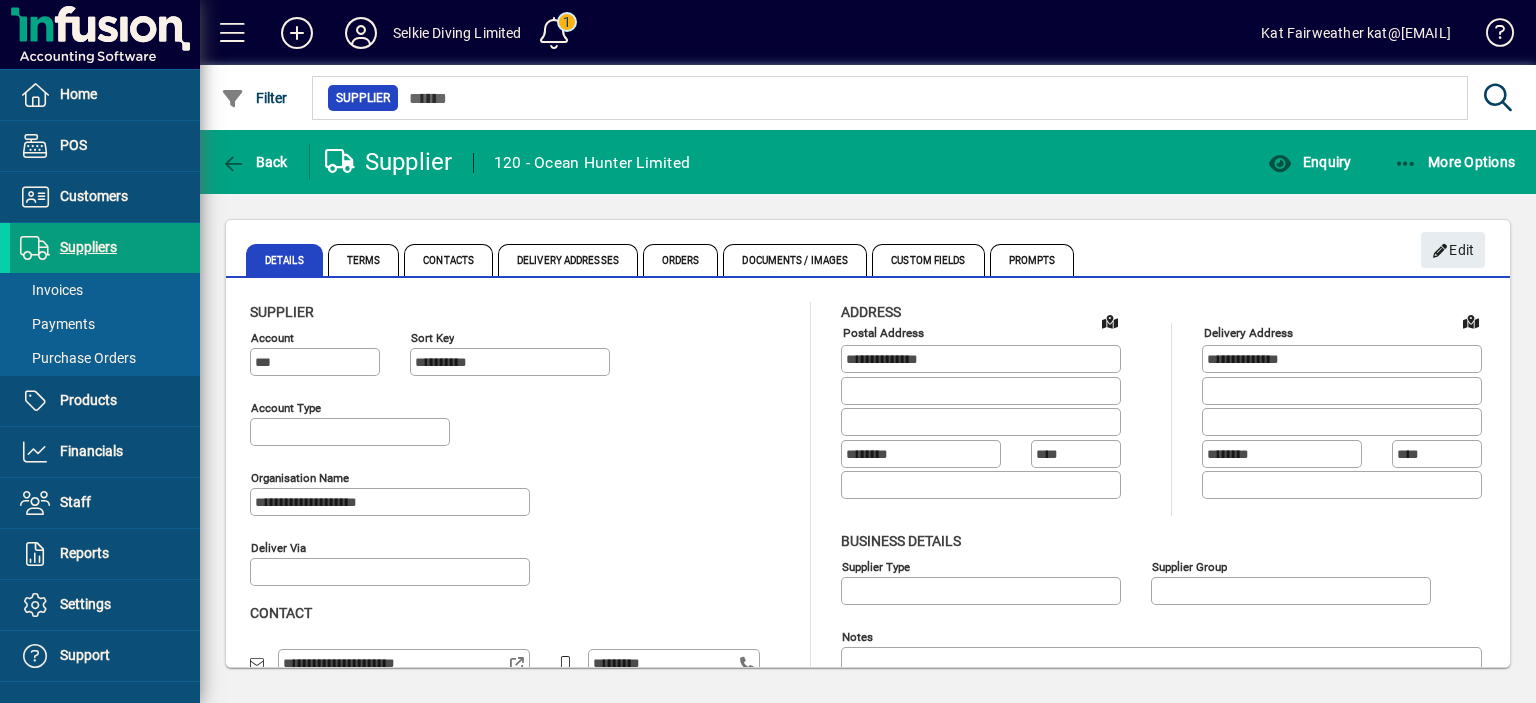 type on "**********" 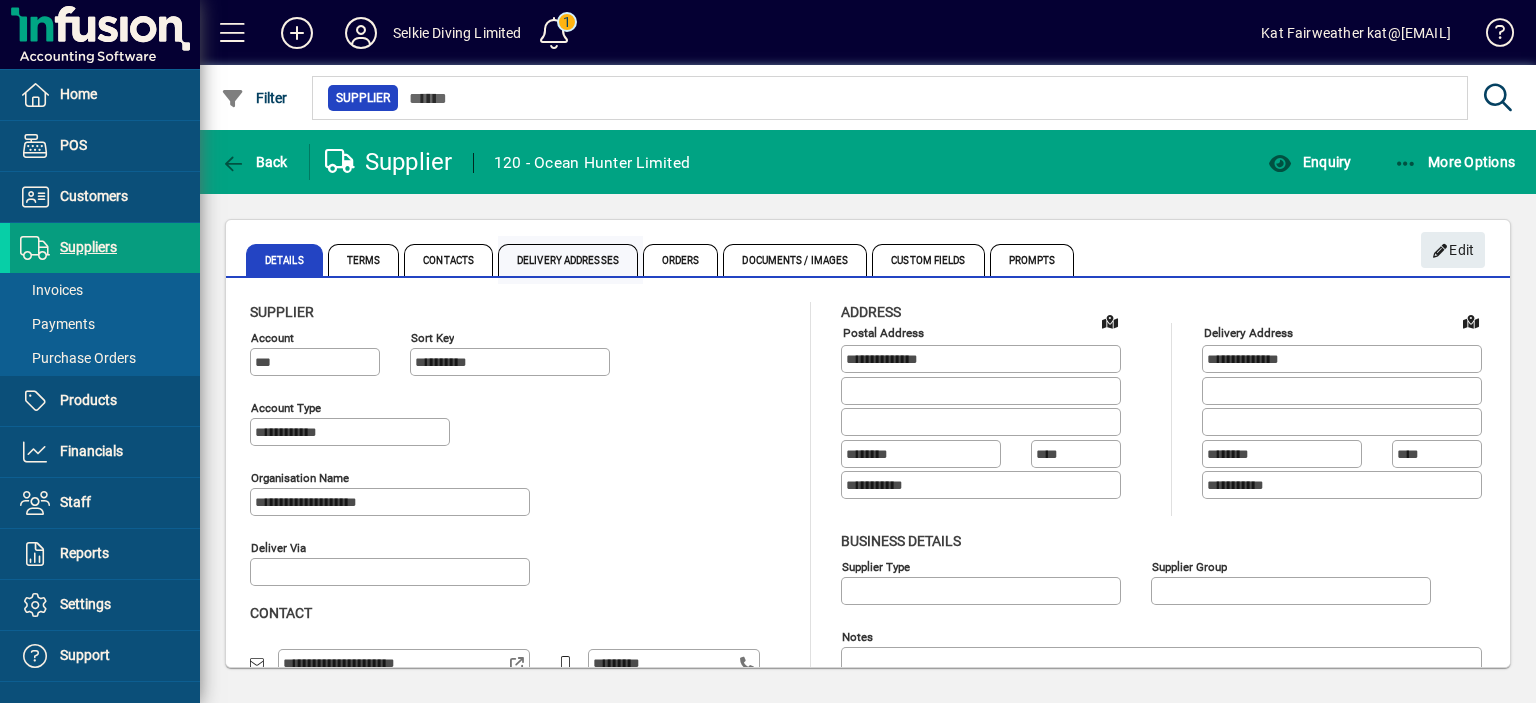 click on "Delivery Addresses" at bounding box center [568, 260] 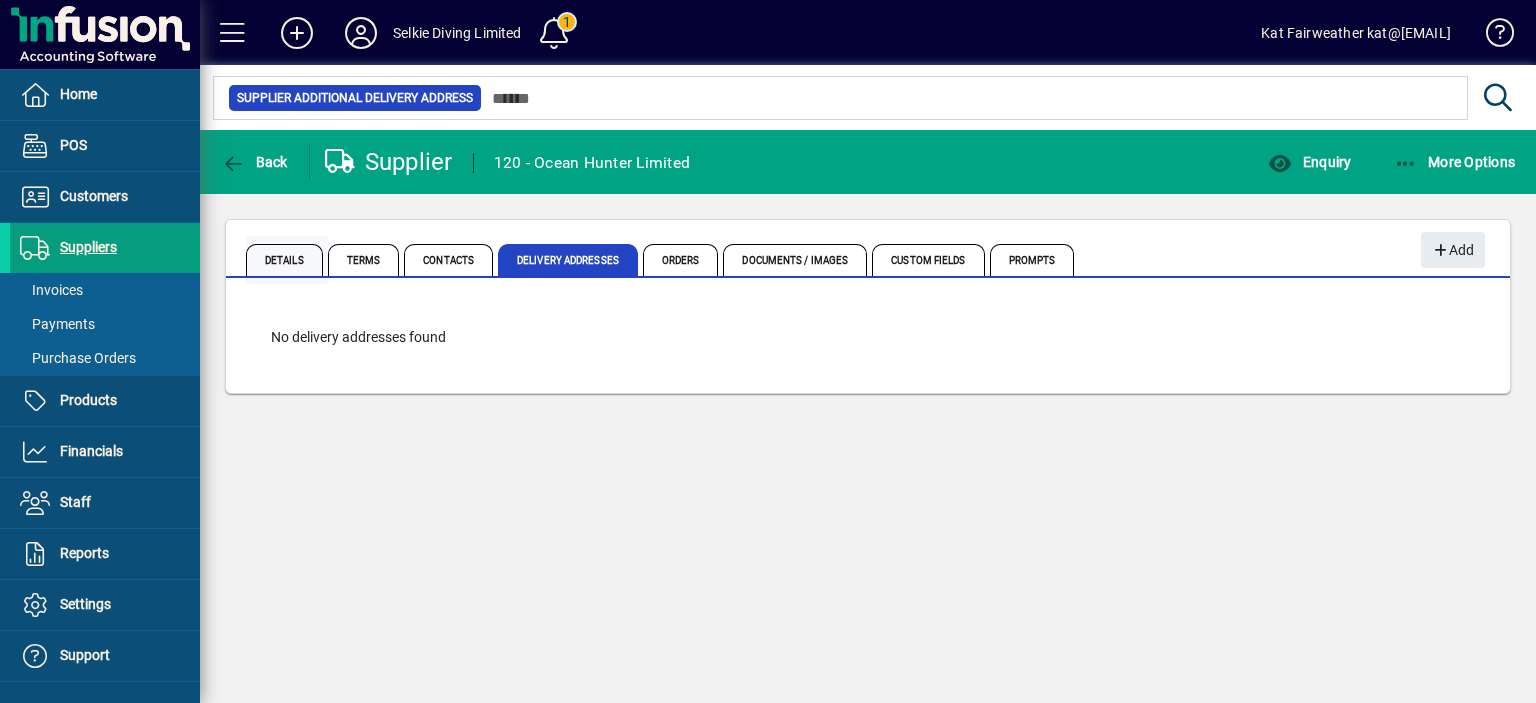 click on "Details" at bounding box center (284, 260) 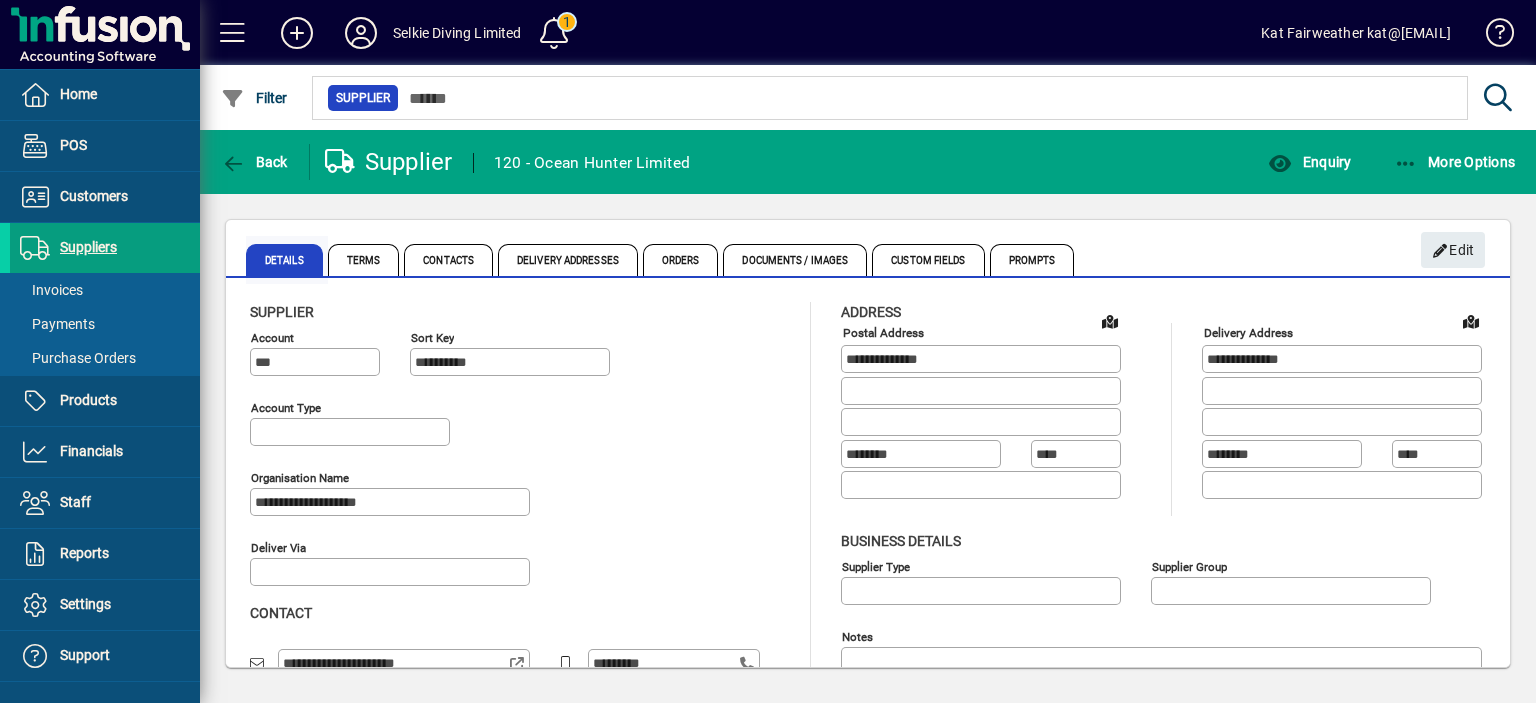 type on "**********" 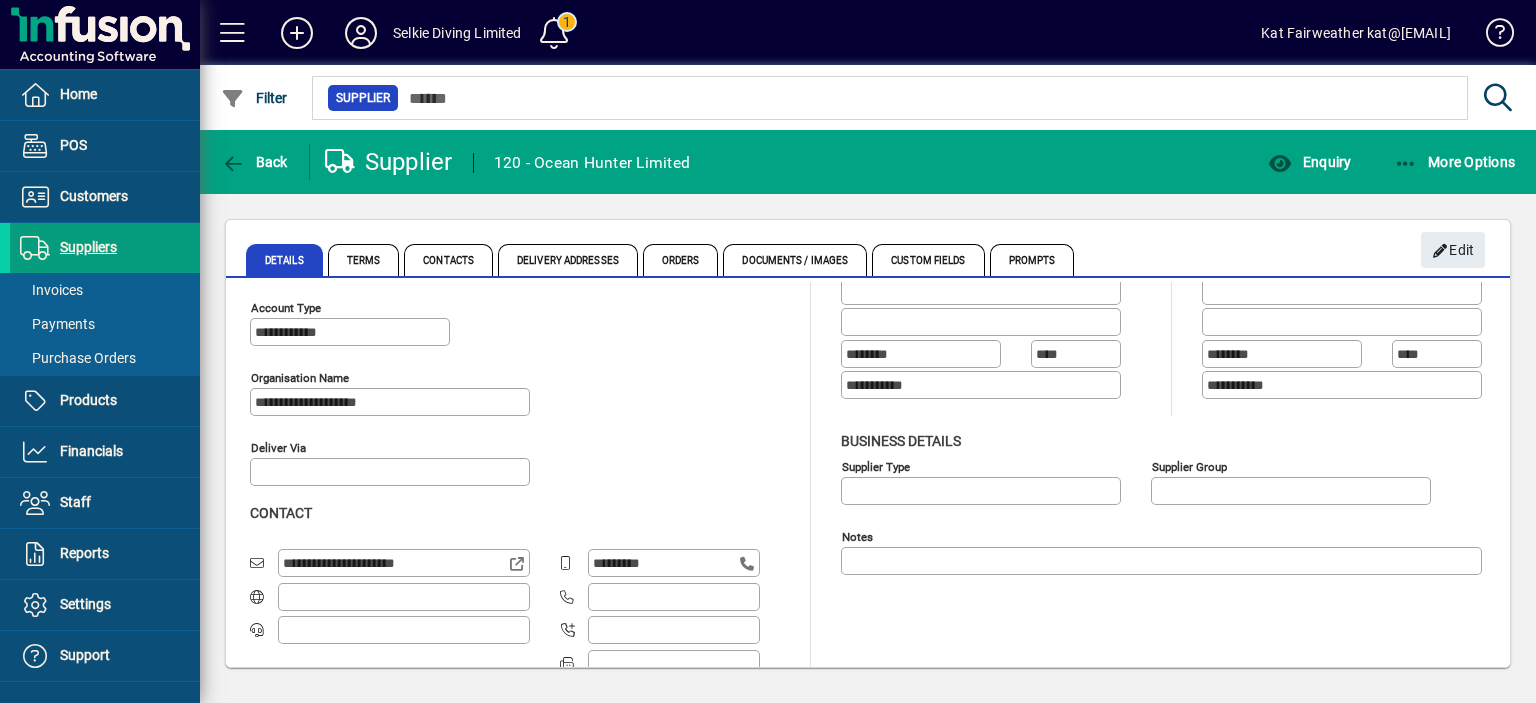 scroll, scrollTop: 0, scrollLeft: 0, axis: both 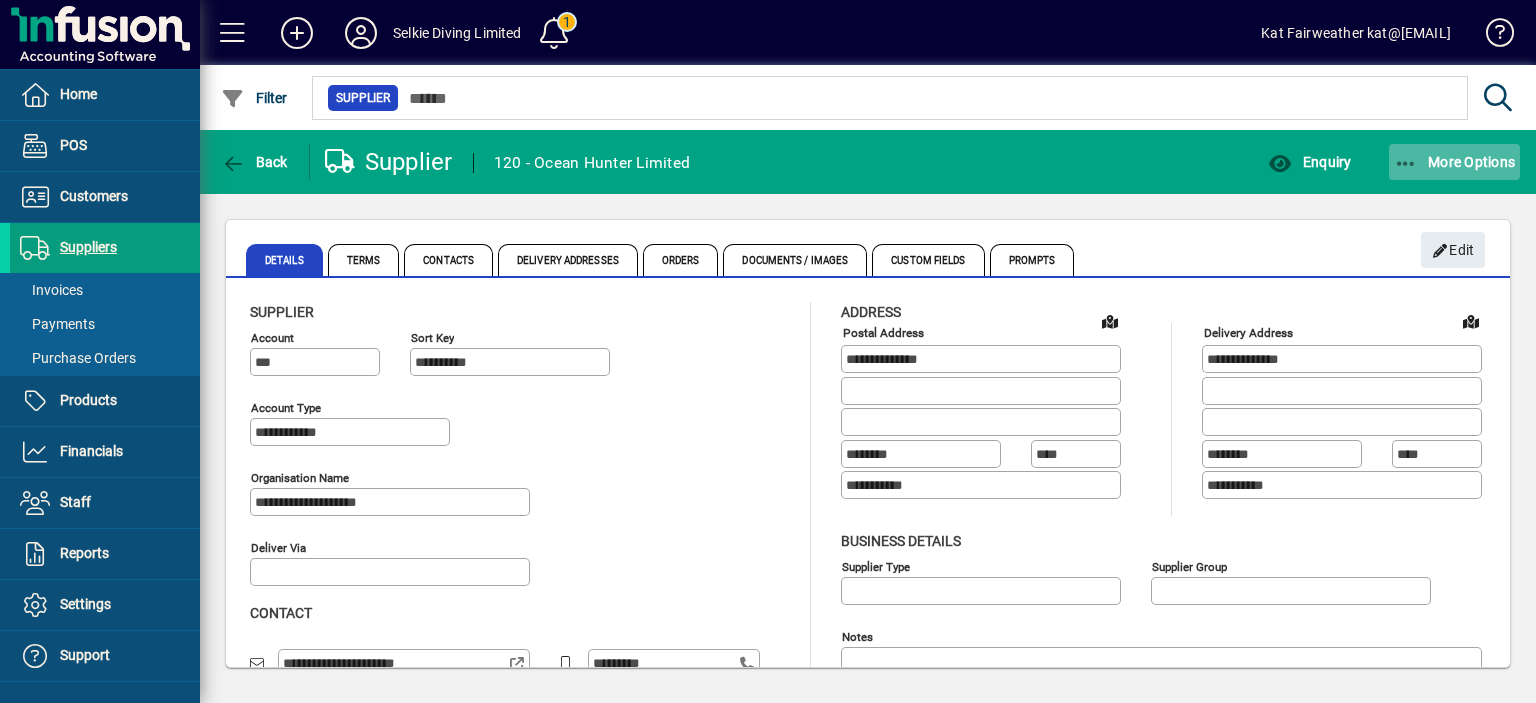 click 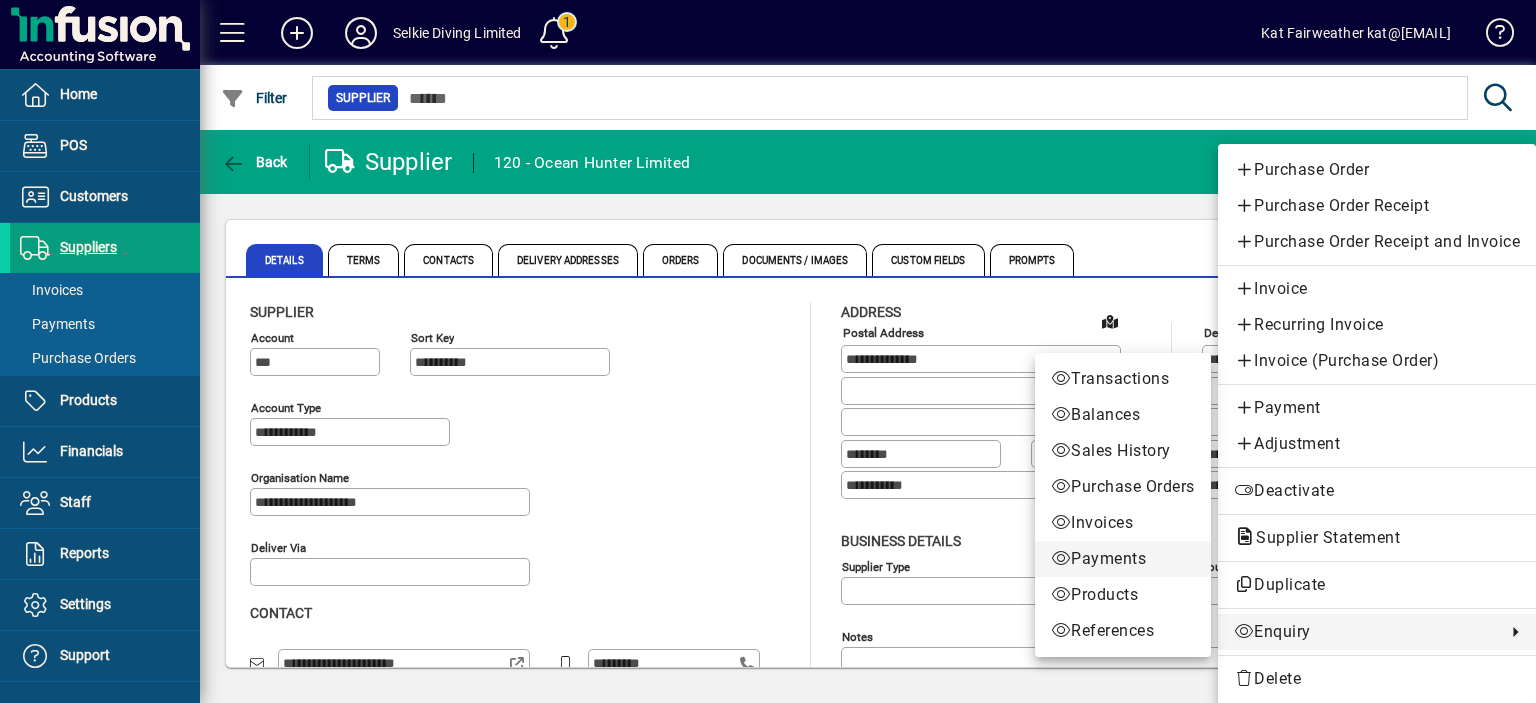 click on "Payments" at bounding box center (1123, 559) 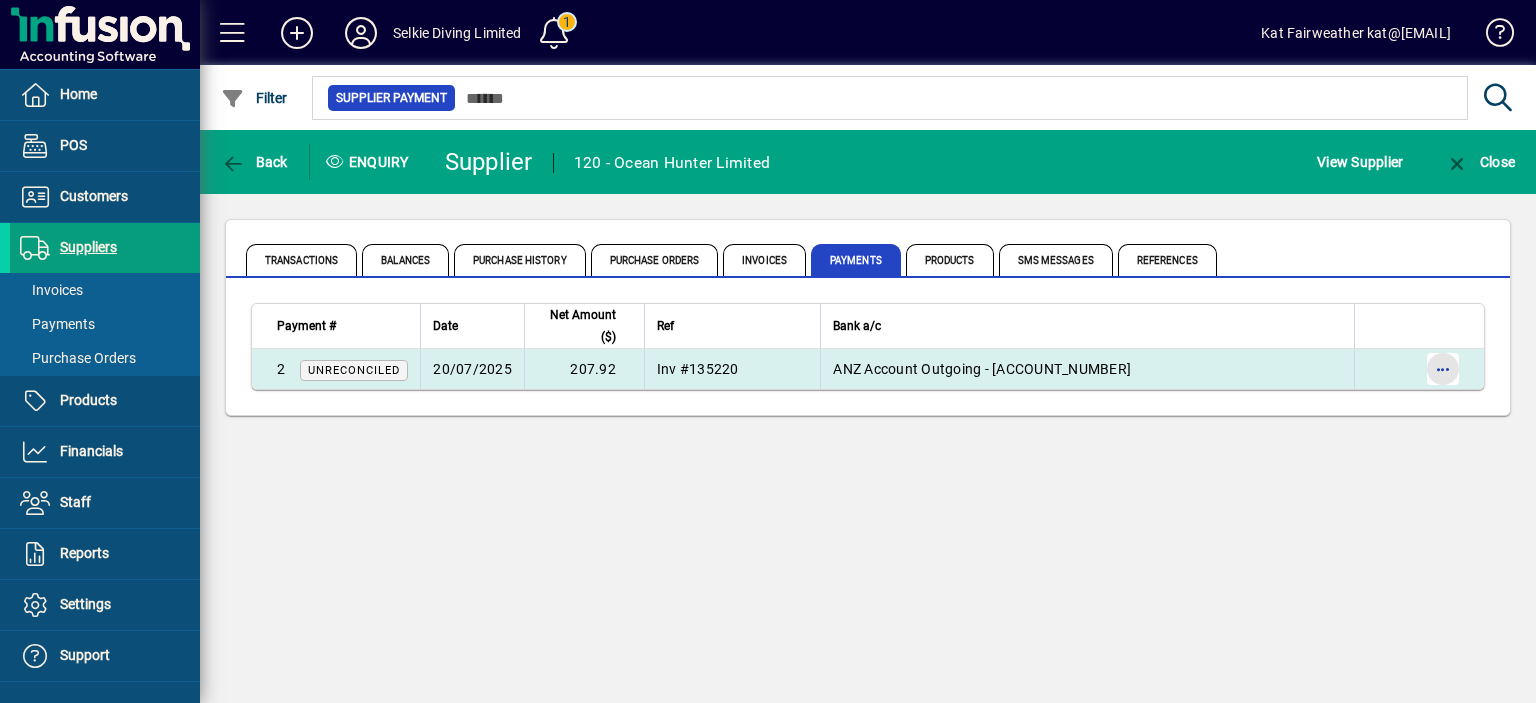 click at bounding box center (1443, 369) 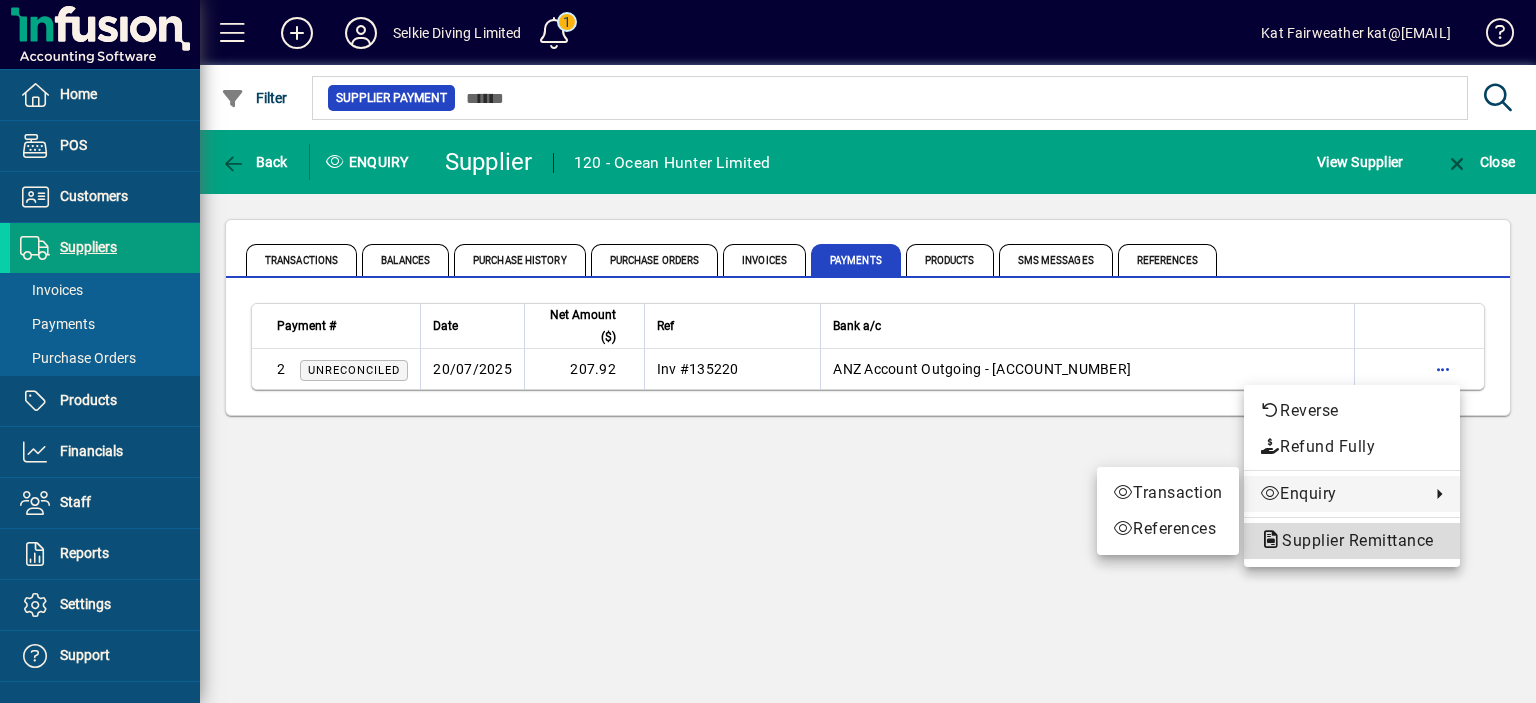 click on "Supplier Remittance" 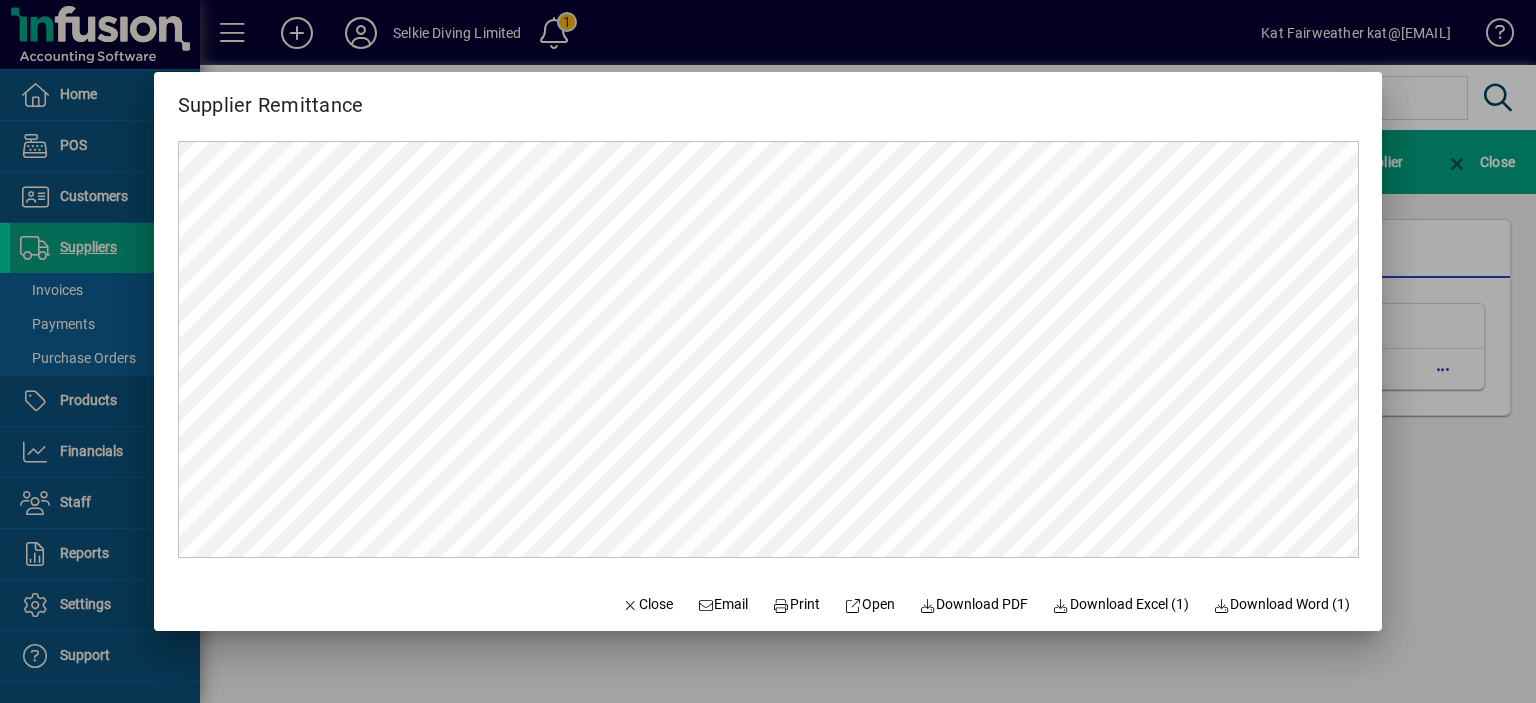 scroll, scrollTop: 0, scrollLeft: 0, axis: both 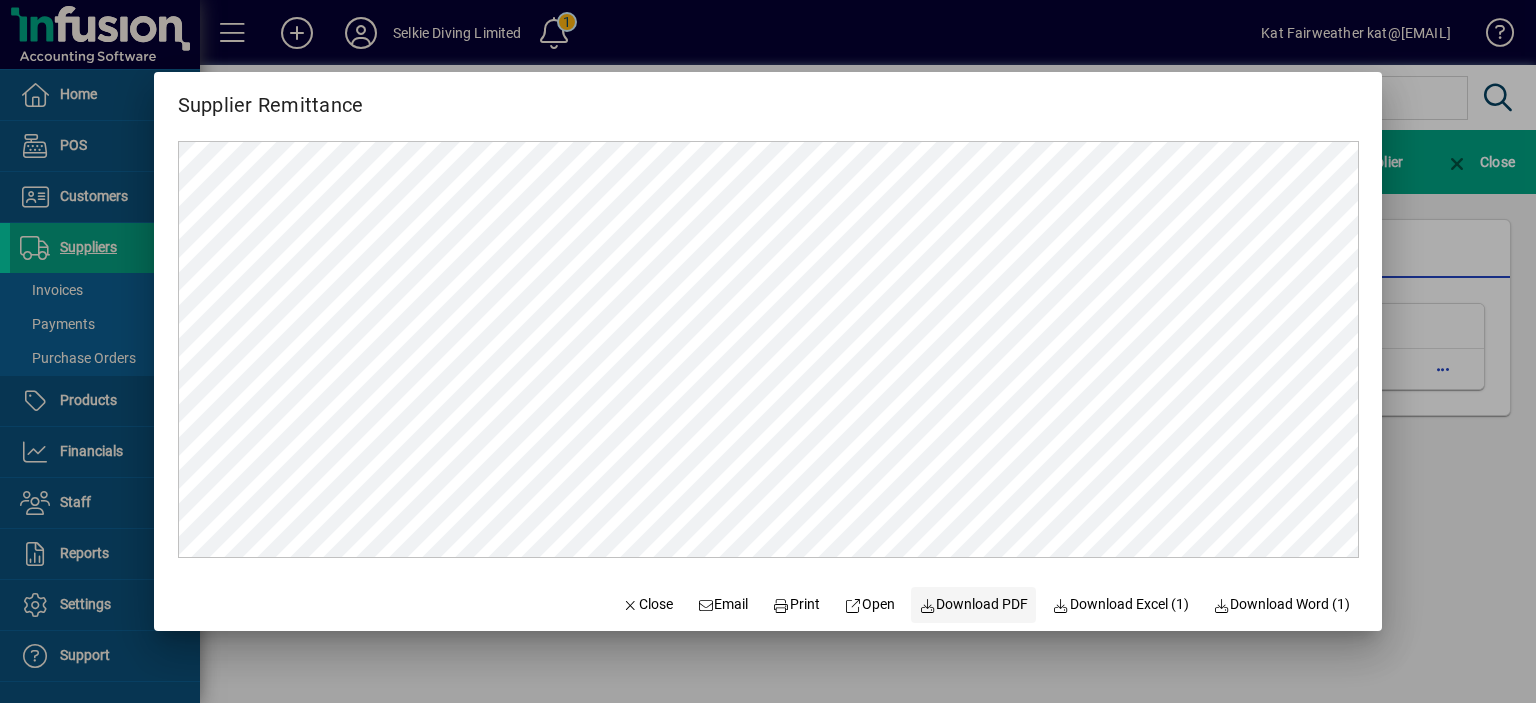 click on "Download PDF" 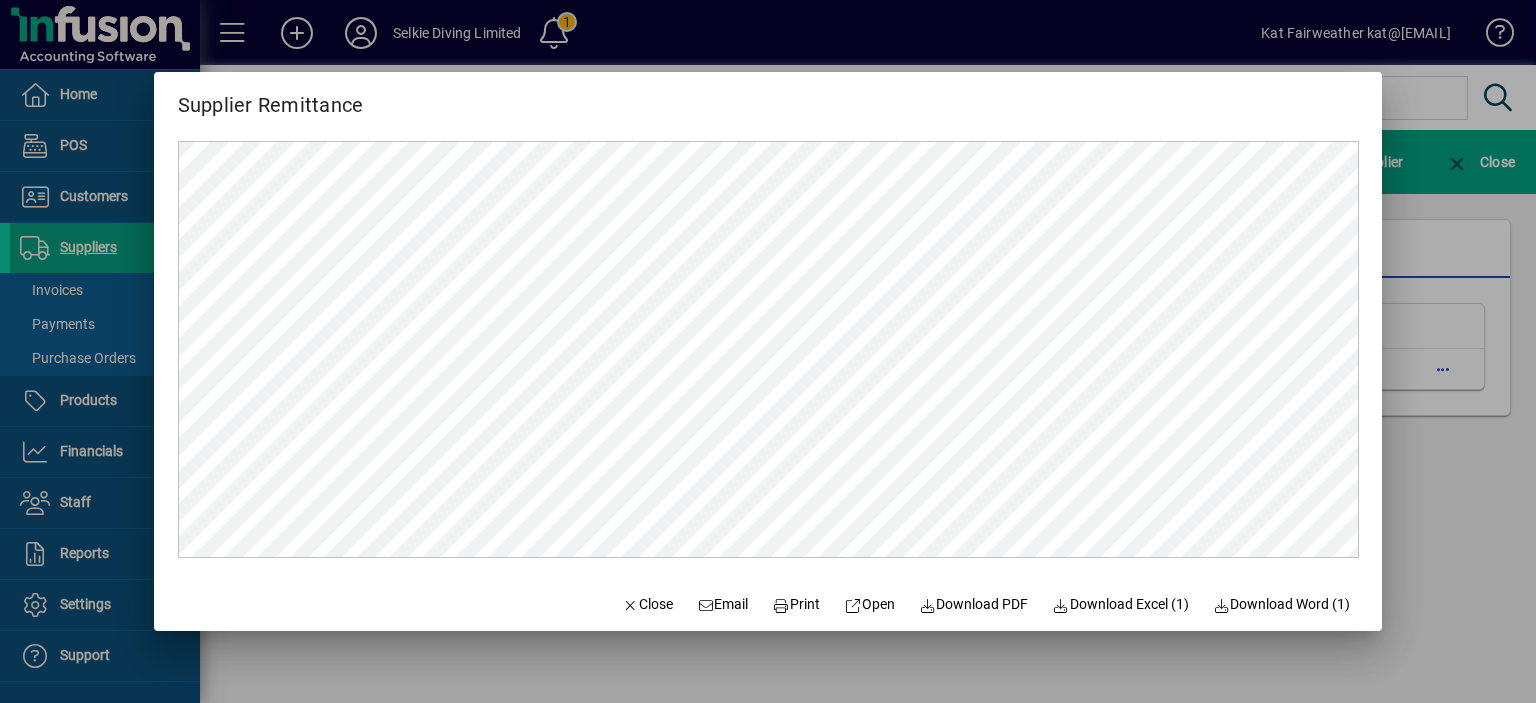 click at bounding box center [768, 351] 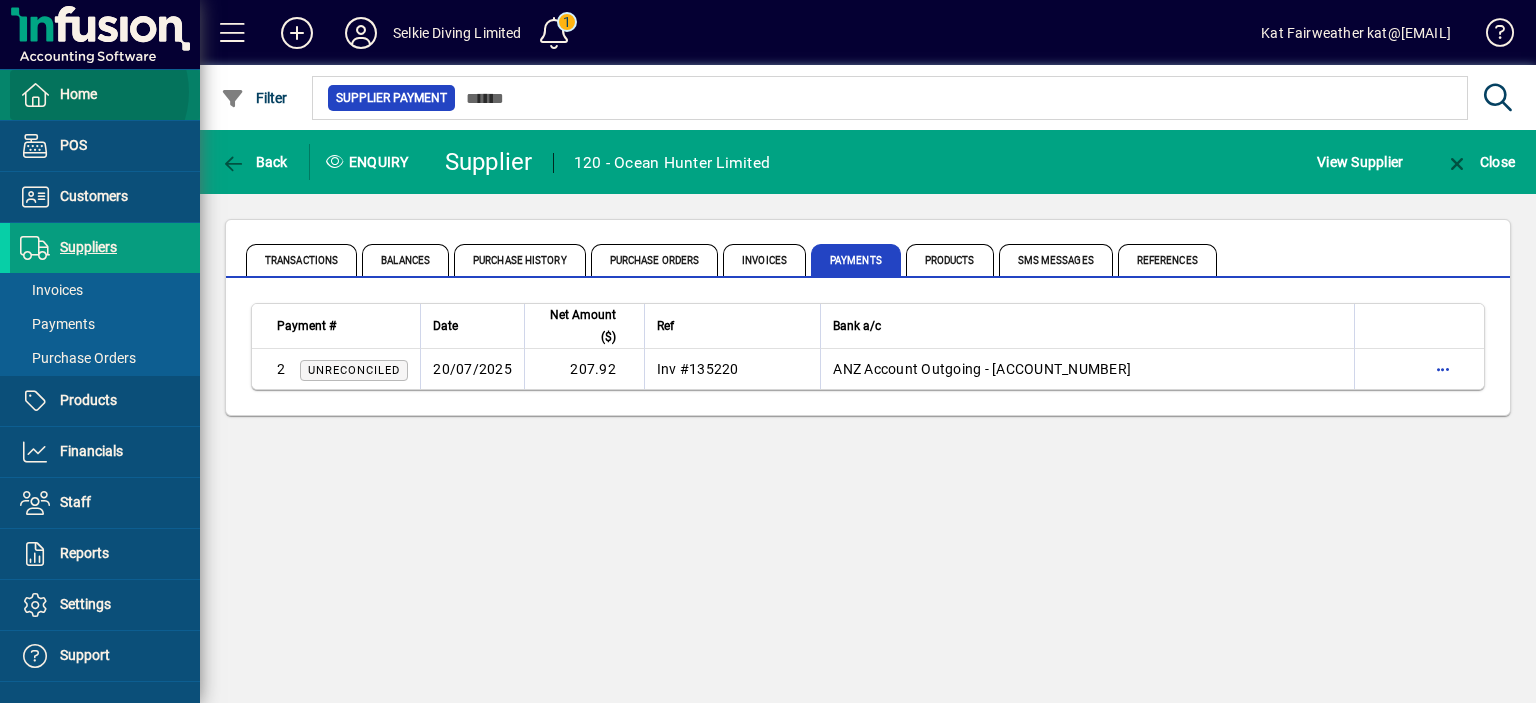 click on "Home" at bounding box center [78, 94] 